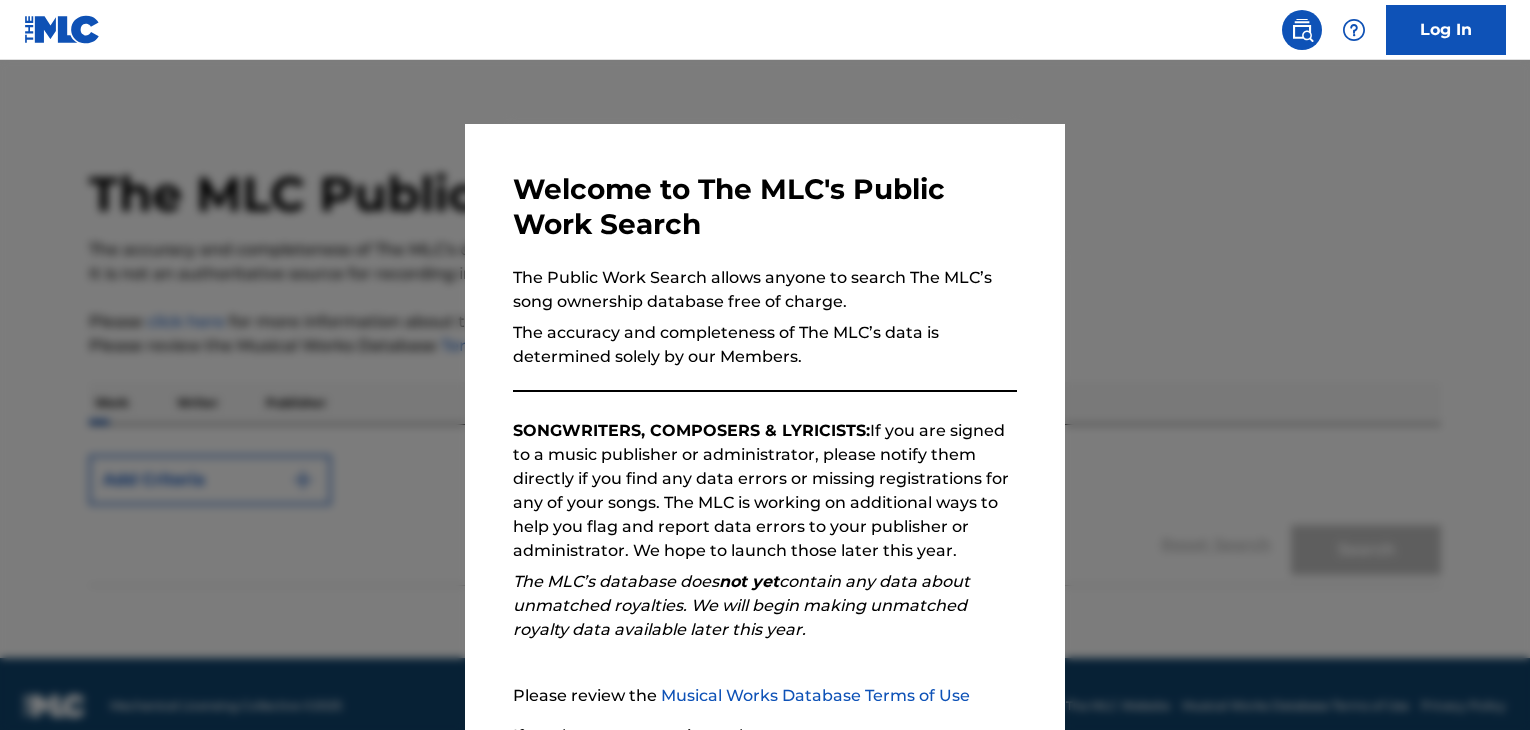 scroll, scrollTop: 0, scrollLeft: 0, axis: both 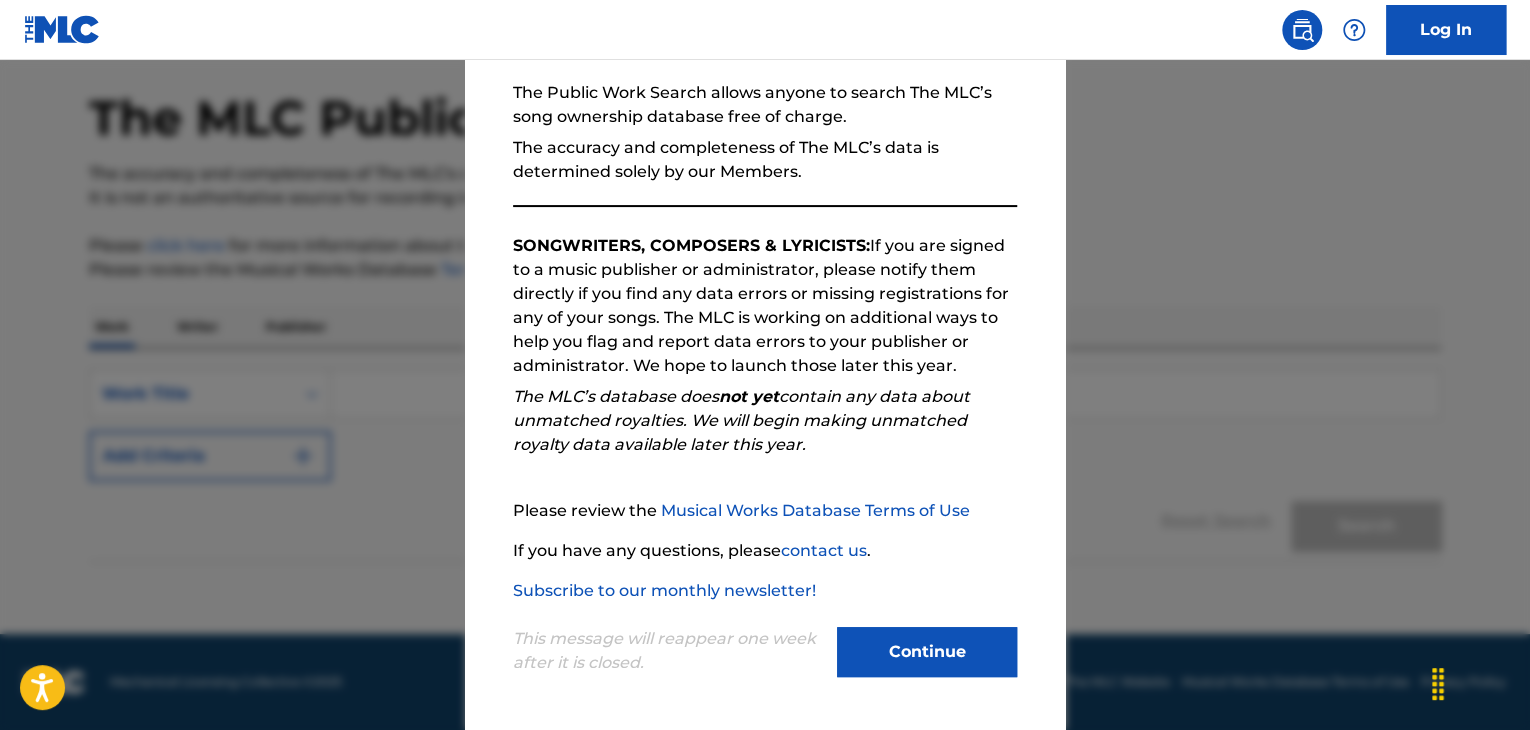 click on "Continue" at bounding box center (927, 652) 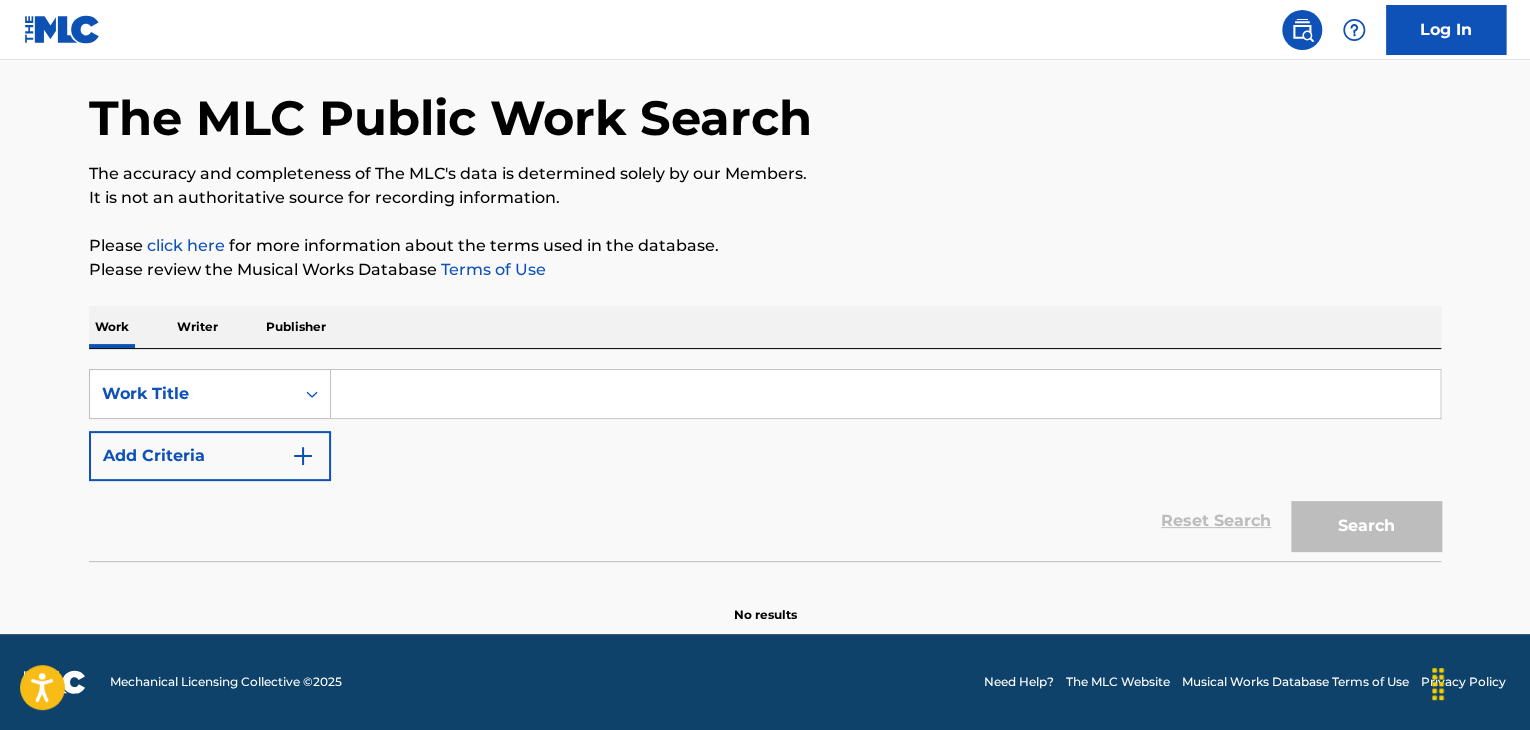 click on "Writer" at bounding box center (197, 327) 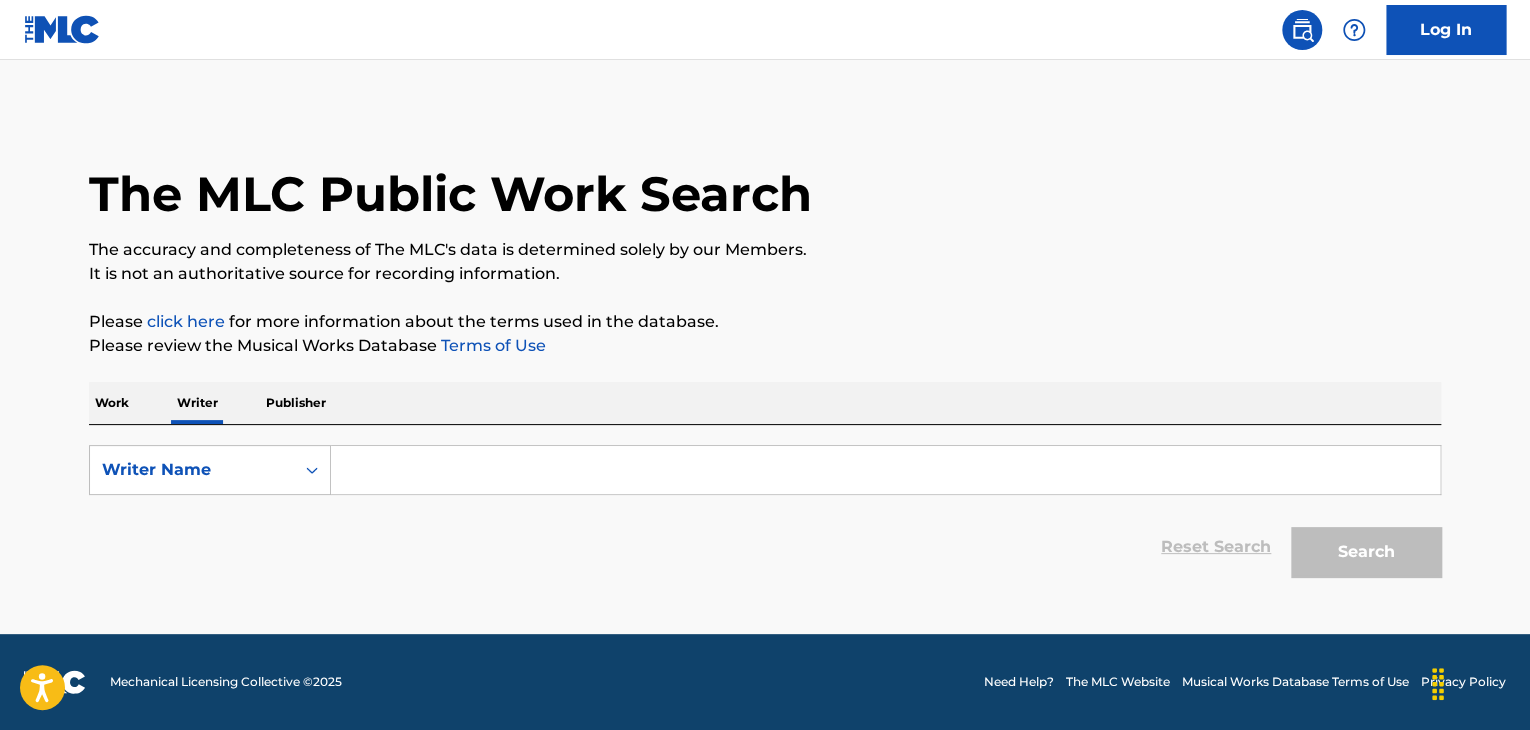 click on "Work" at bounding box center (112, 403) 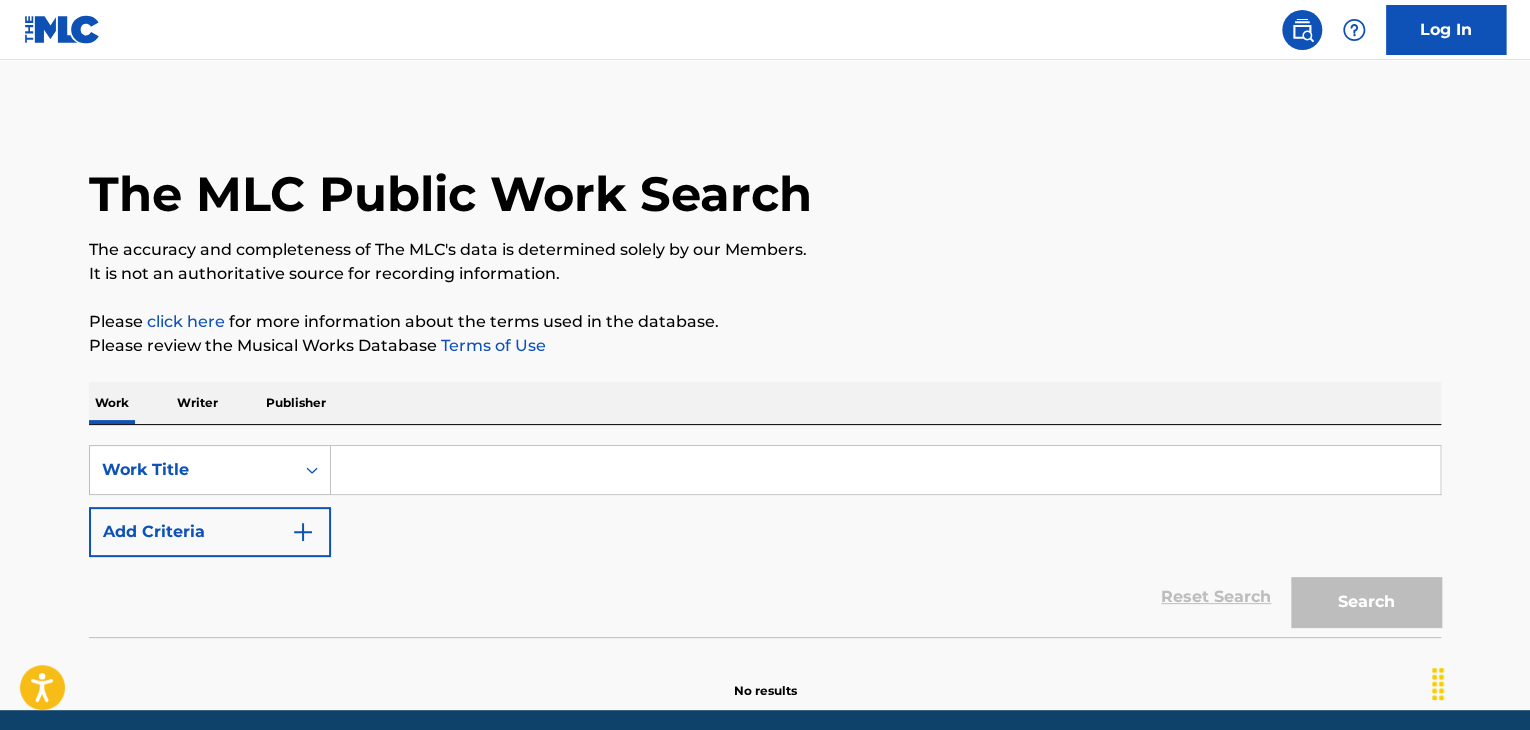 click on "Writer" at bounding box center (197, 403) 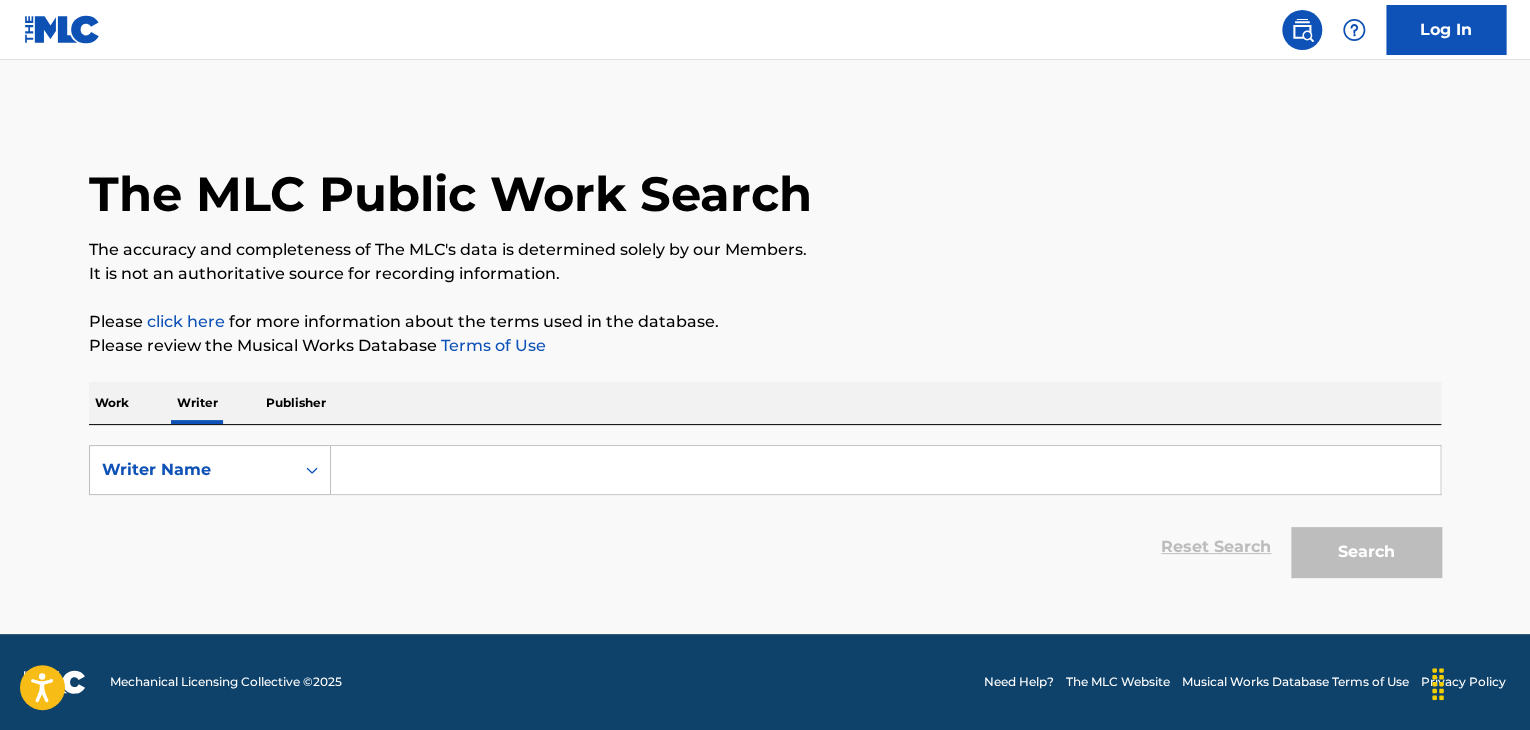 click at bounding box center (885, 470) 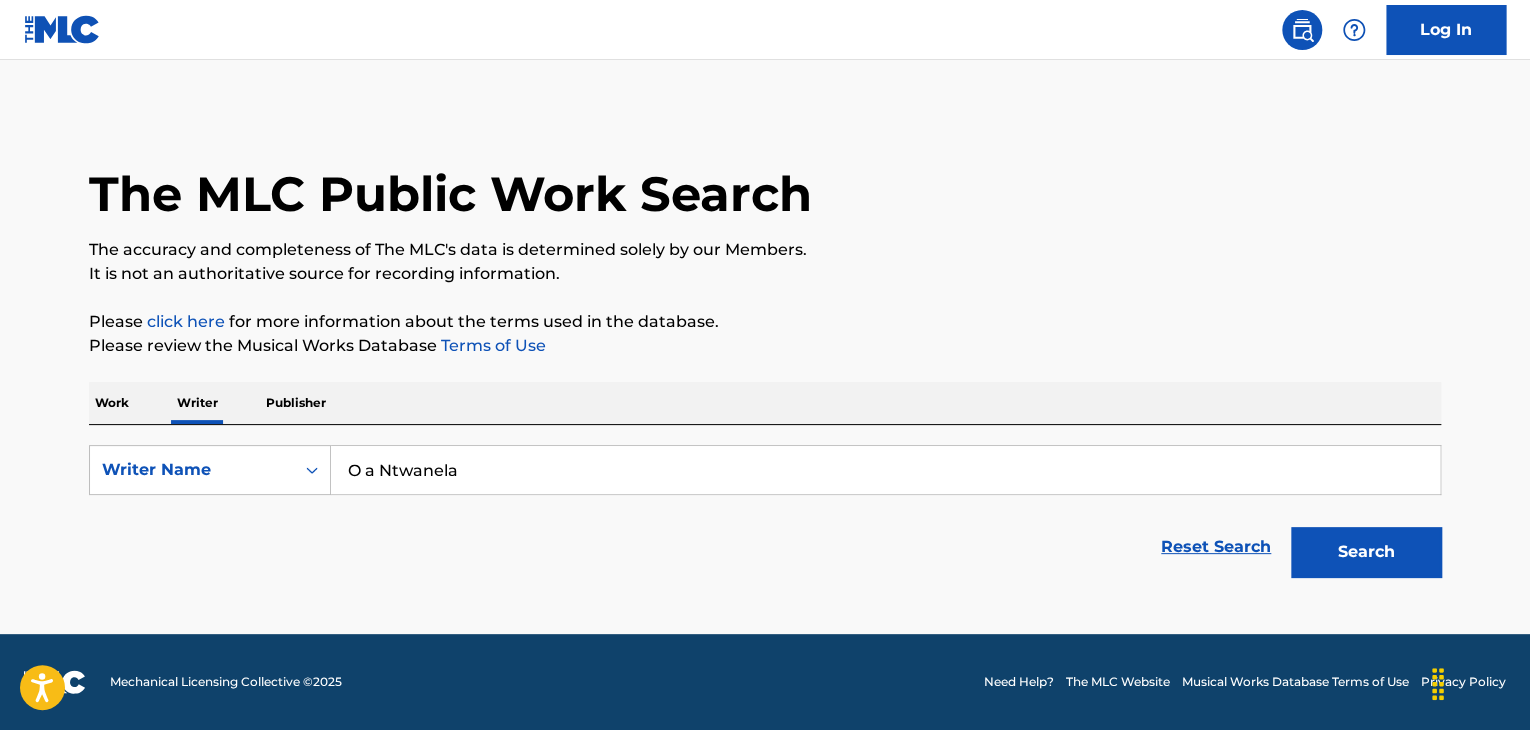 type on "O a Ntwanela" 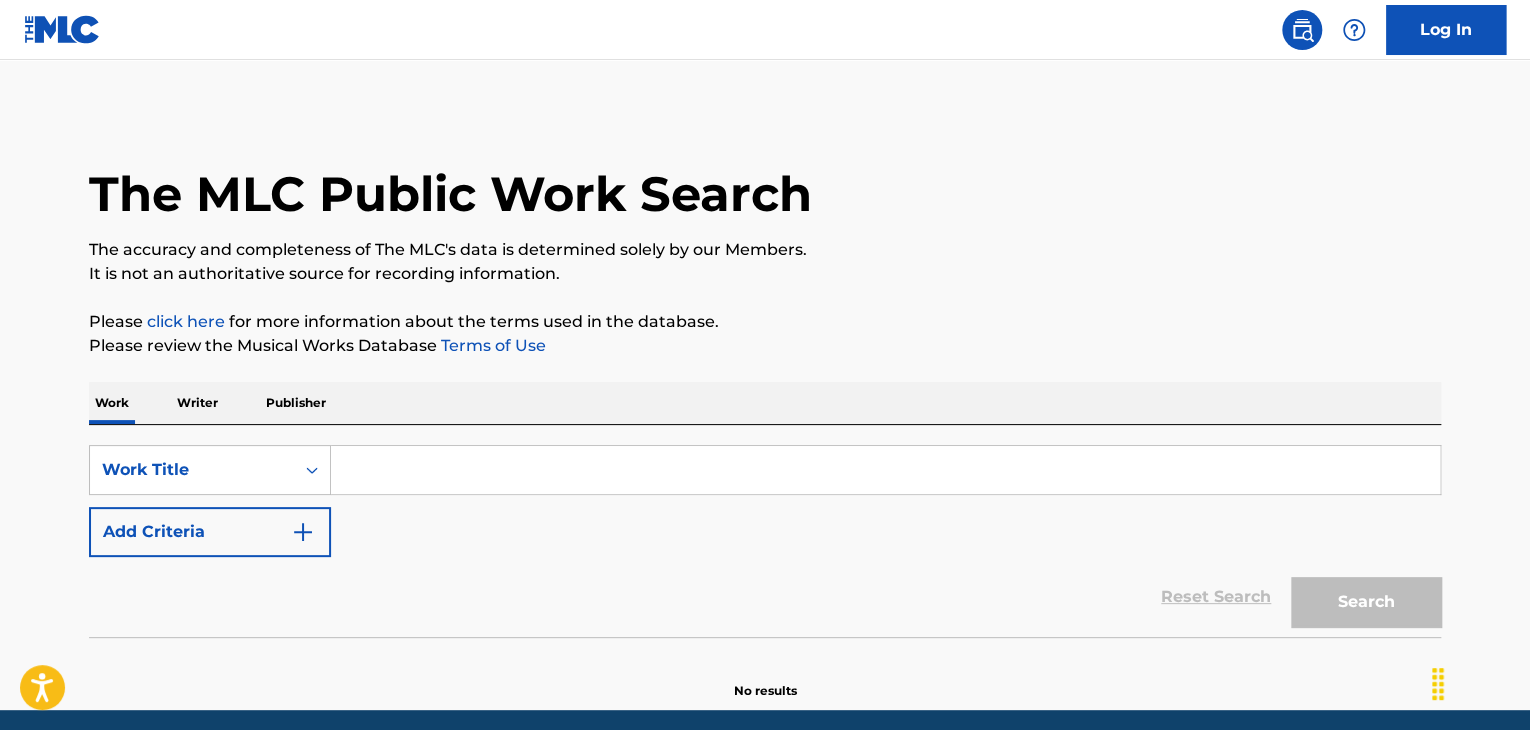 click at bounding box center (885, 470) 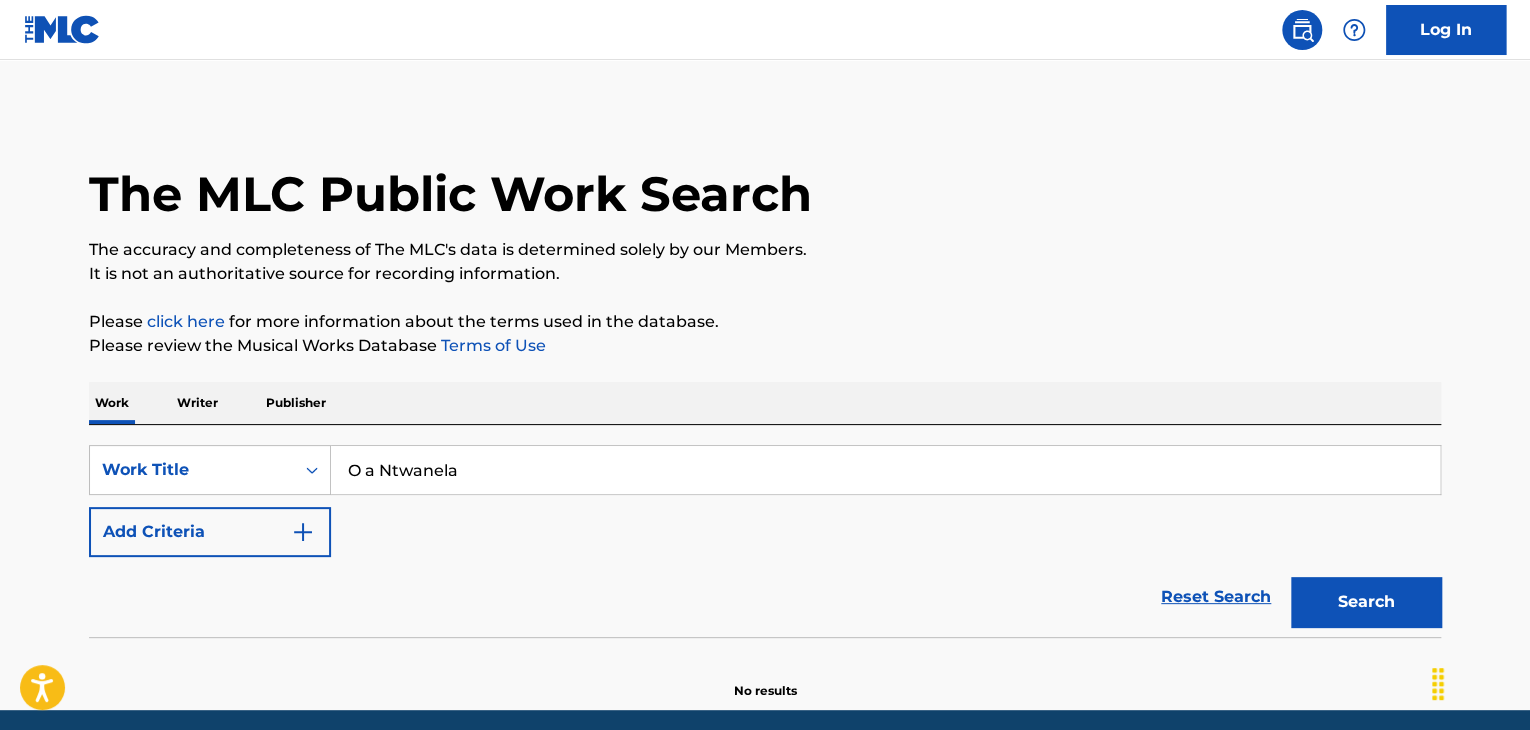 type on "O a Ntwanela" 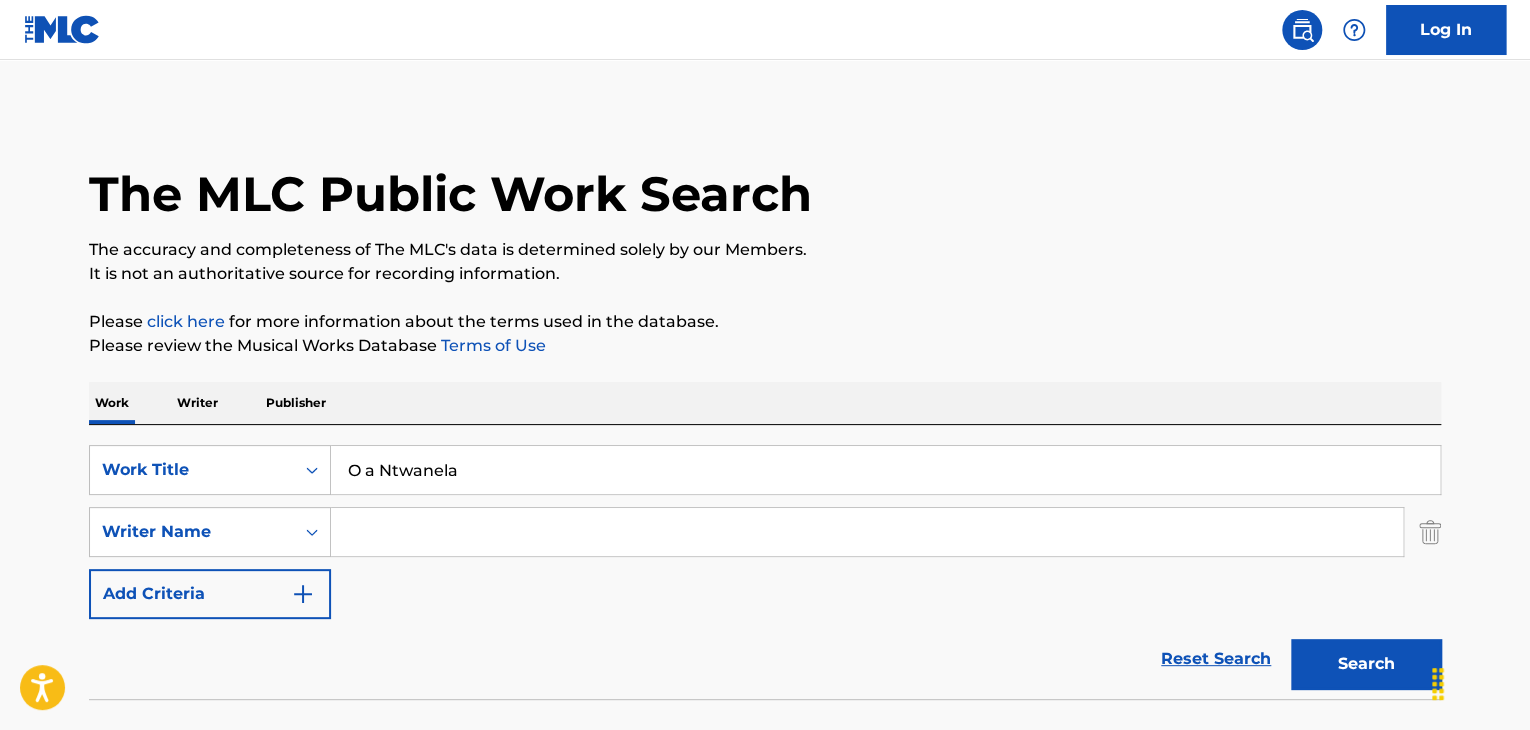 click at bounding box center (867, 532) 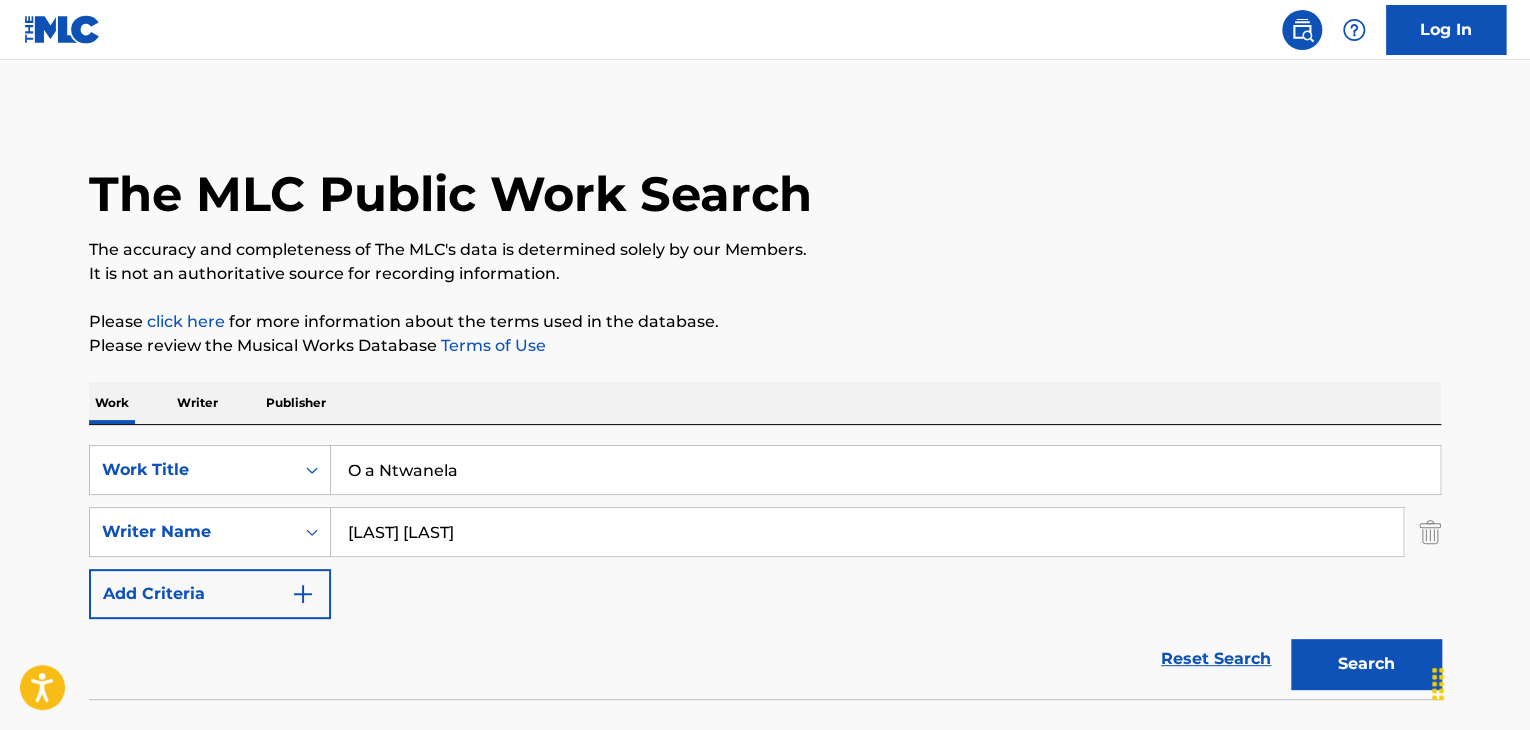 type on "[LAST] [LAST]" 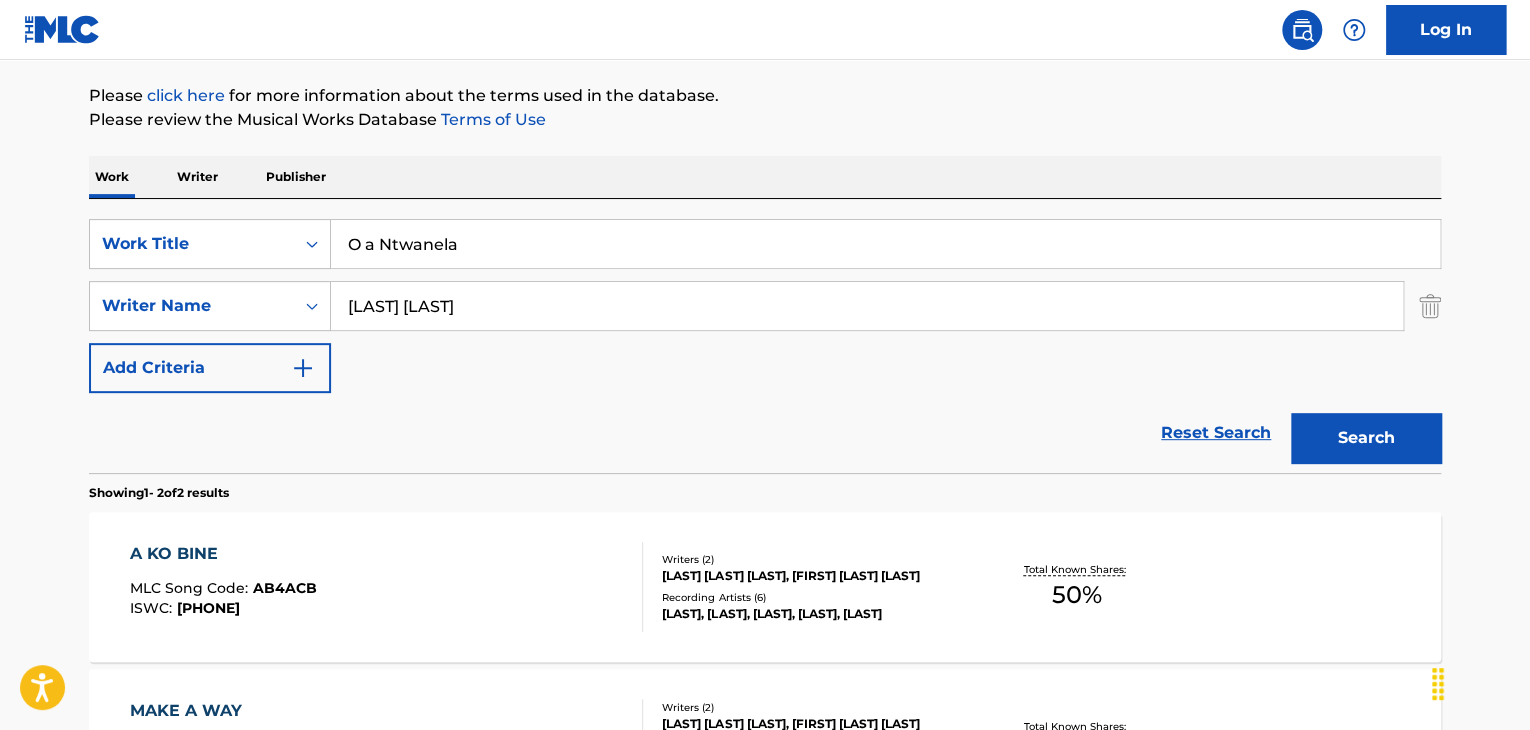 scroll, scrollTop: 103, scrollLeft: 0, axis: vertical 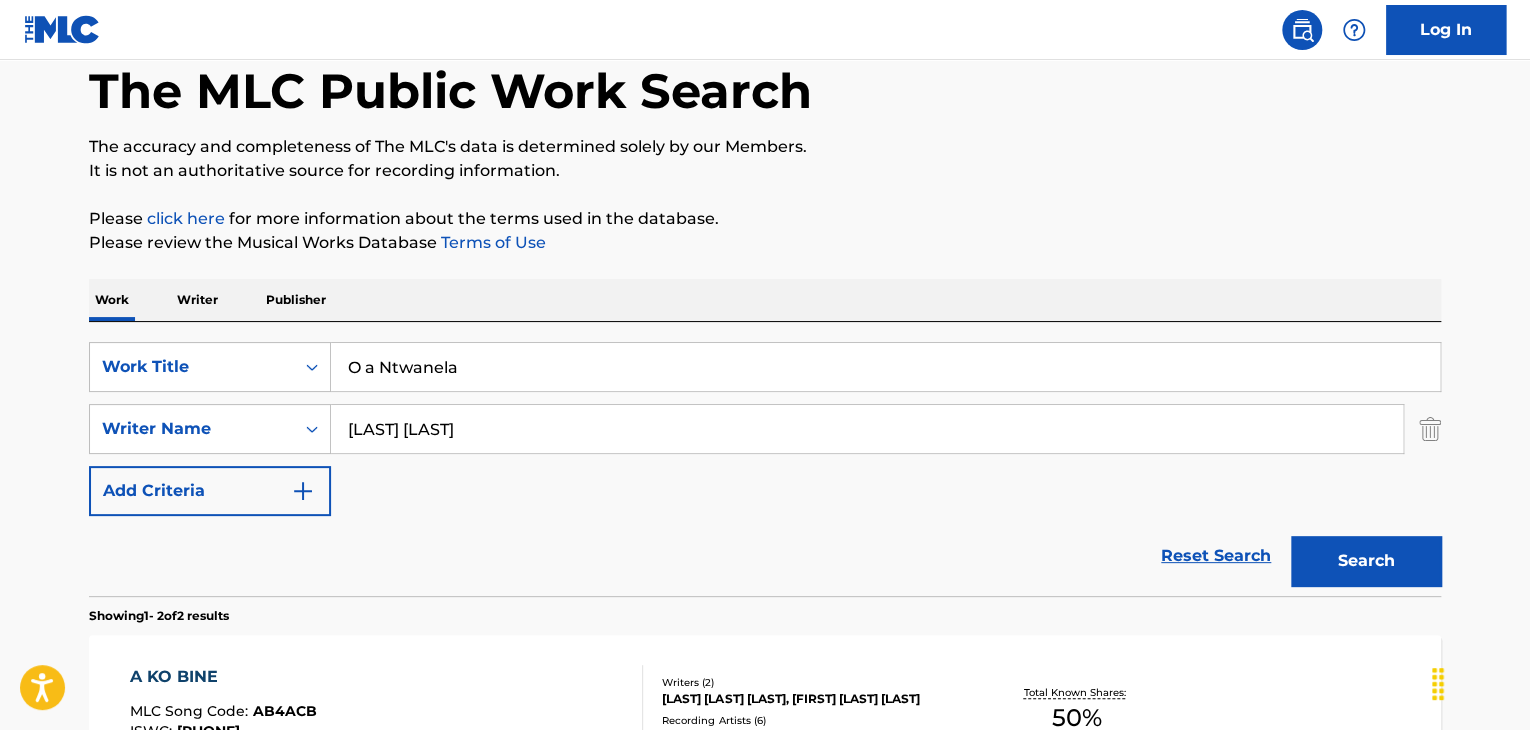 click on "[LAST] [LAST]" at bounding box center (867, 429) 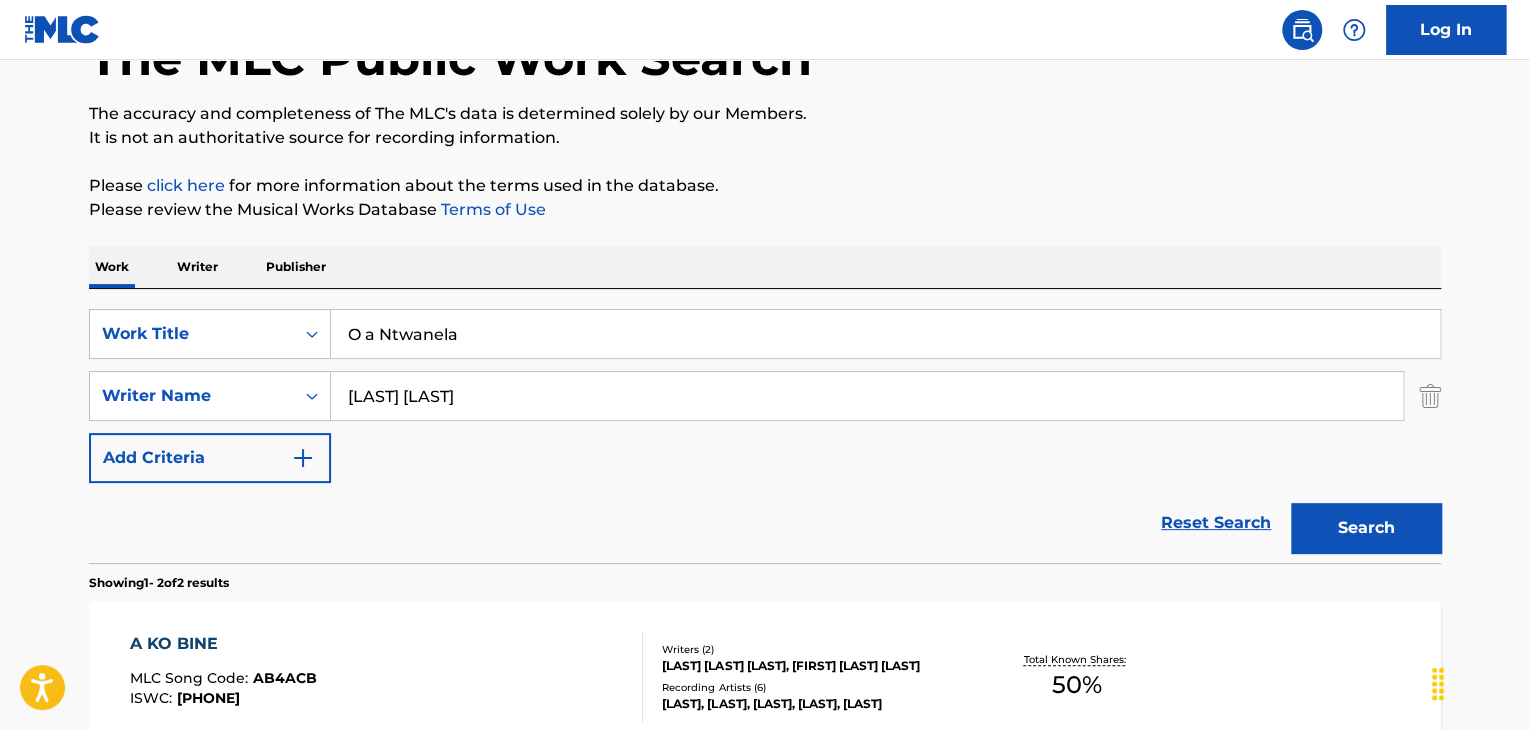 scroll, scrollTop: 3, scrollLeft: 0, axis: vertical 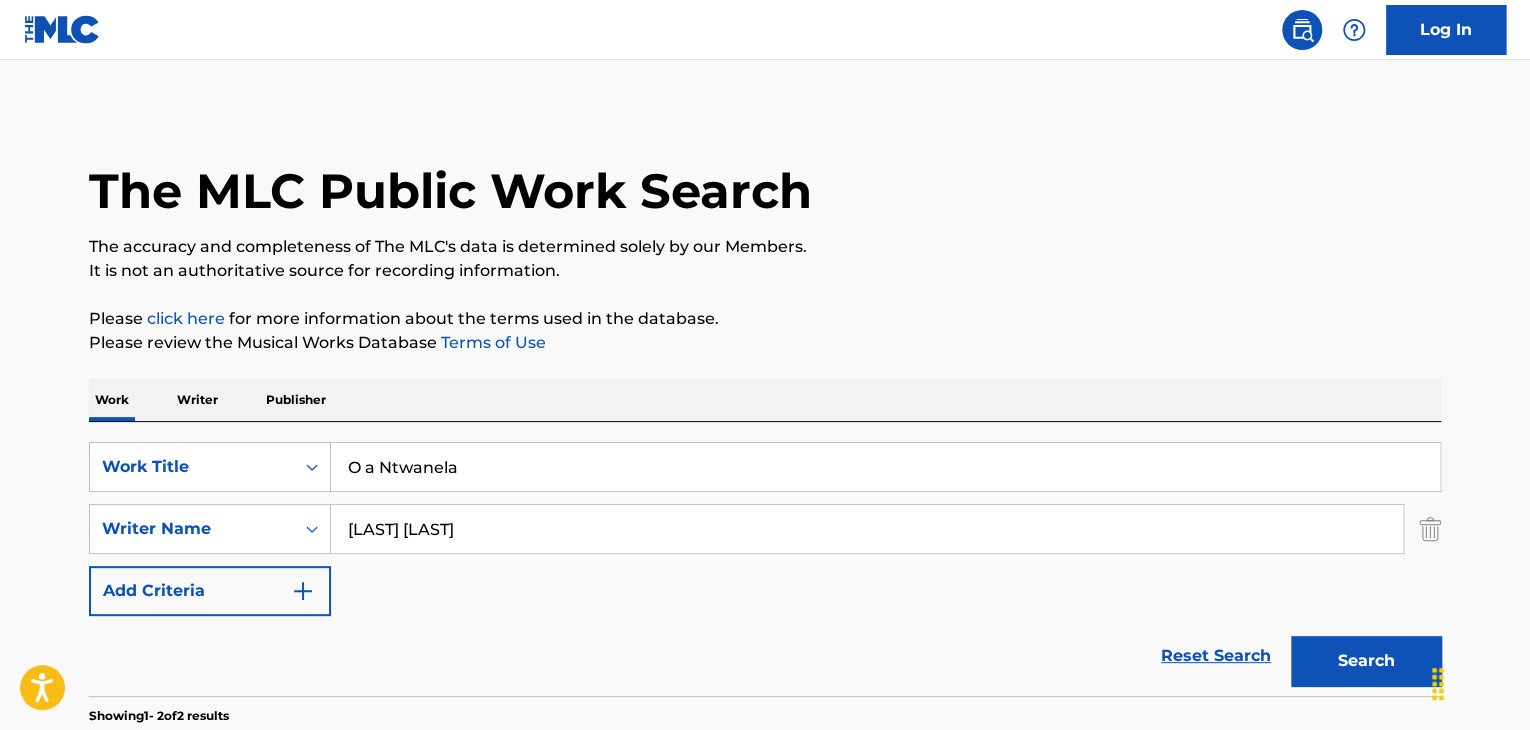 click on "O a Ntwanela" at bounding box center (885, 467) 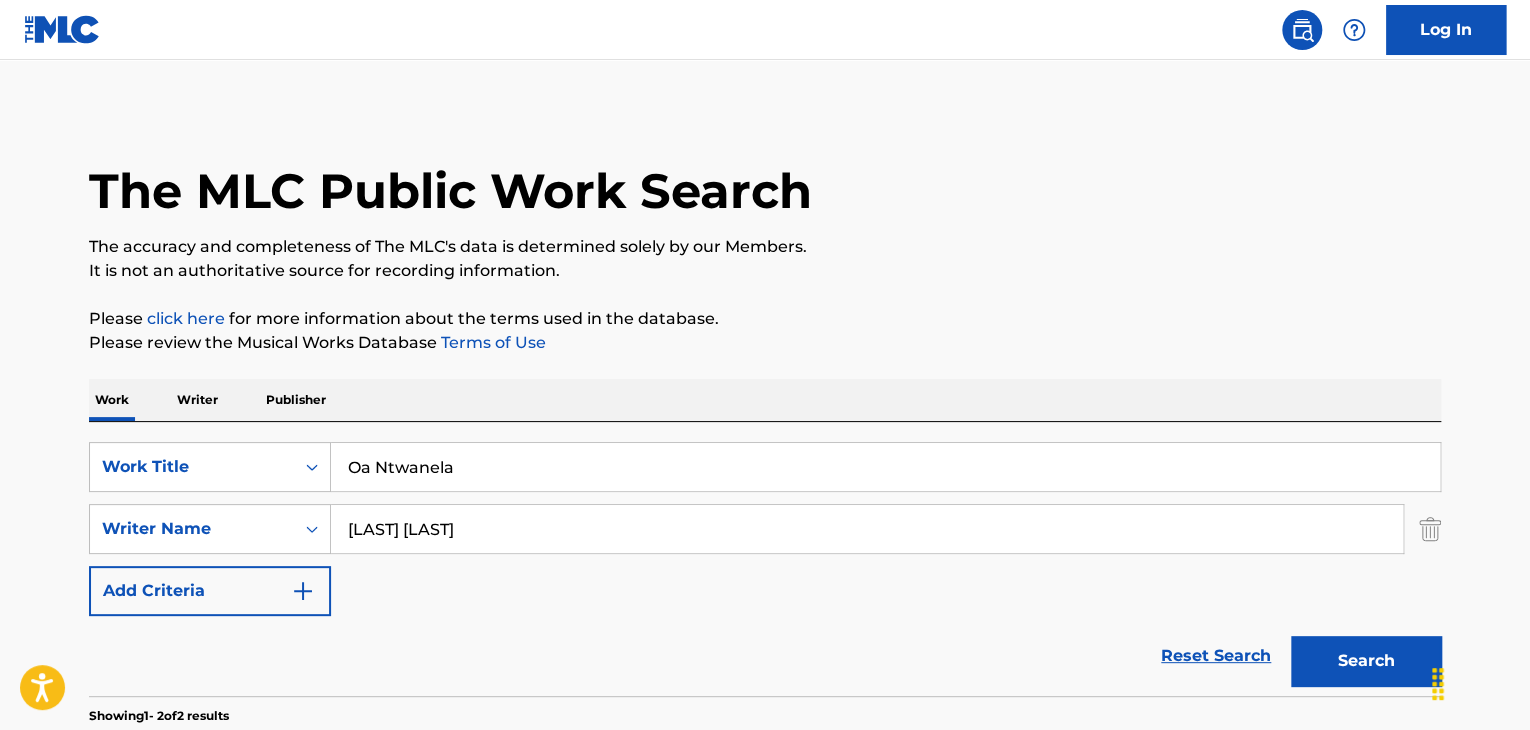 type on "Oa Ntwanela" 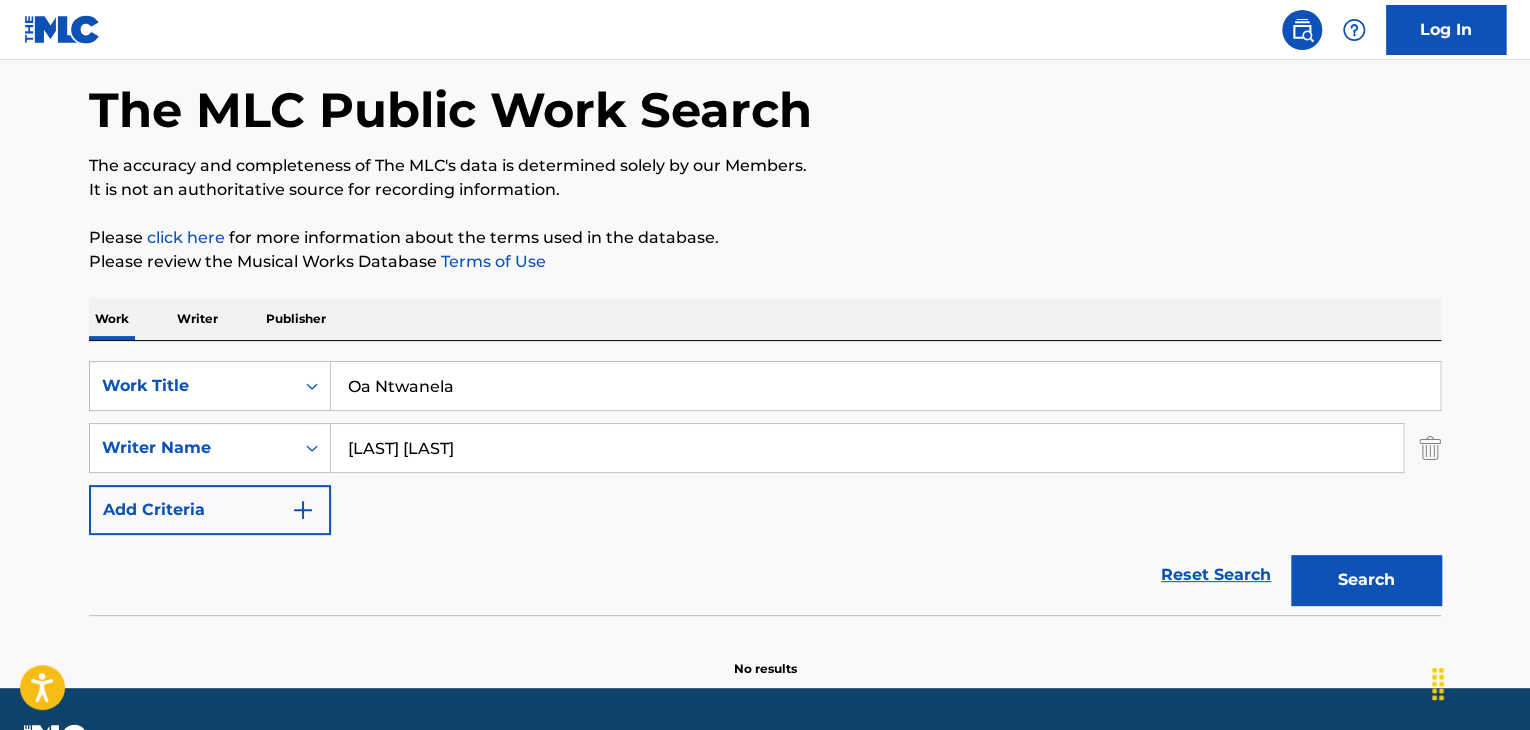 scroll, scrollTop: 138, scrollLeft: 0, axis: vertical 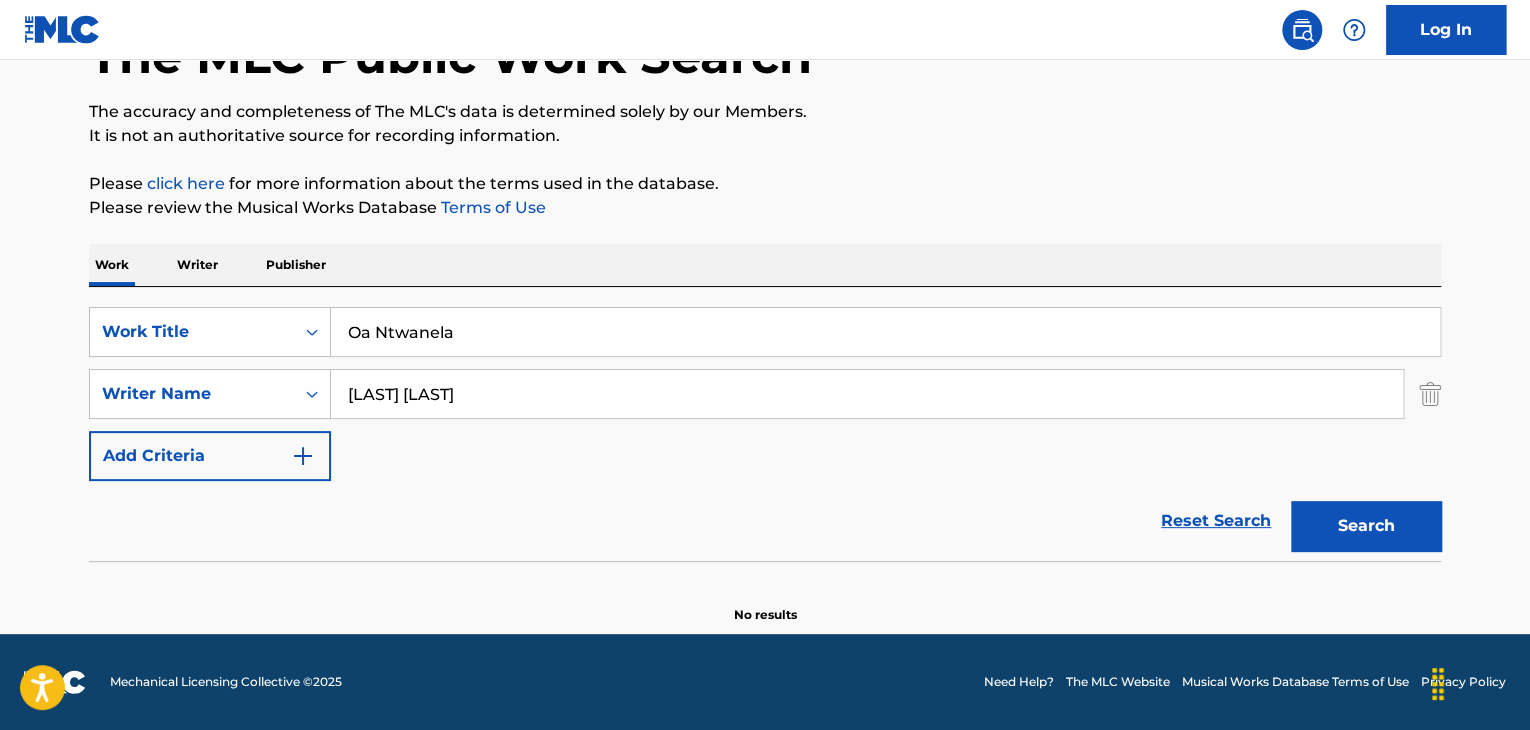click on "[LAST] [LAST]" at bounding box center [867, 394] 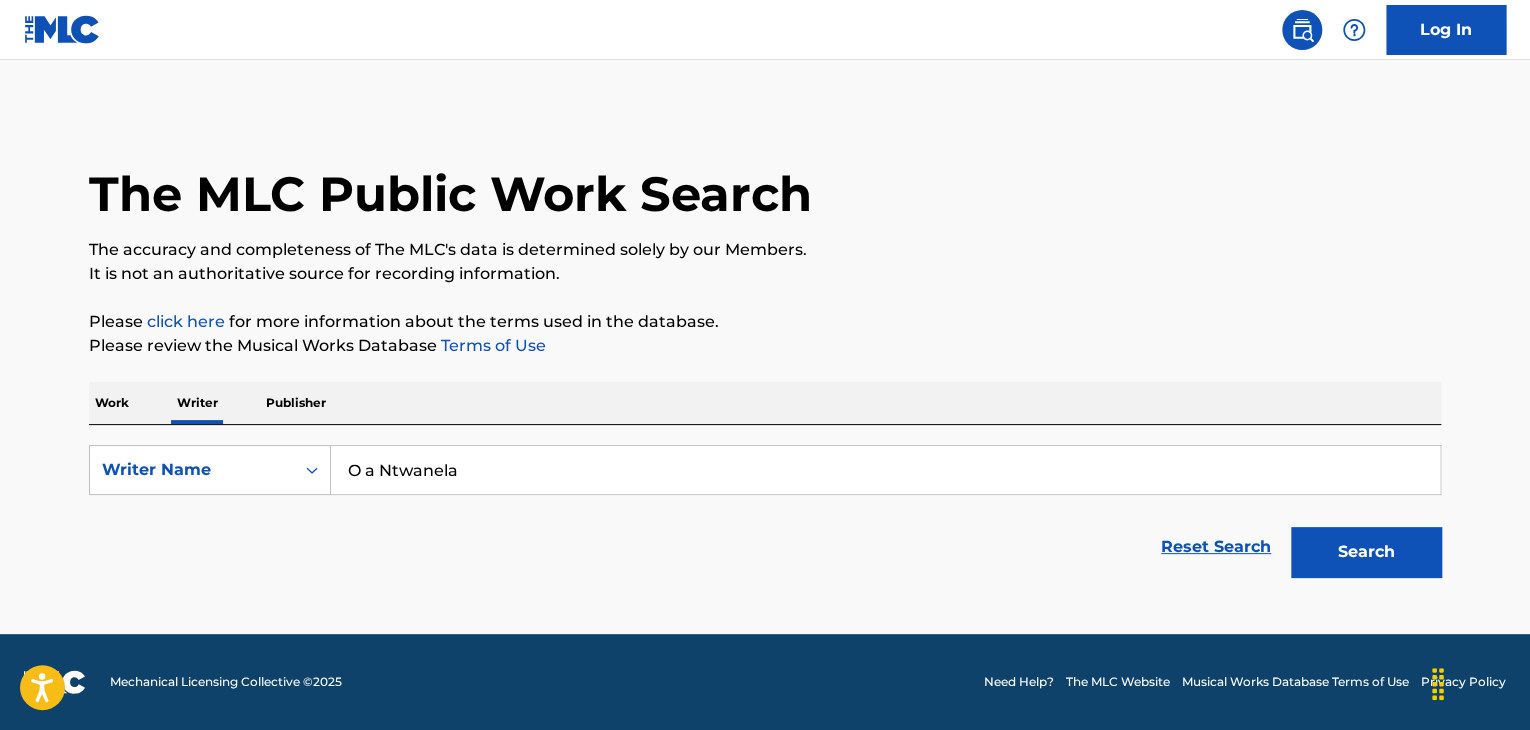 click on "O a Ntwanela" at bounding box center (885, 470) 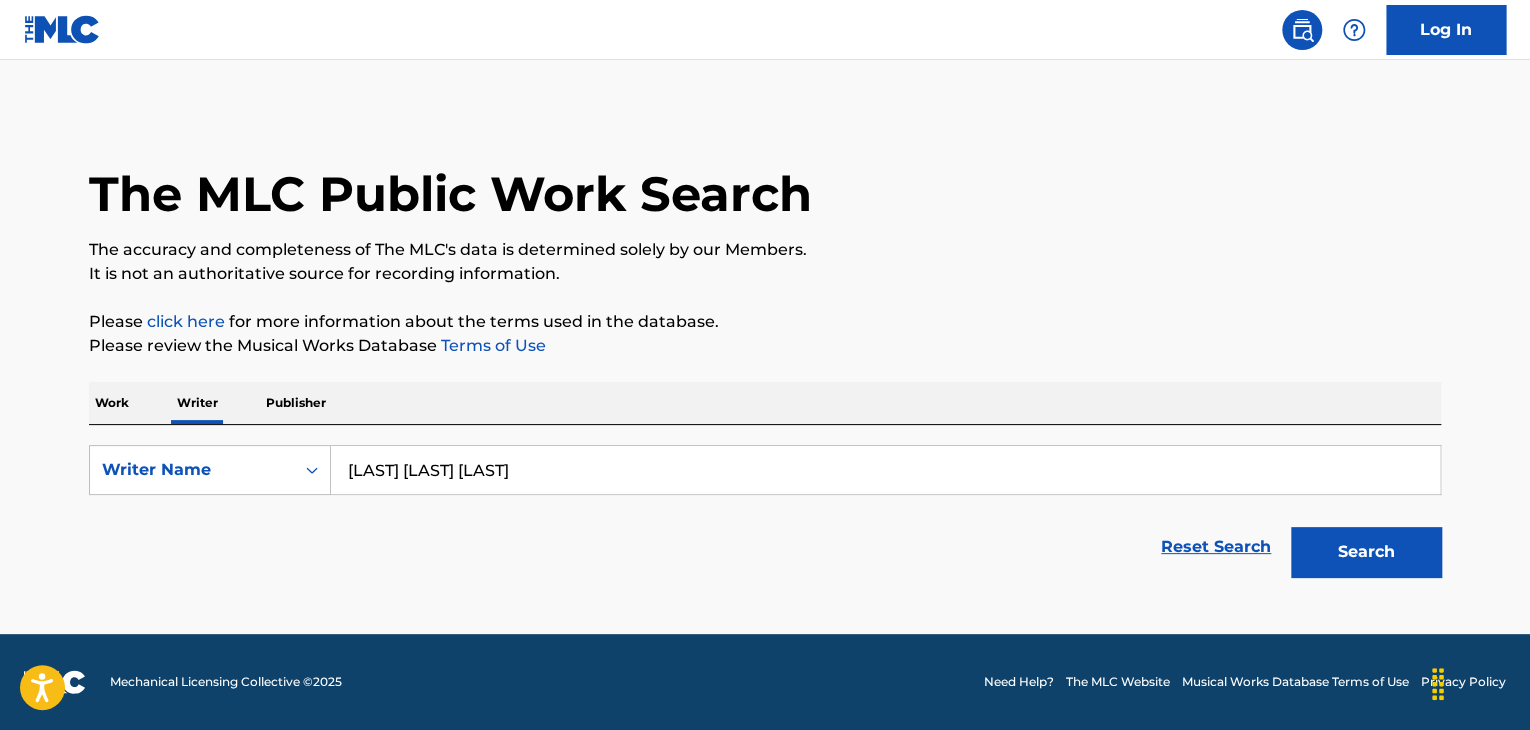 click on "[LAST] [LAST] [LAST]" at bounding box center (885, 470) 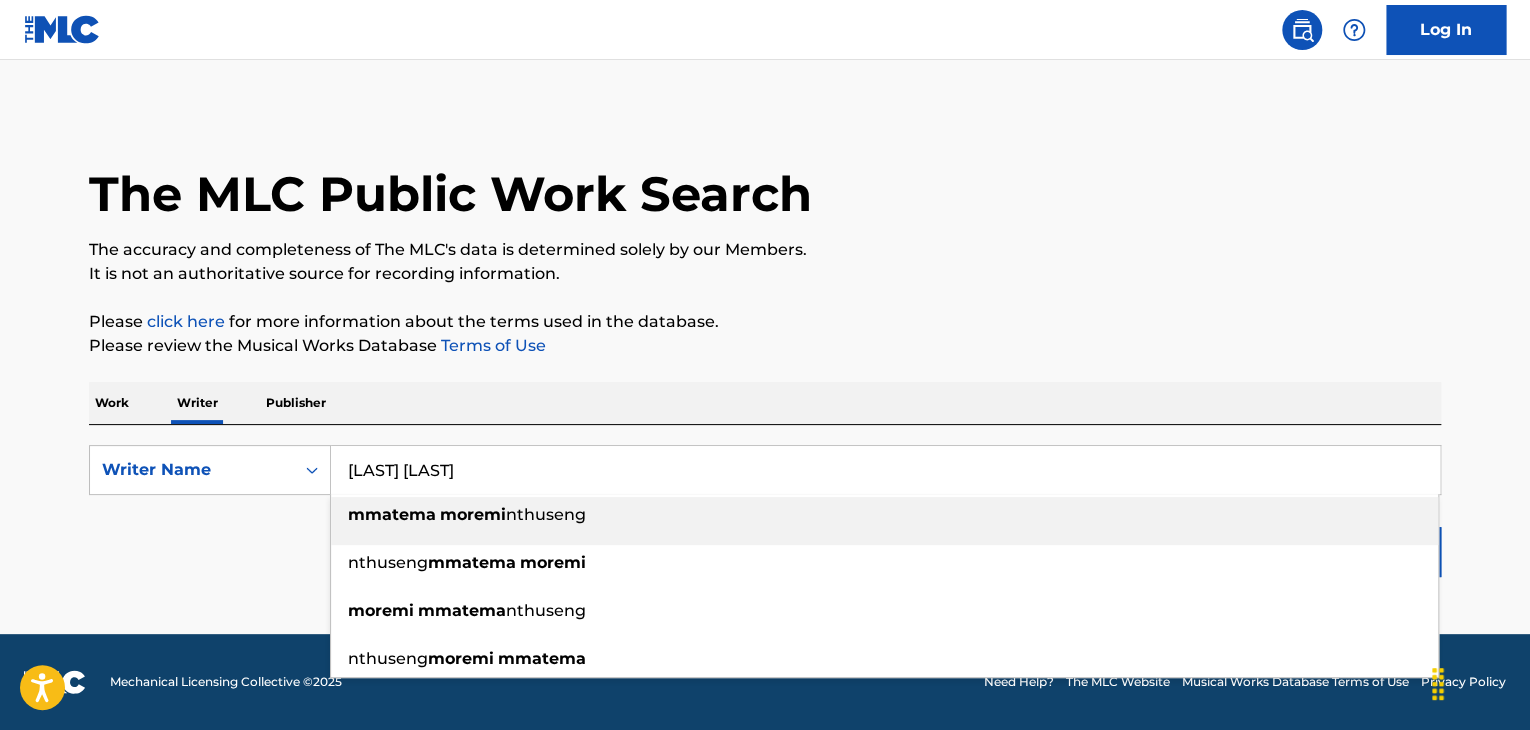 type on "[LAST] [LAST]" 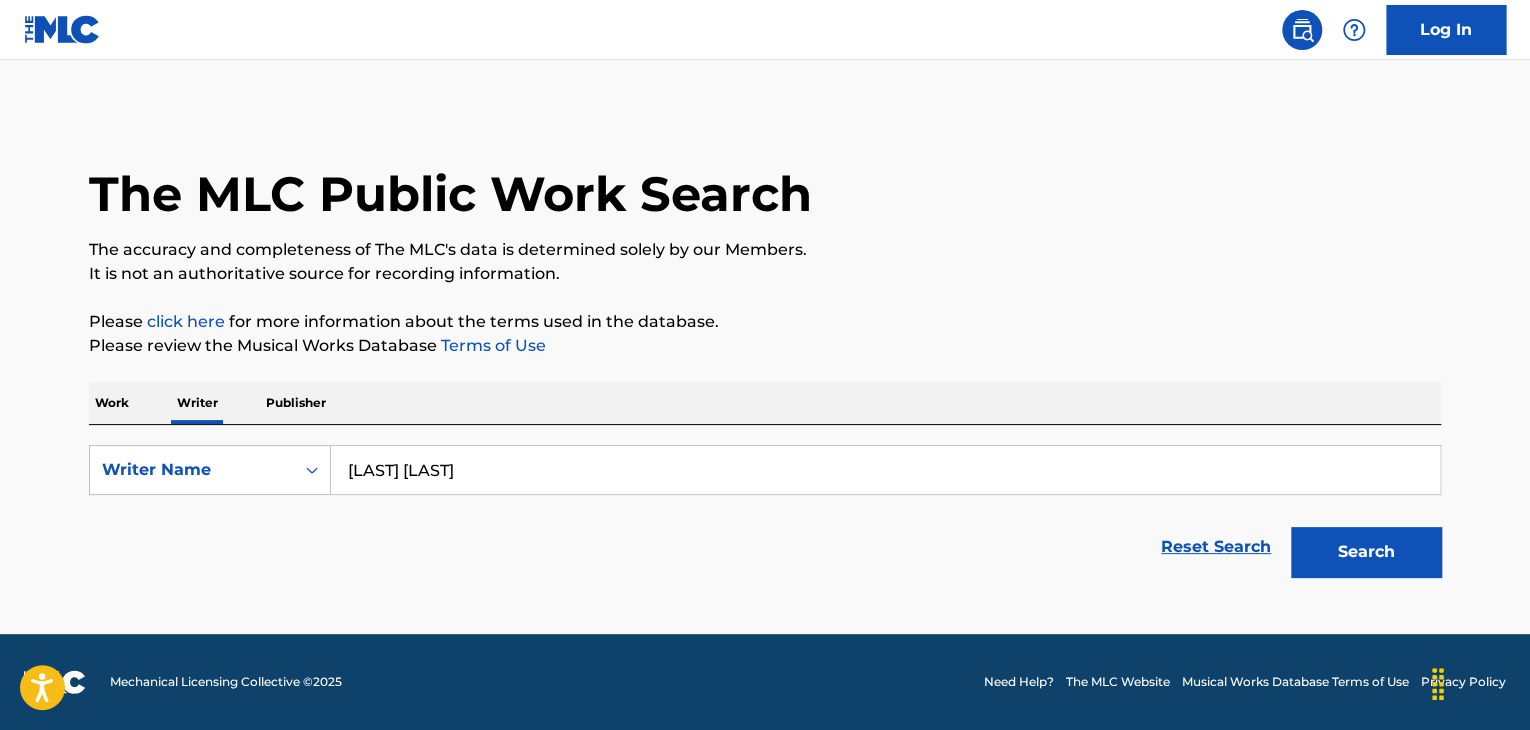 click on "Search" at bounding box center [1366, 552] 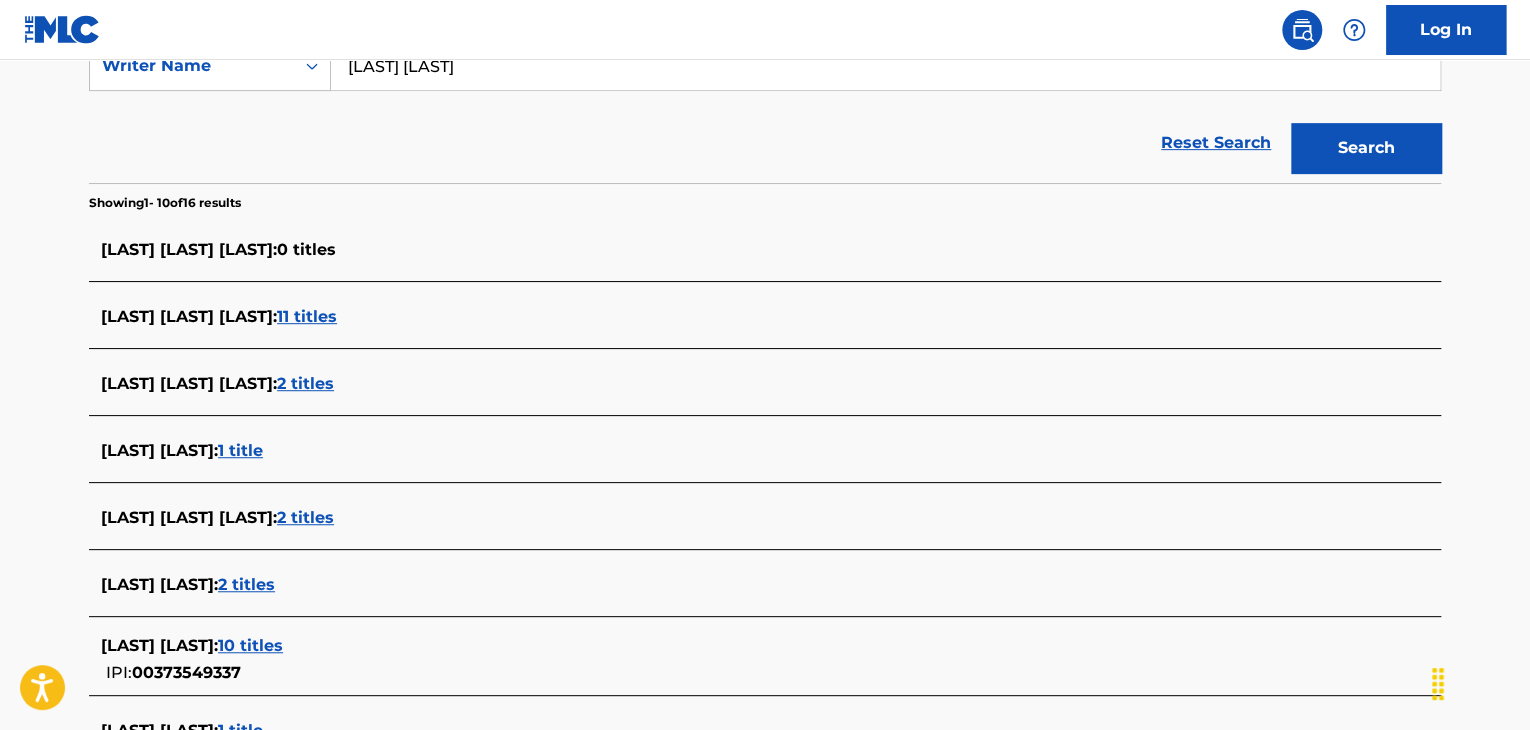 scroll, scrollTop: 400, scrollLeft: 0, axis: vertical 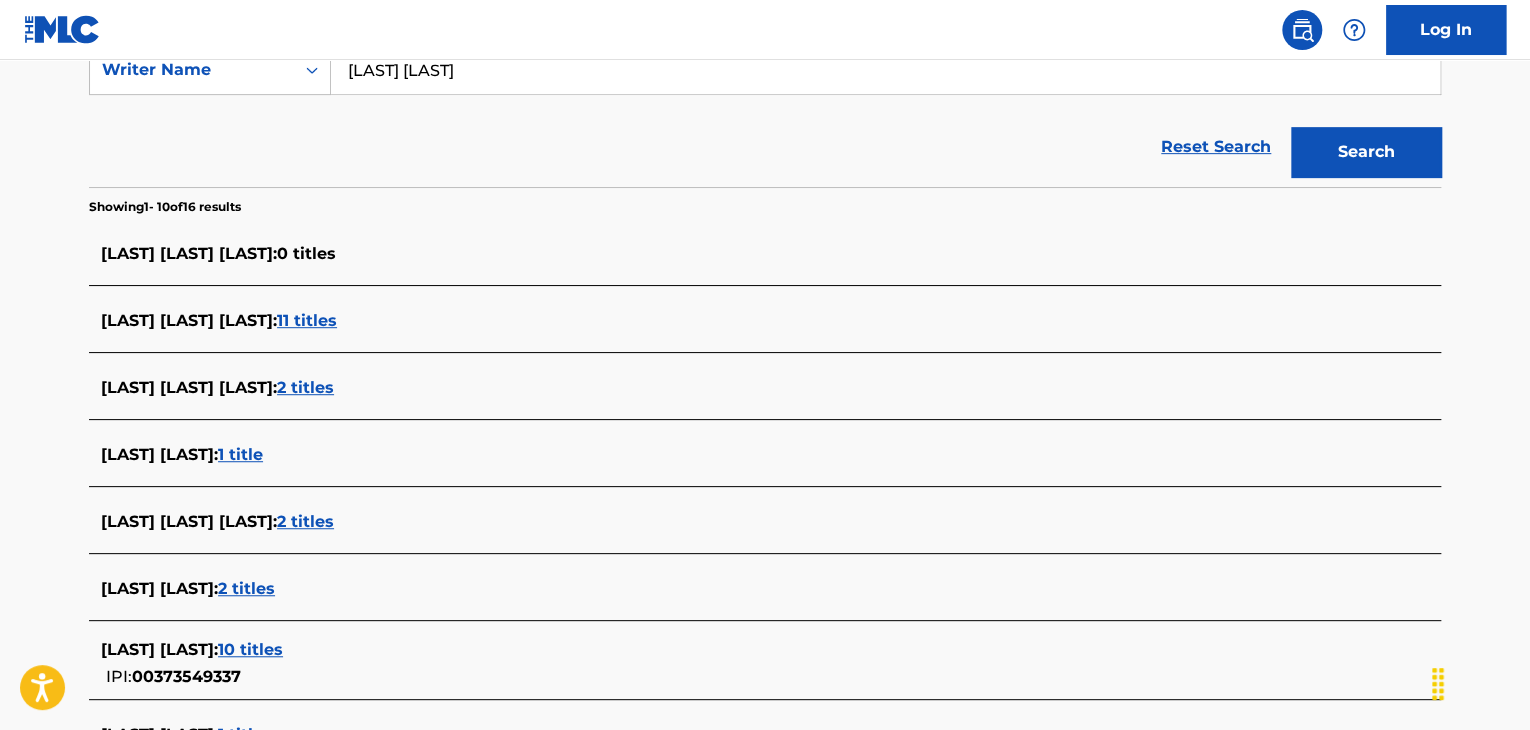 click on "11 titles" at bounding box center (307, 320) 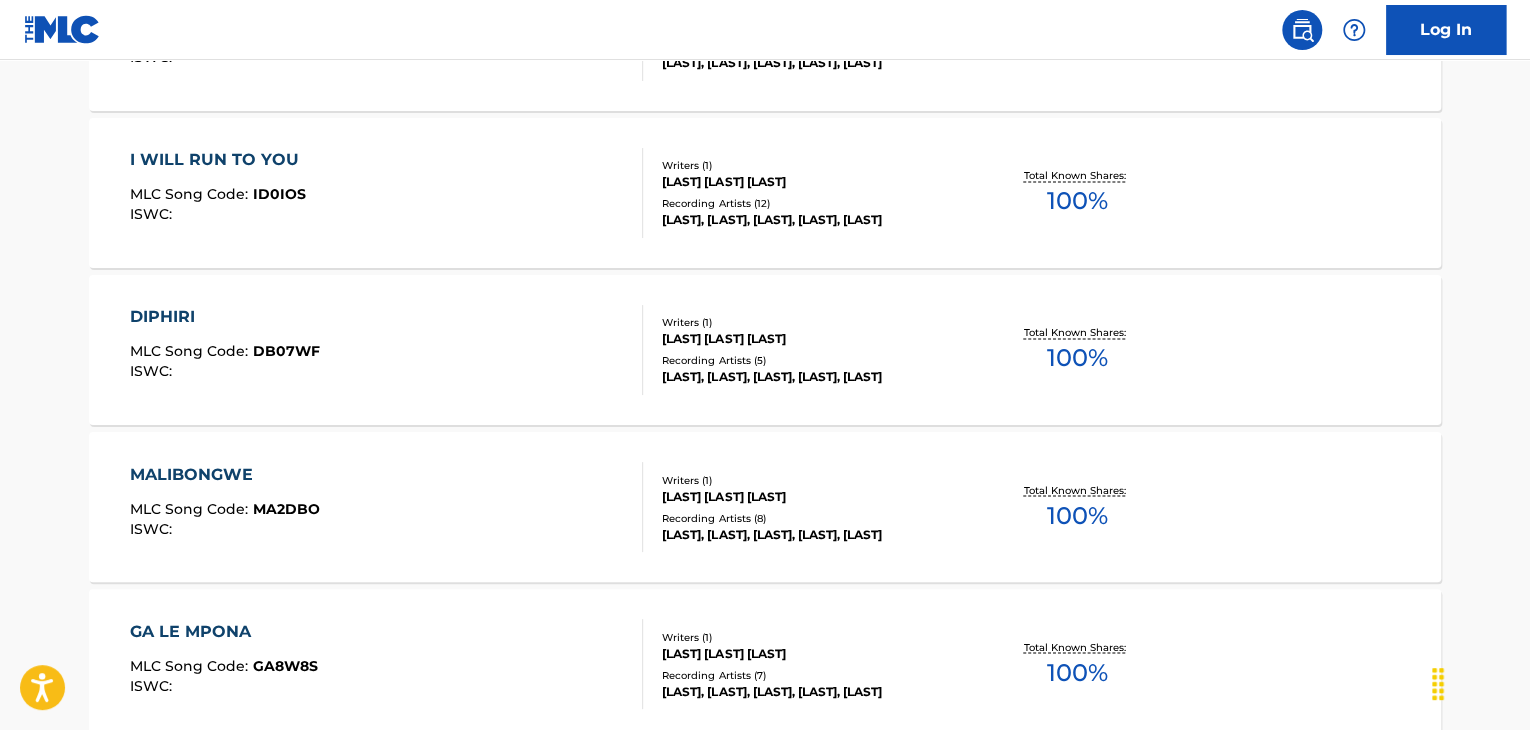 scroll, scrollTop: 1700, scrollLeft: 0, axis: vertical 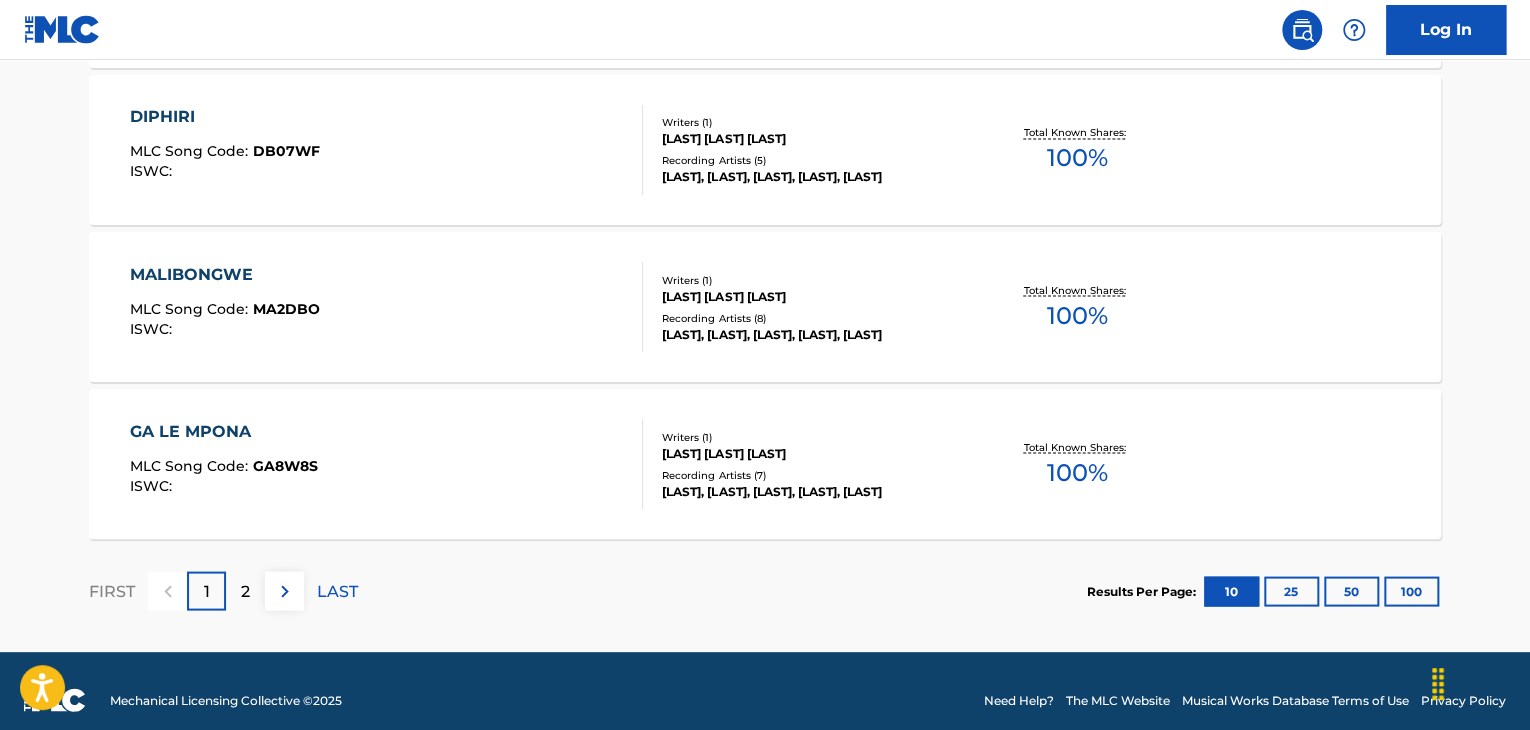 click on "2" at bounding box center [245, 590] 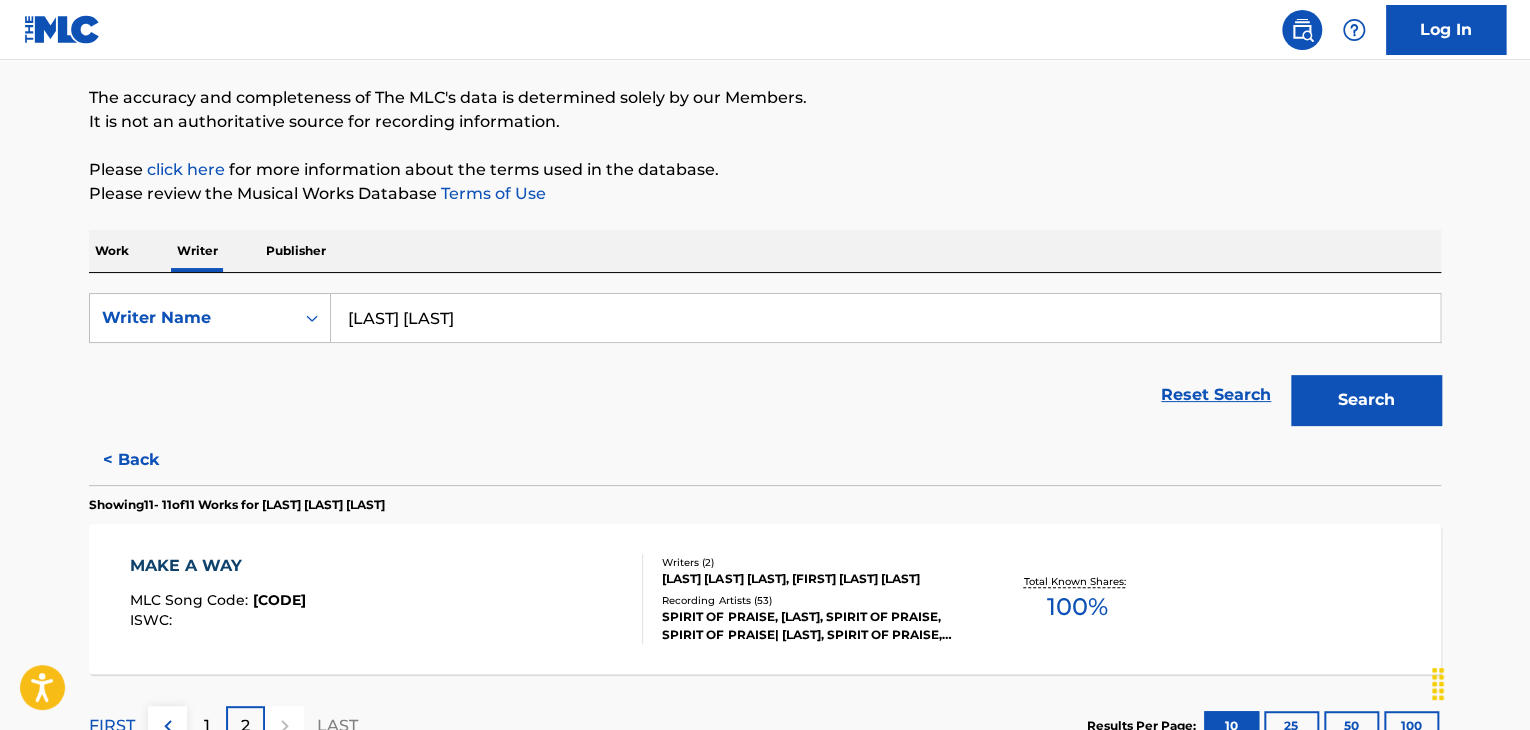 scroll, scrollTop: 4, scrollLeft: 0, axis: vertical 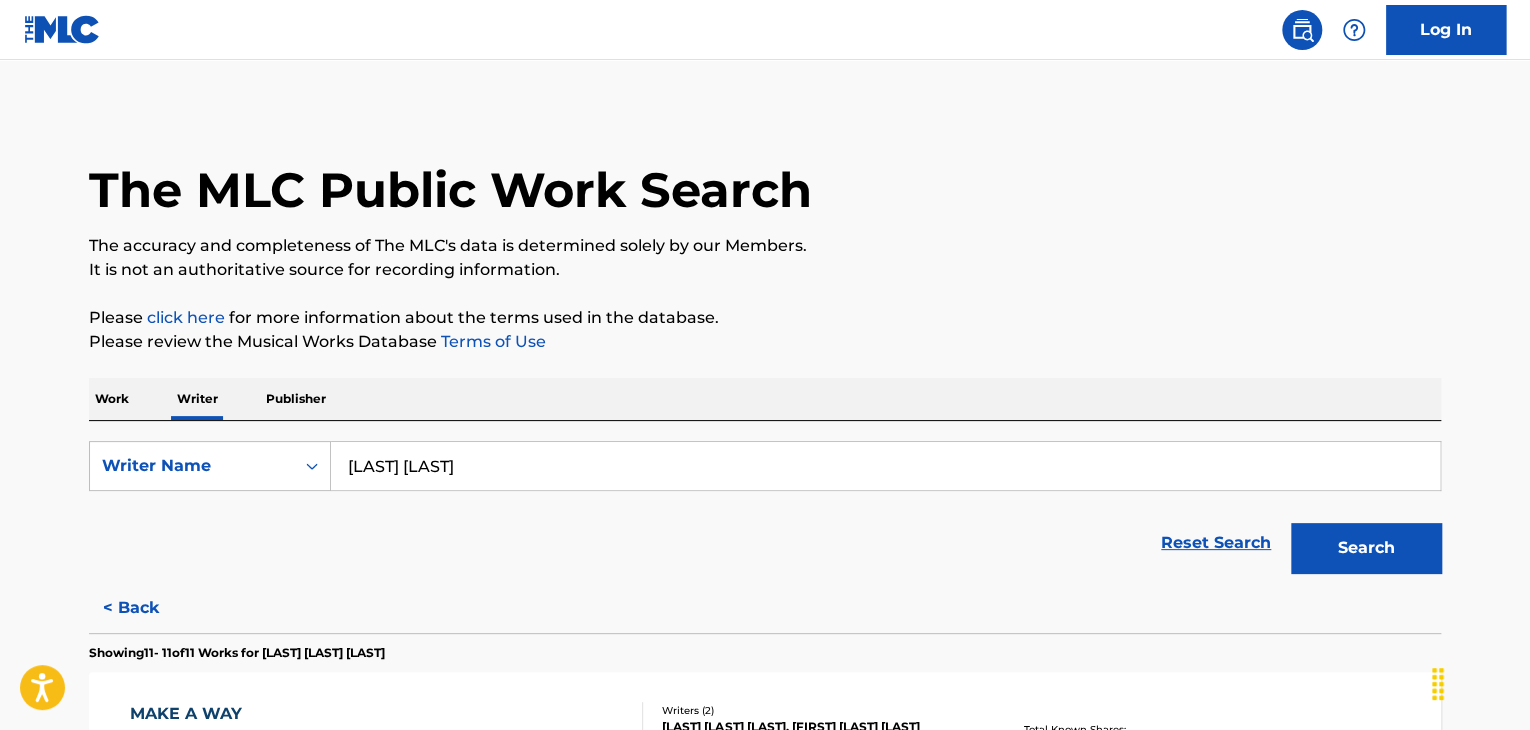 click on "Work" at bounding box center (112, 399) 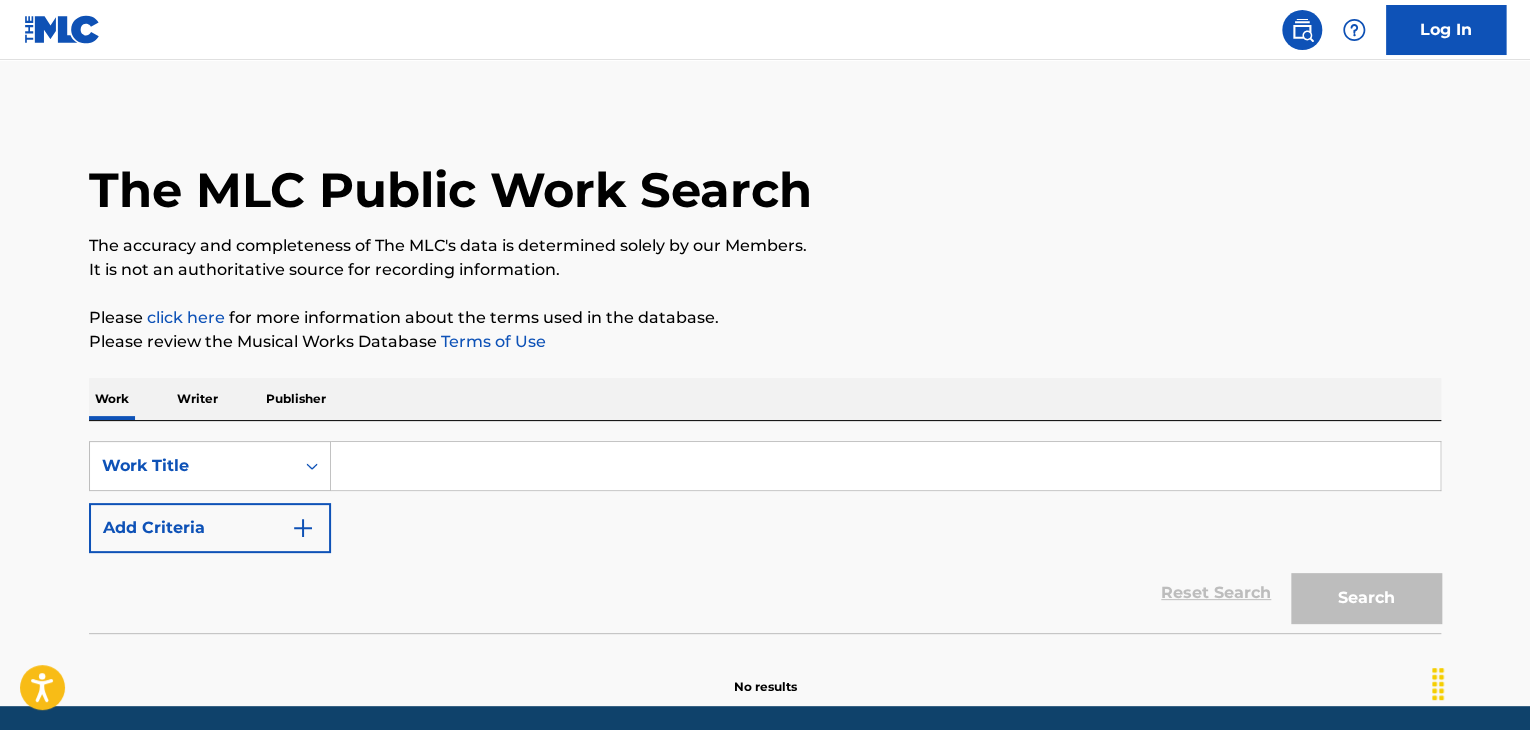 scroll, scrollTop: 0, scrollLeft: 0, axis: both 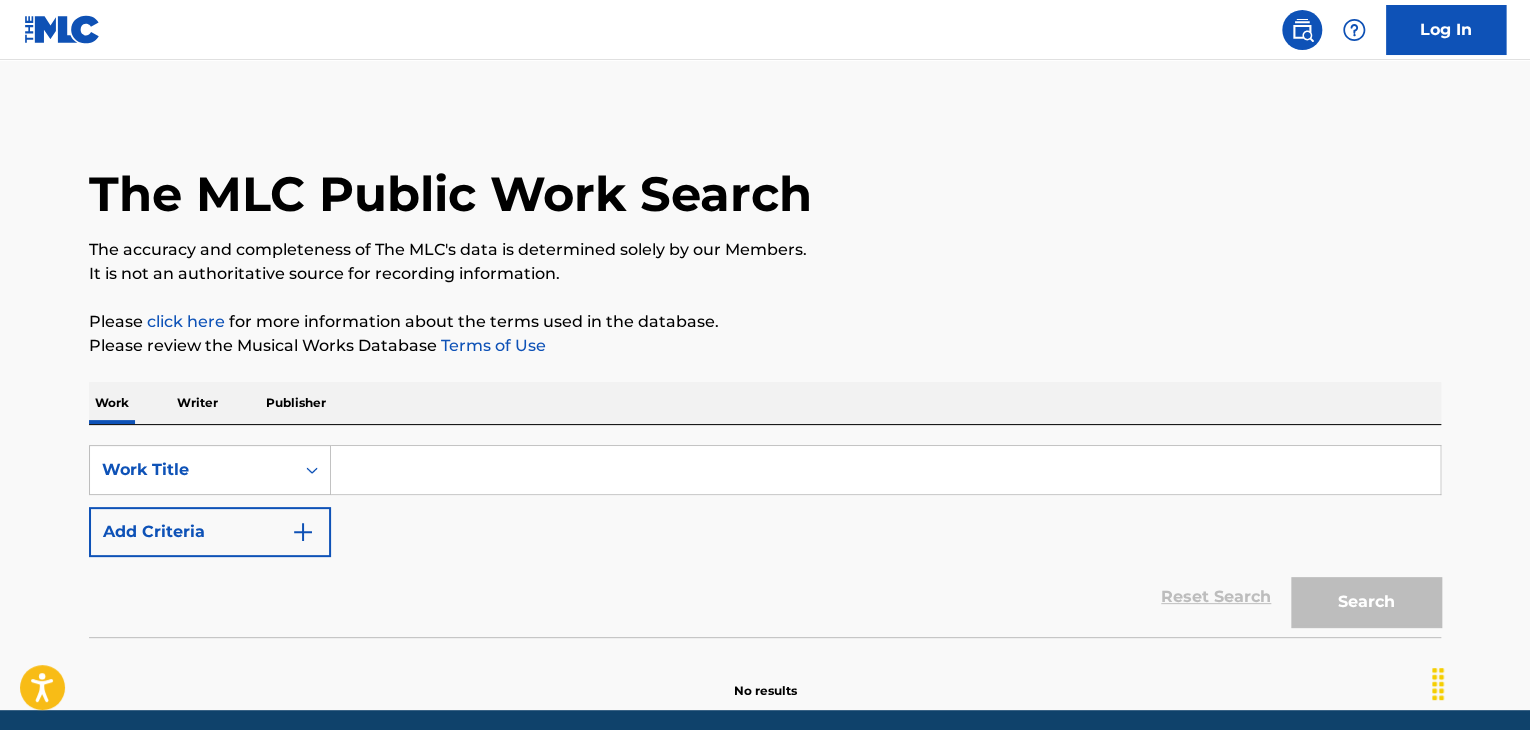 click at bounding box center (885, 470) 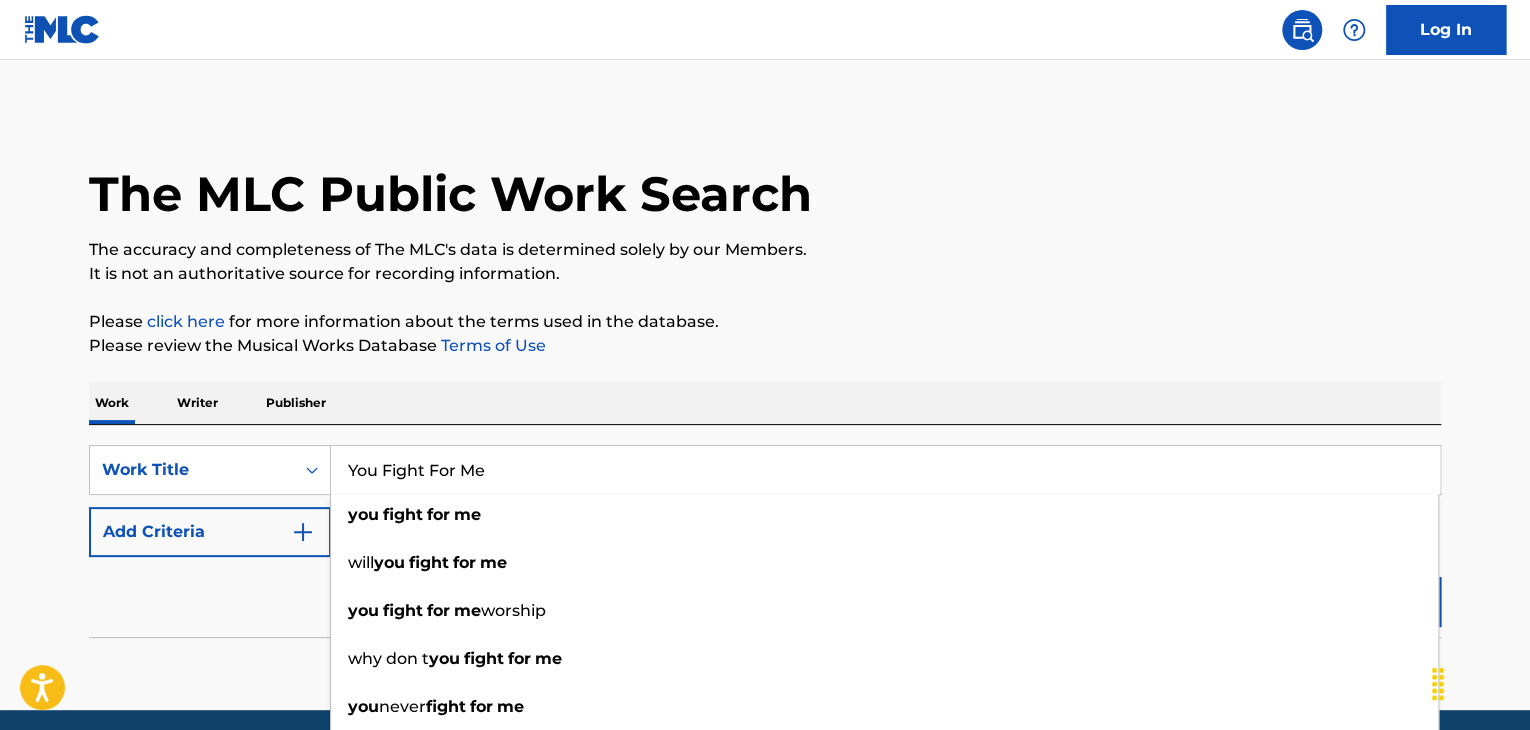 type on "You Fight For Me" 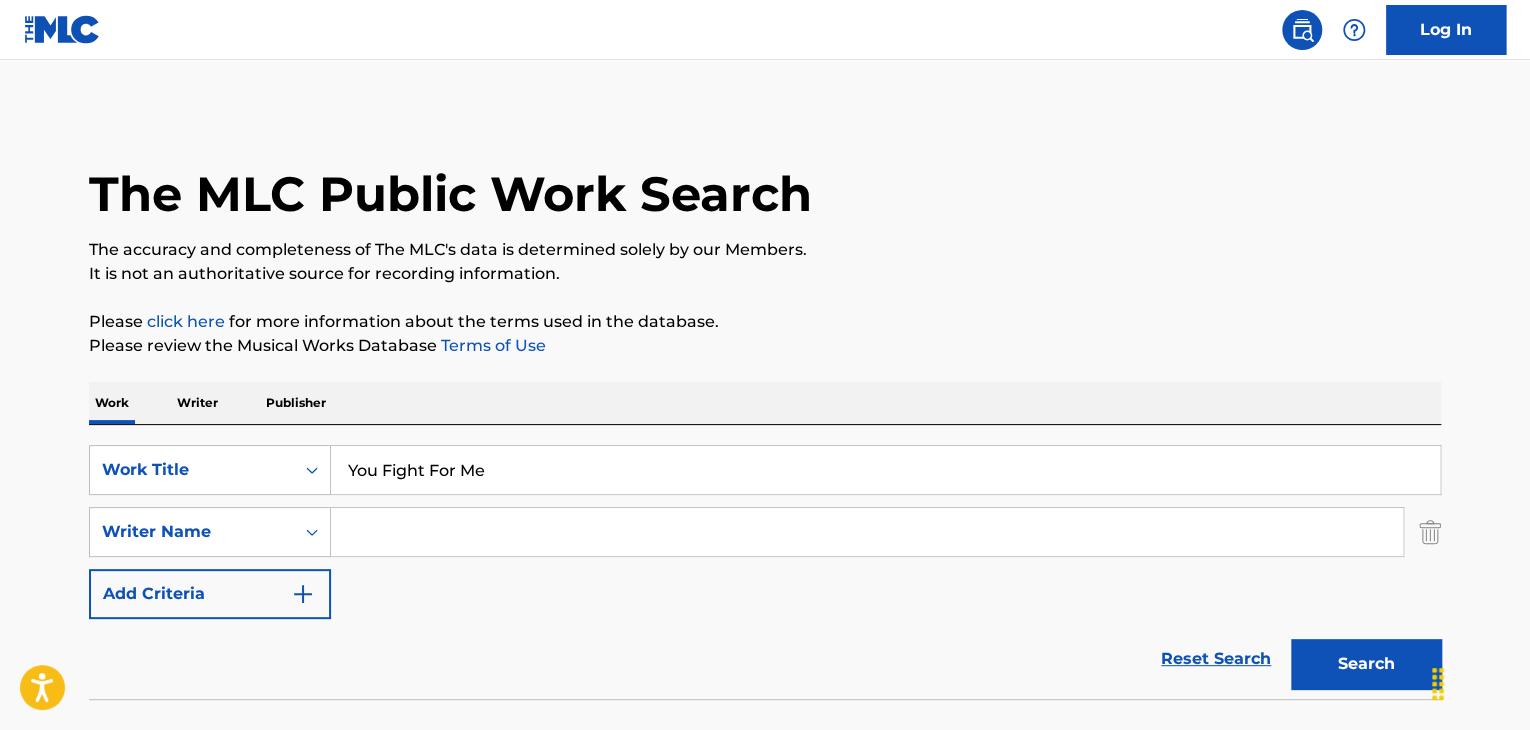 click at bounding box center [867, 532] 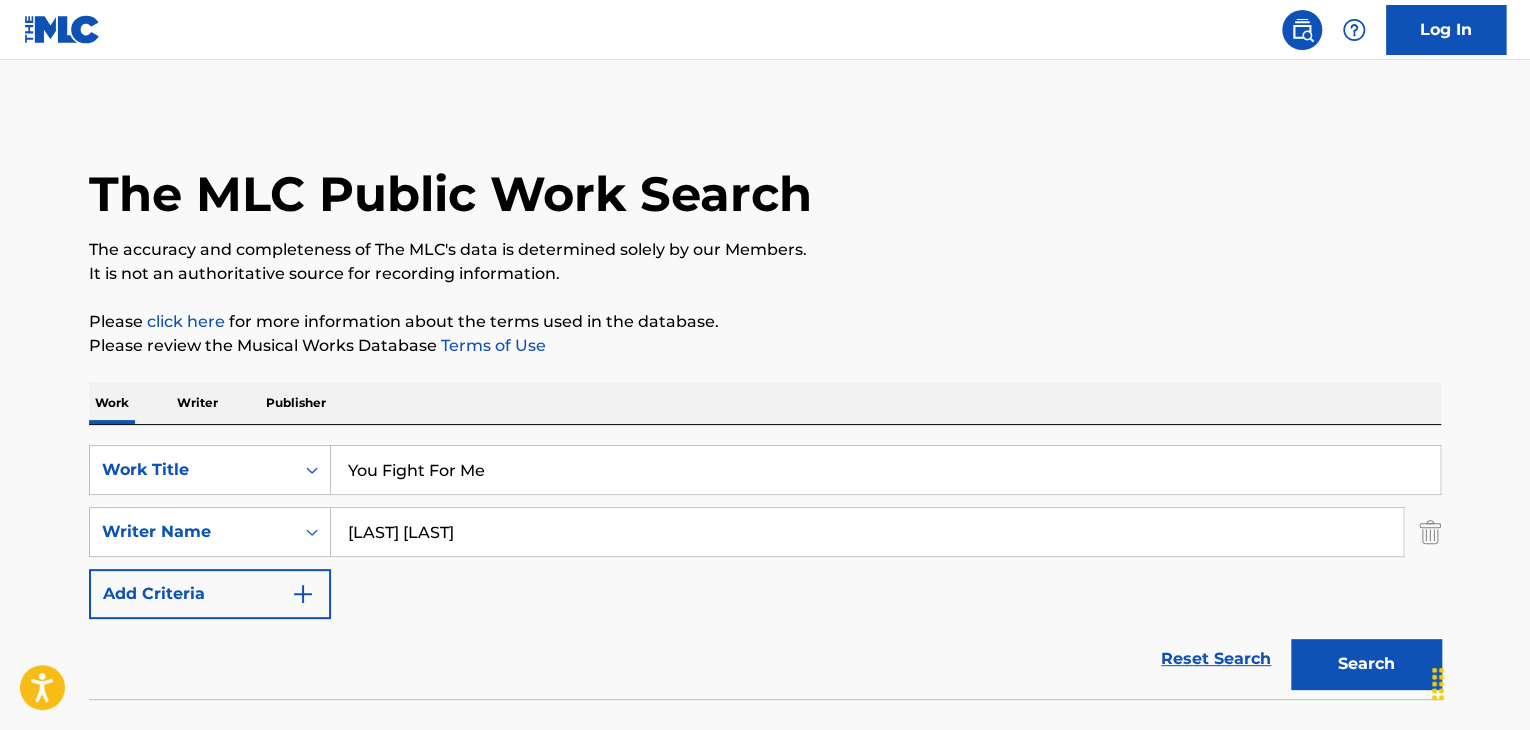 type on "[LAST] [LAST]" 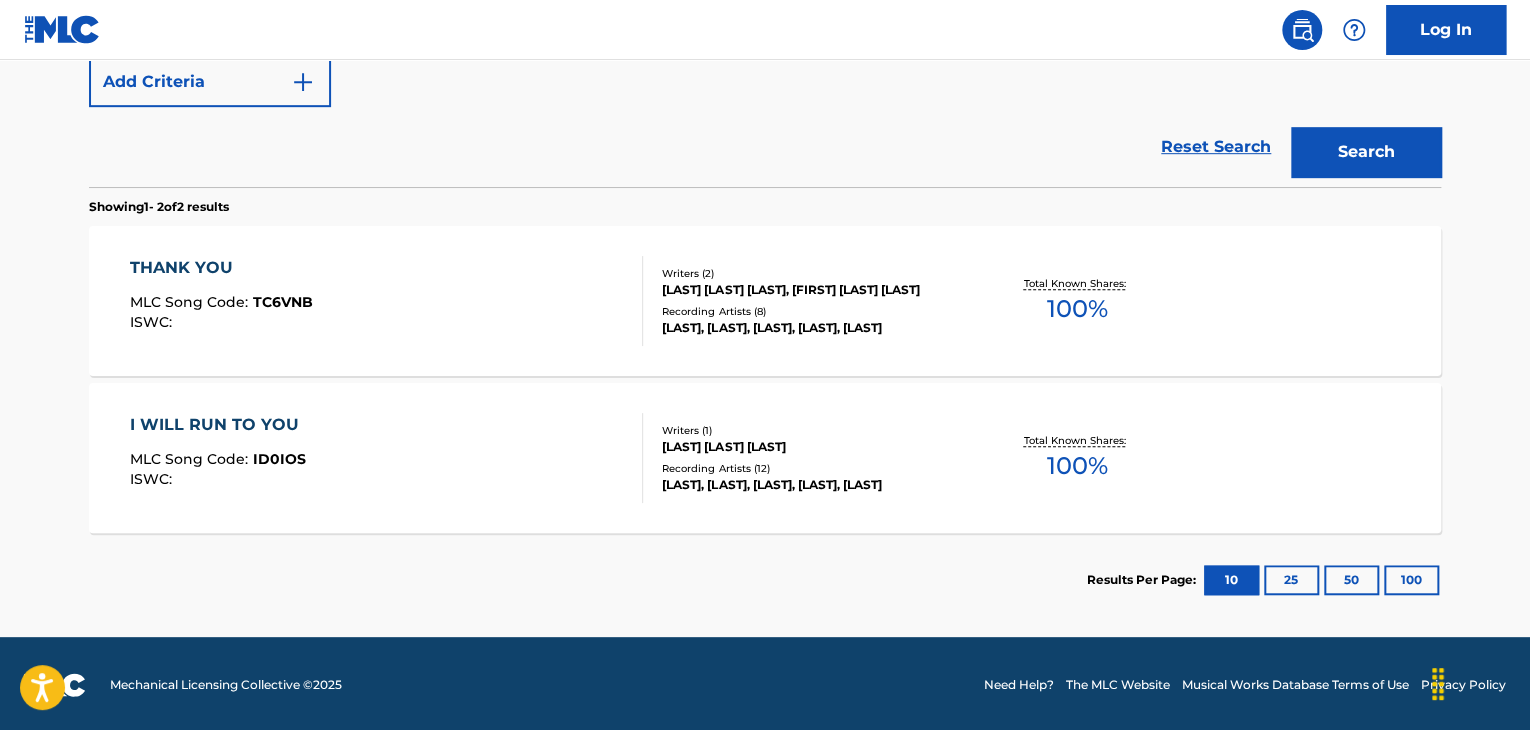 scroll, scrollTop: 515, scrollLeft: 0, axis: vertical 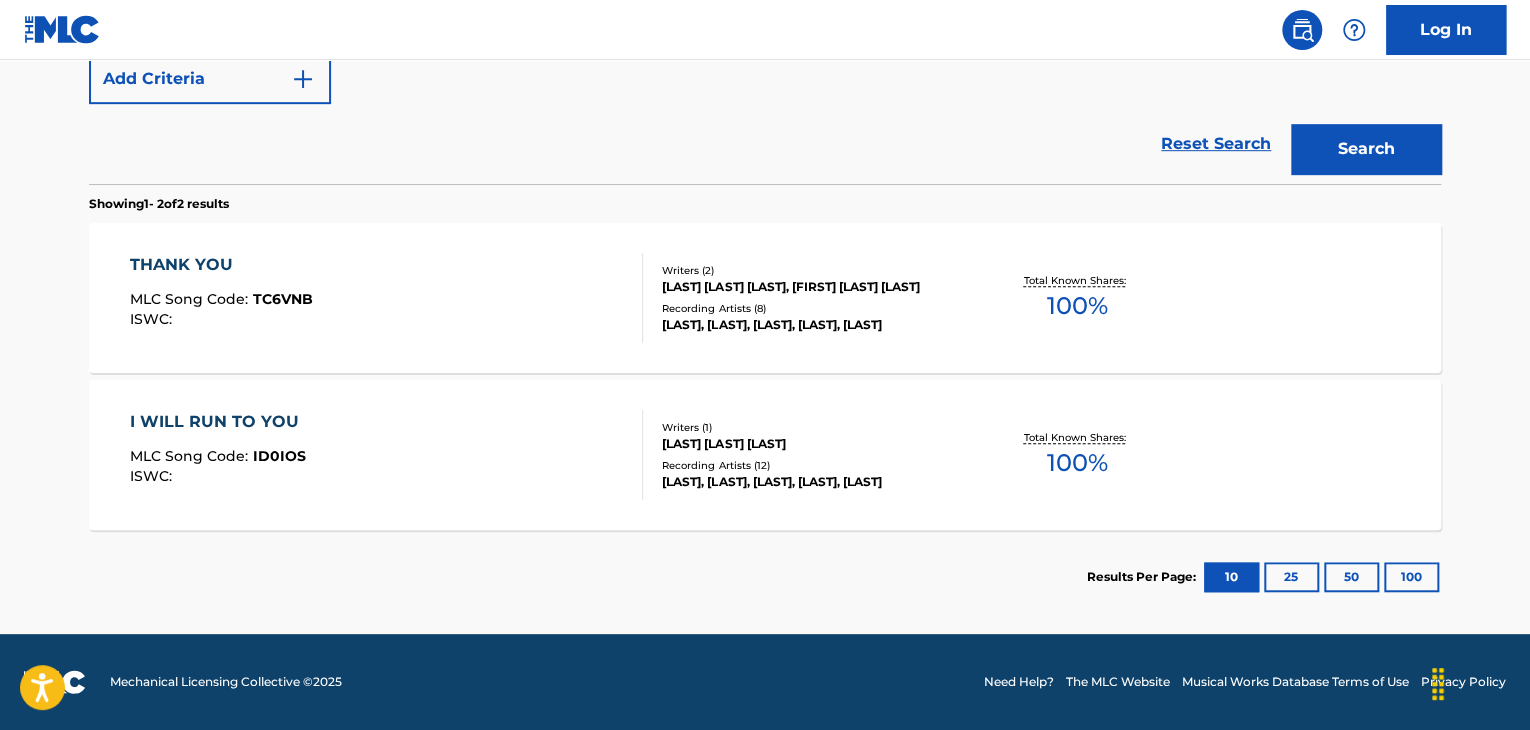 click on "I WILL RUN TO YOU" at bounding box center [219, 422] 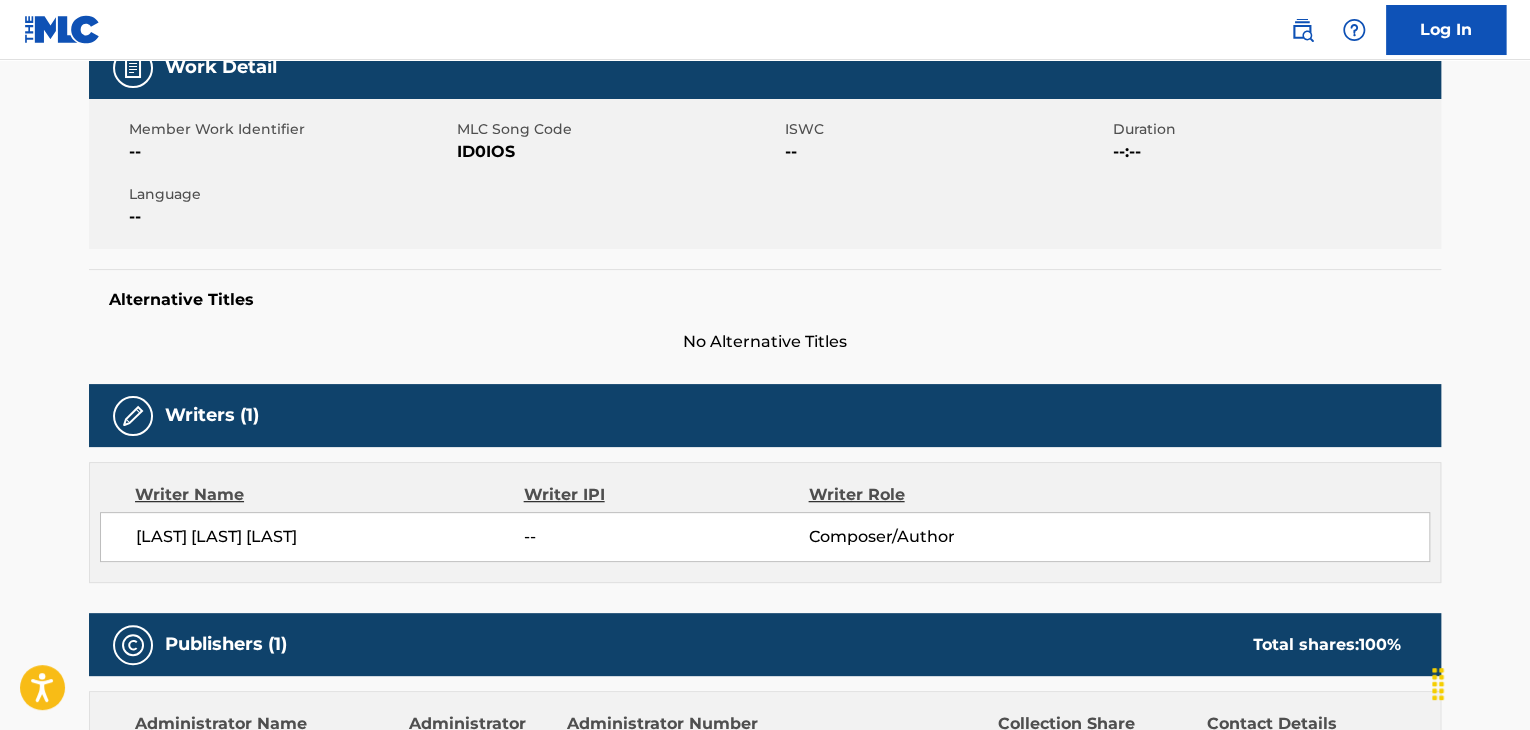 scroll, scrollTop: 400, scrollLeft: 0, axis: vertical 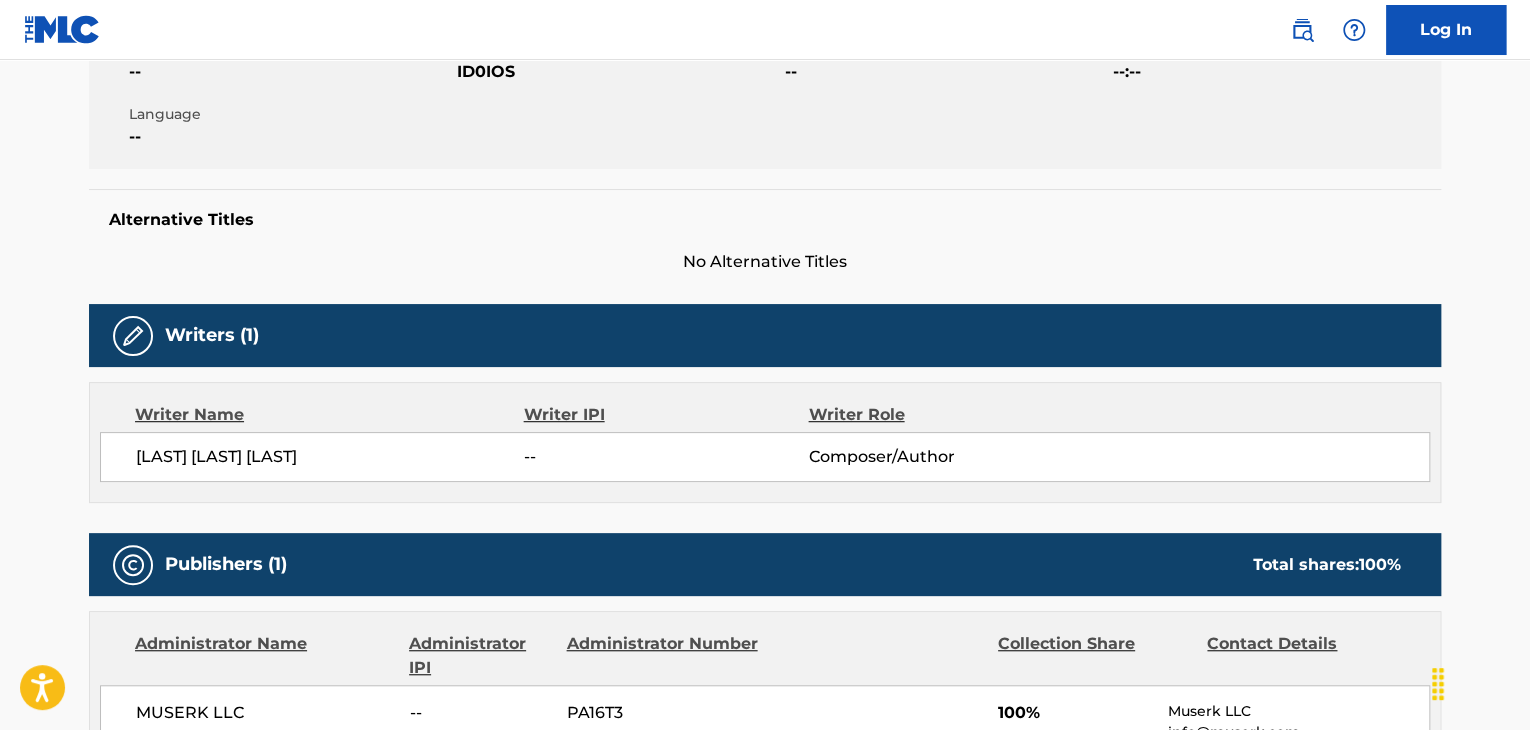 click on "[LAST] [LAST] [LAST]" at bounding box center (330, 457) 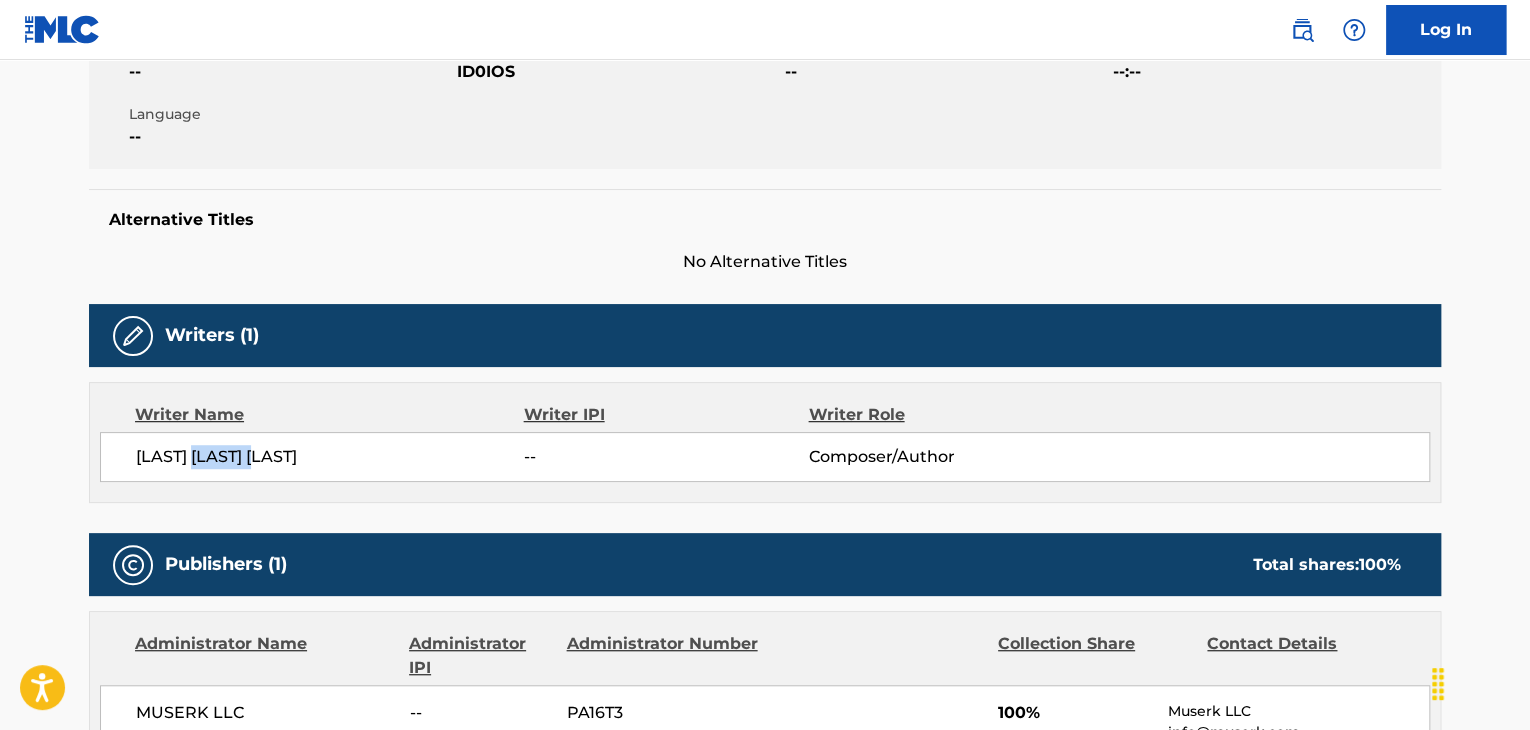 click on "[LAST] [LAST] [LAST]" at bounding box center (330, 457) 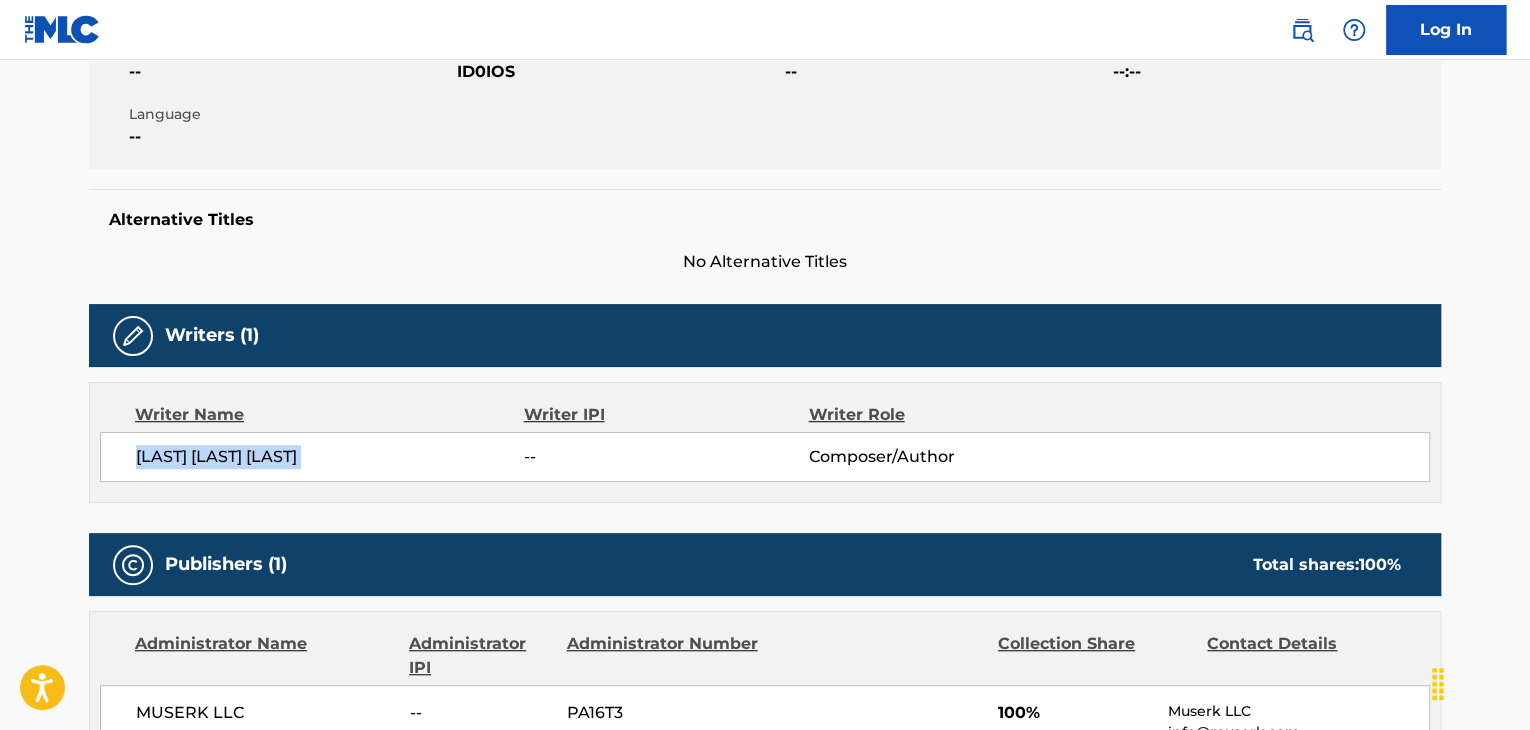 click on "[LAST] [LAST] [LAST]" at bounding box center (330, 457) 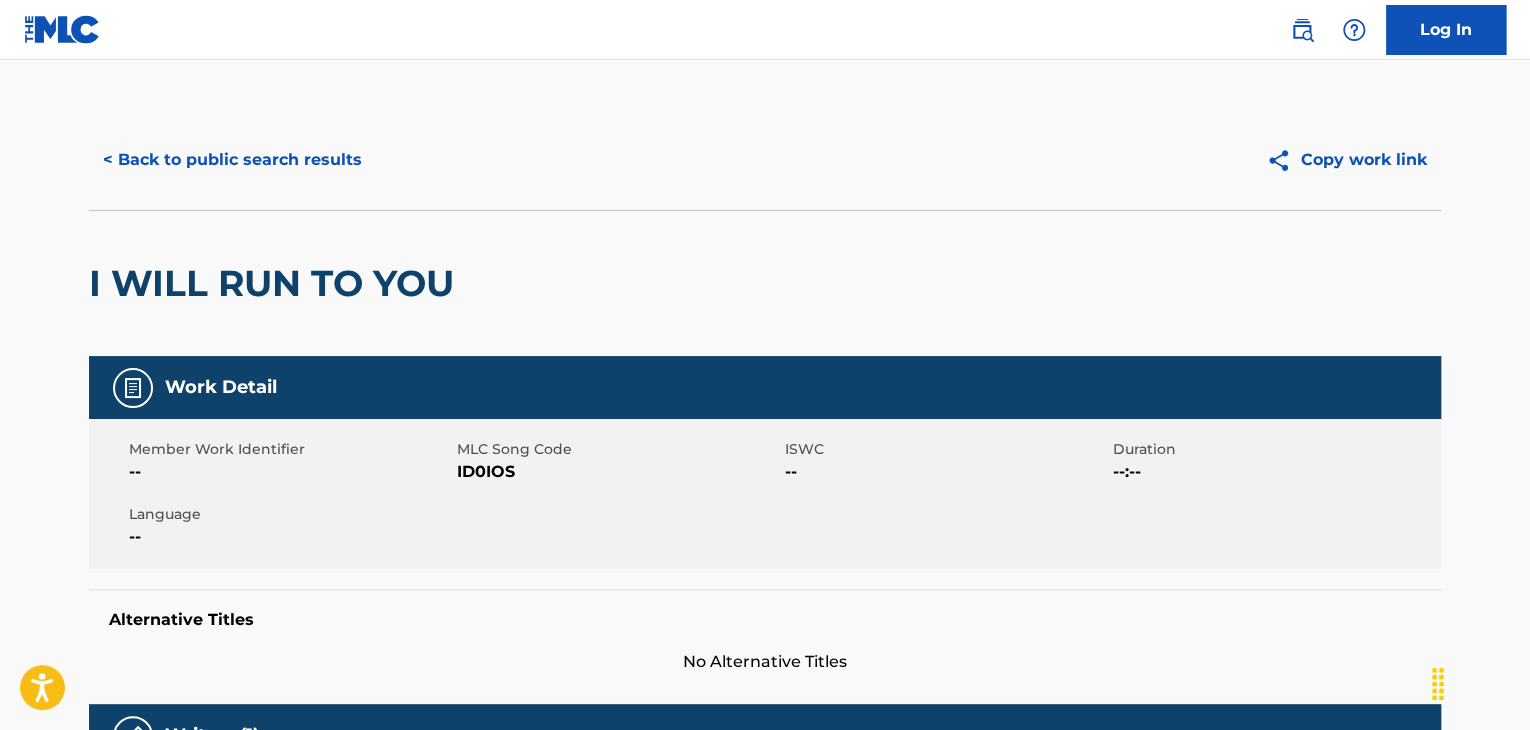 scroll, scrollTop: 0, scrollLeft: 0, axis: both 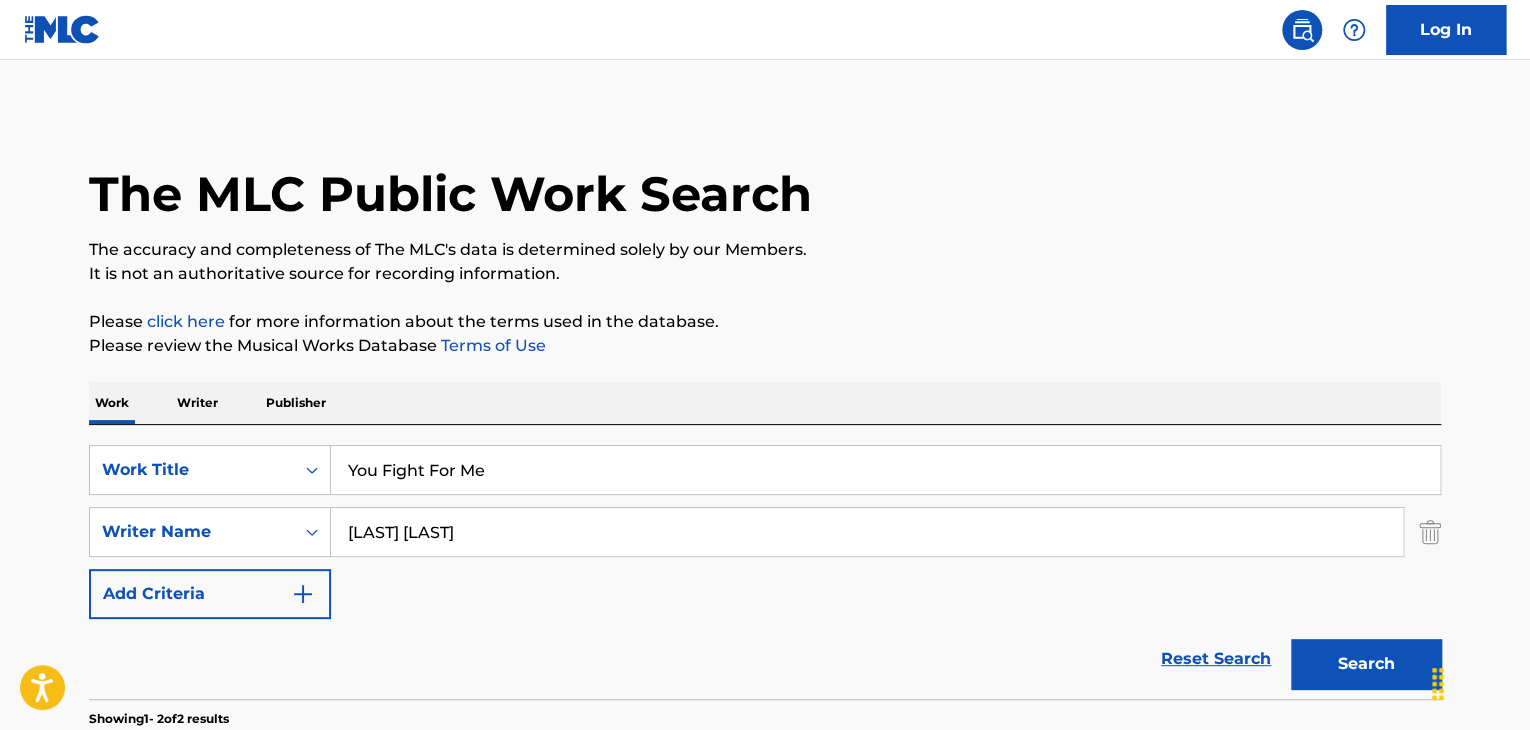 click on "Writer" at bounding box center (197, 403) 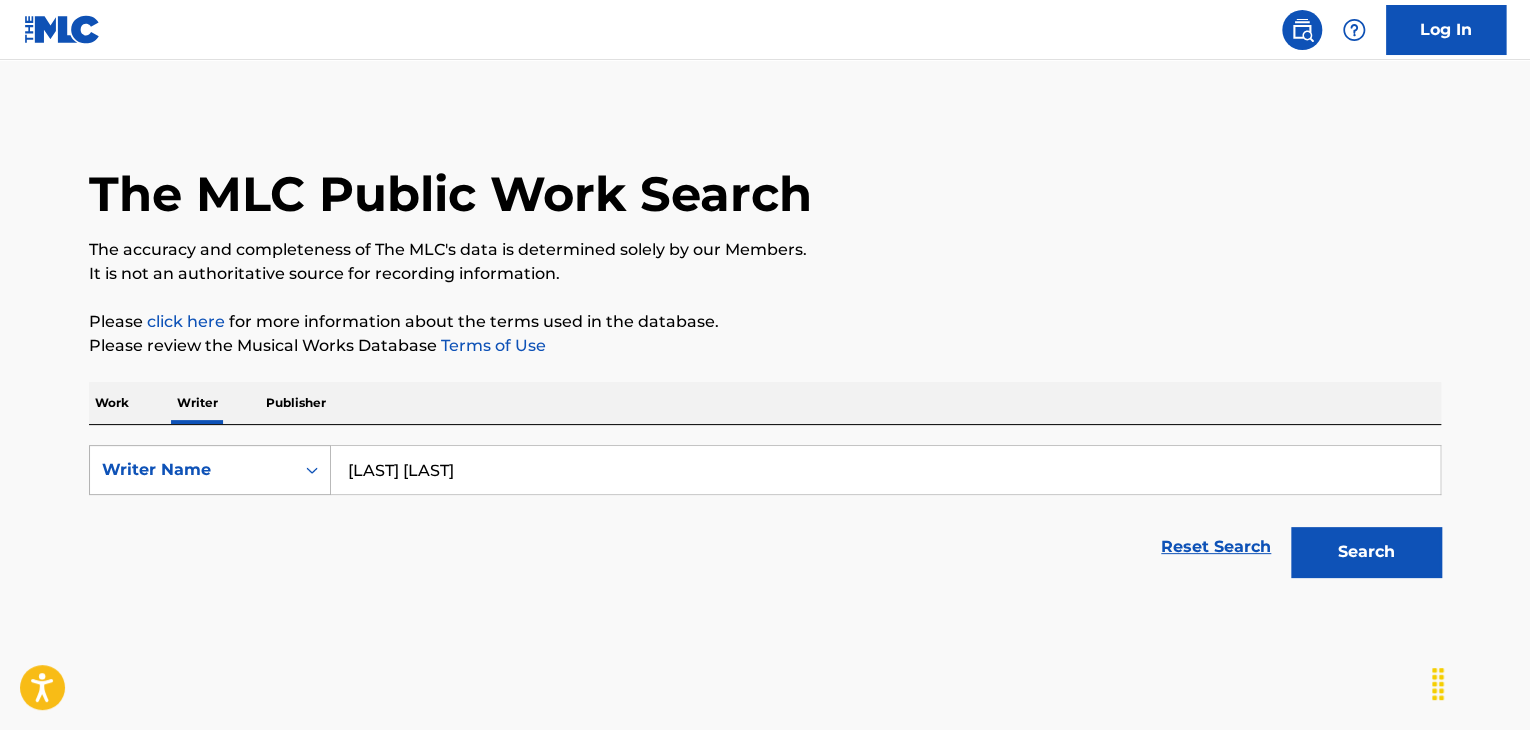 scroll, scrollTop: 0, scrollLeft: 0, axis: both 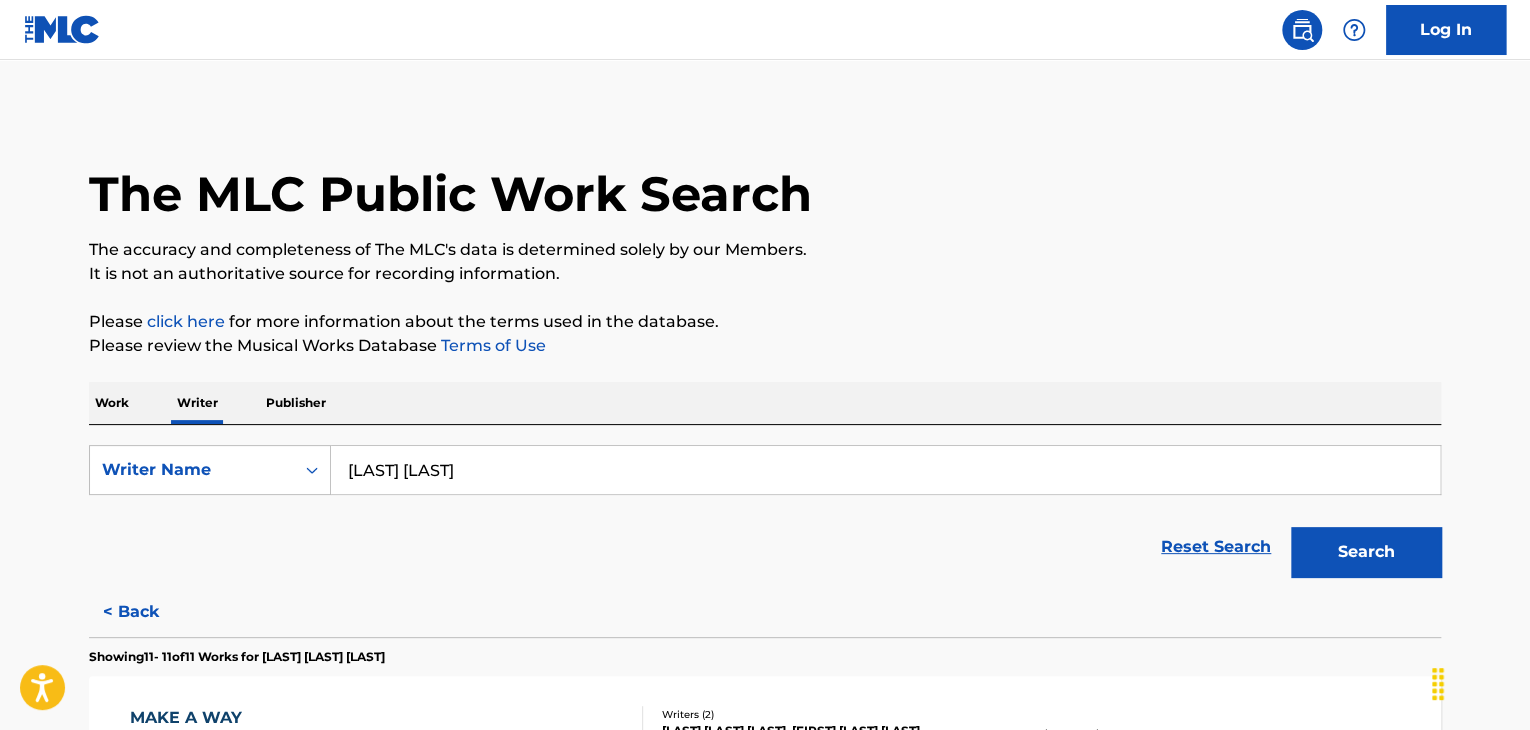 click on "[LAST] [LAST]" at bounding box center [885, 470] 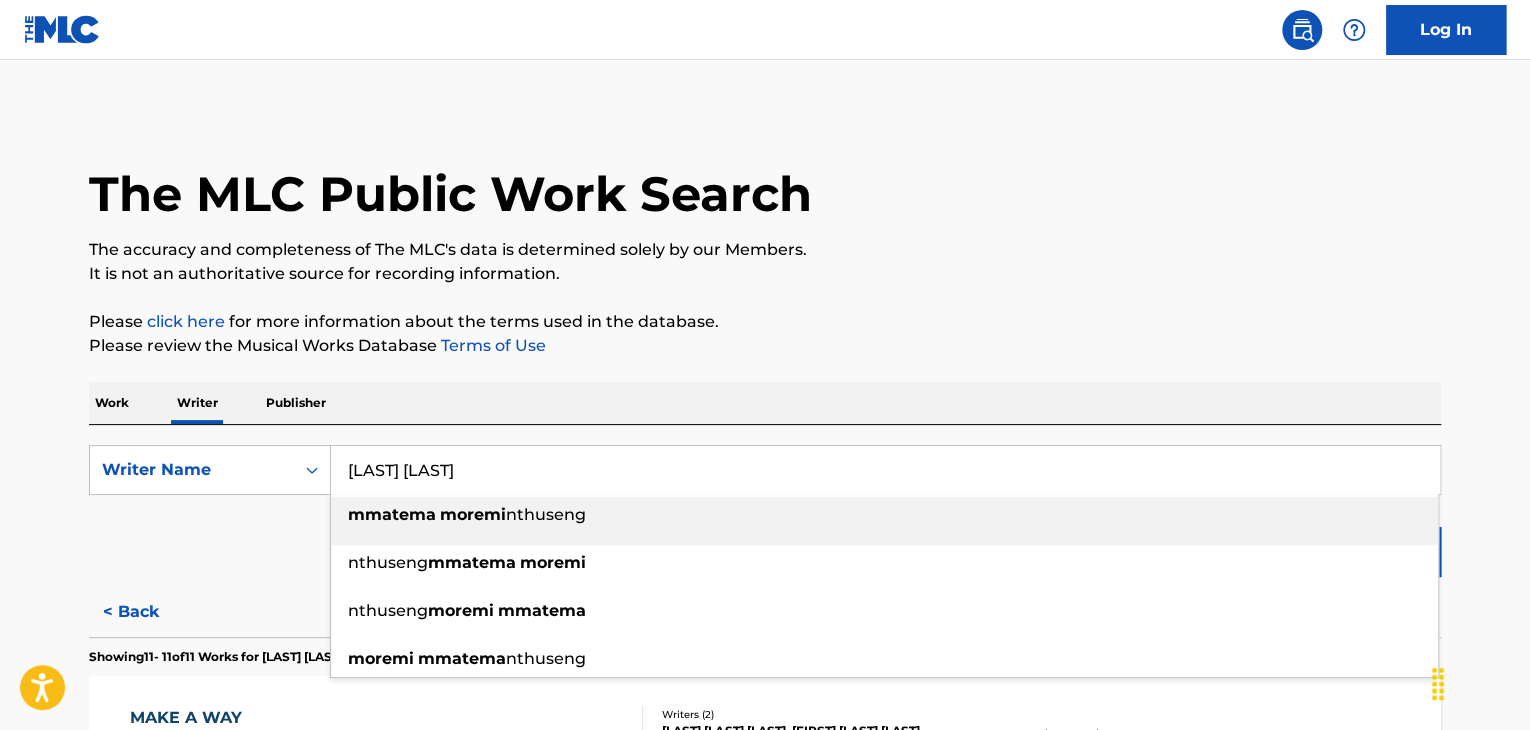 click on "[LAST] [LAST]" at bounding box center [885, 470] 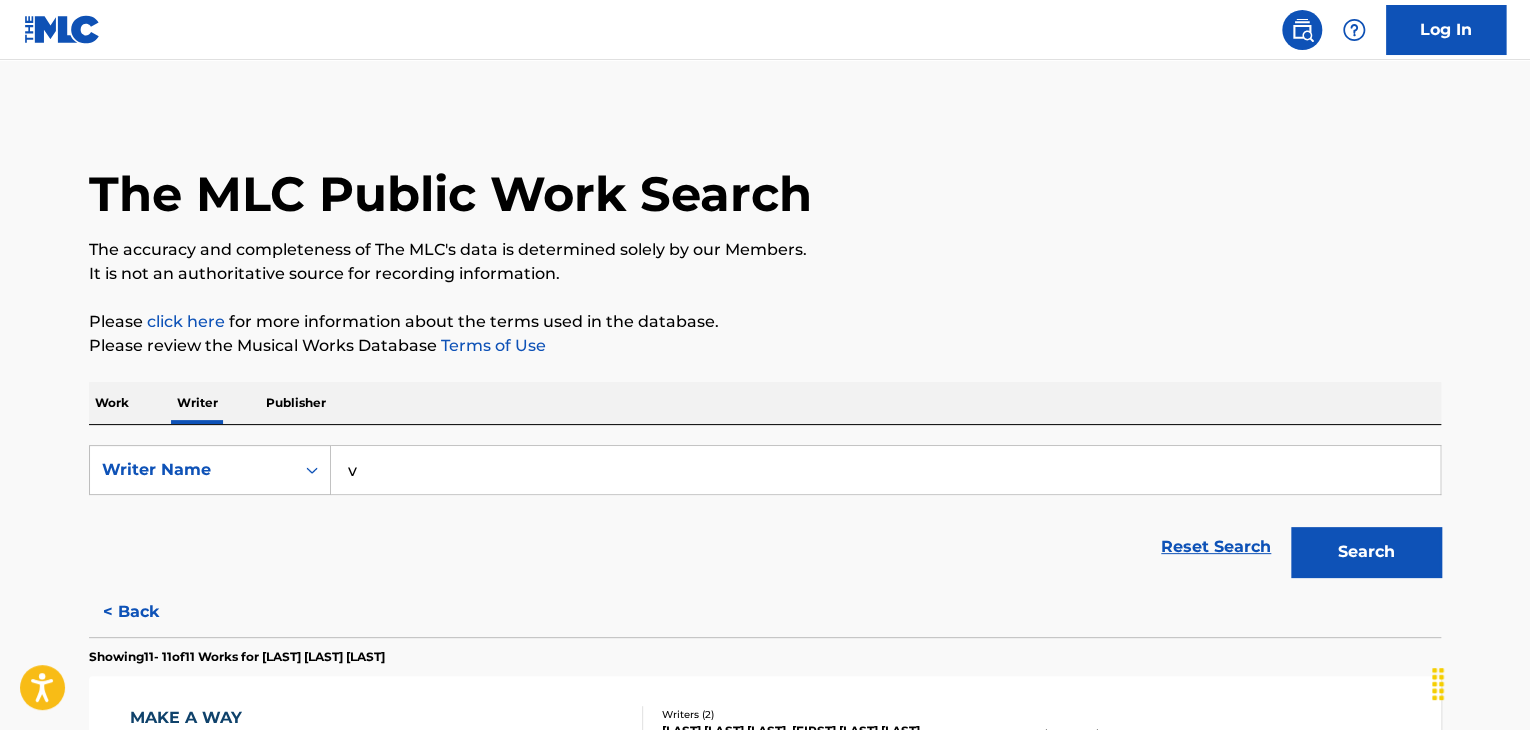 click on "v" at bounding box center [885, 470] 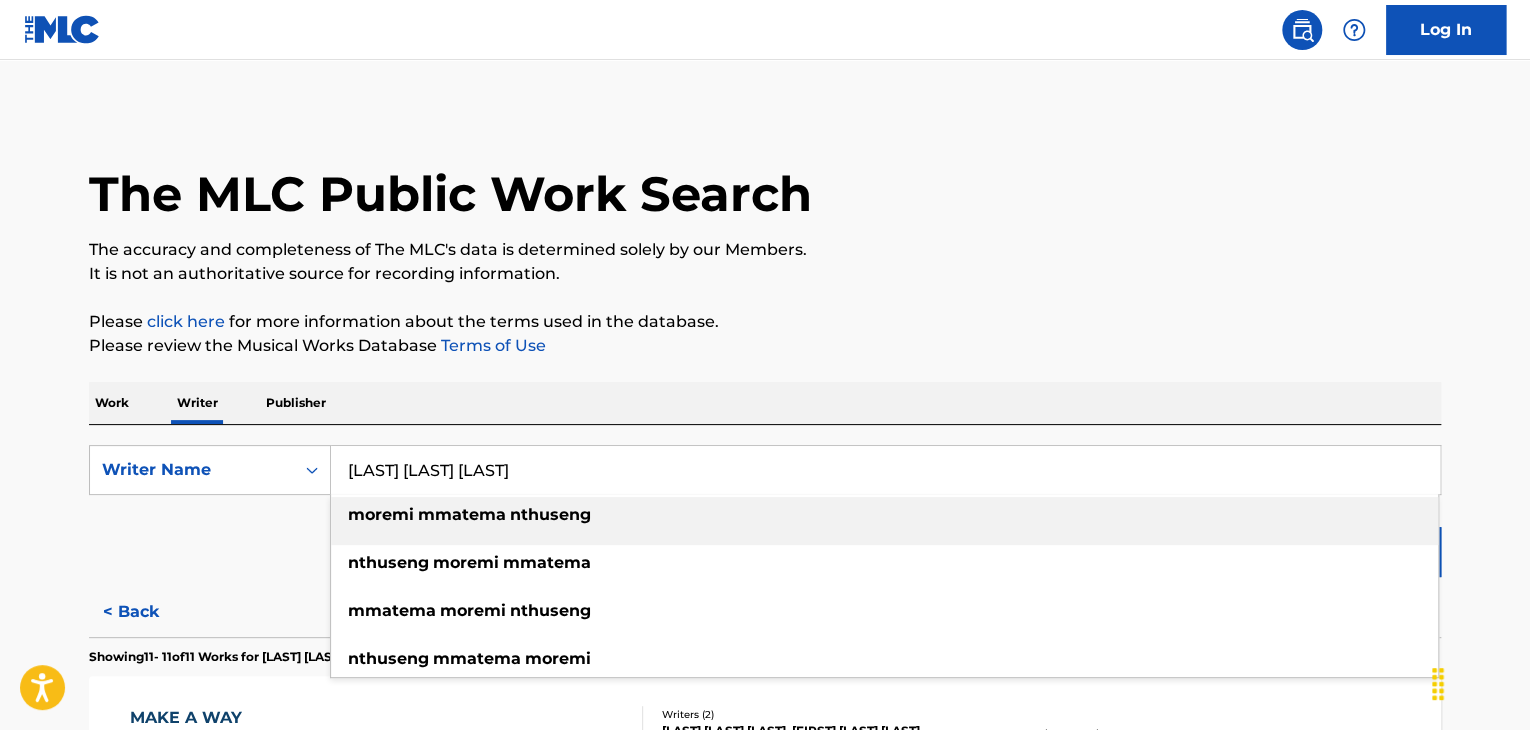 type on "[LAST] [LAST] [LAST]" 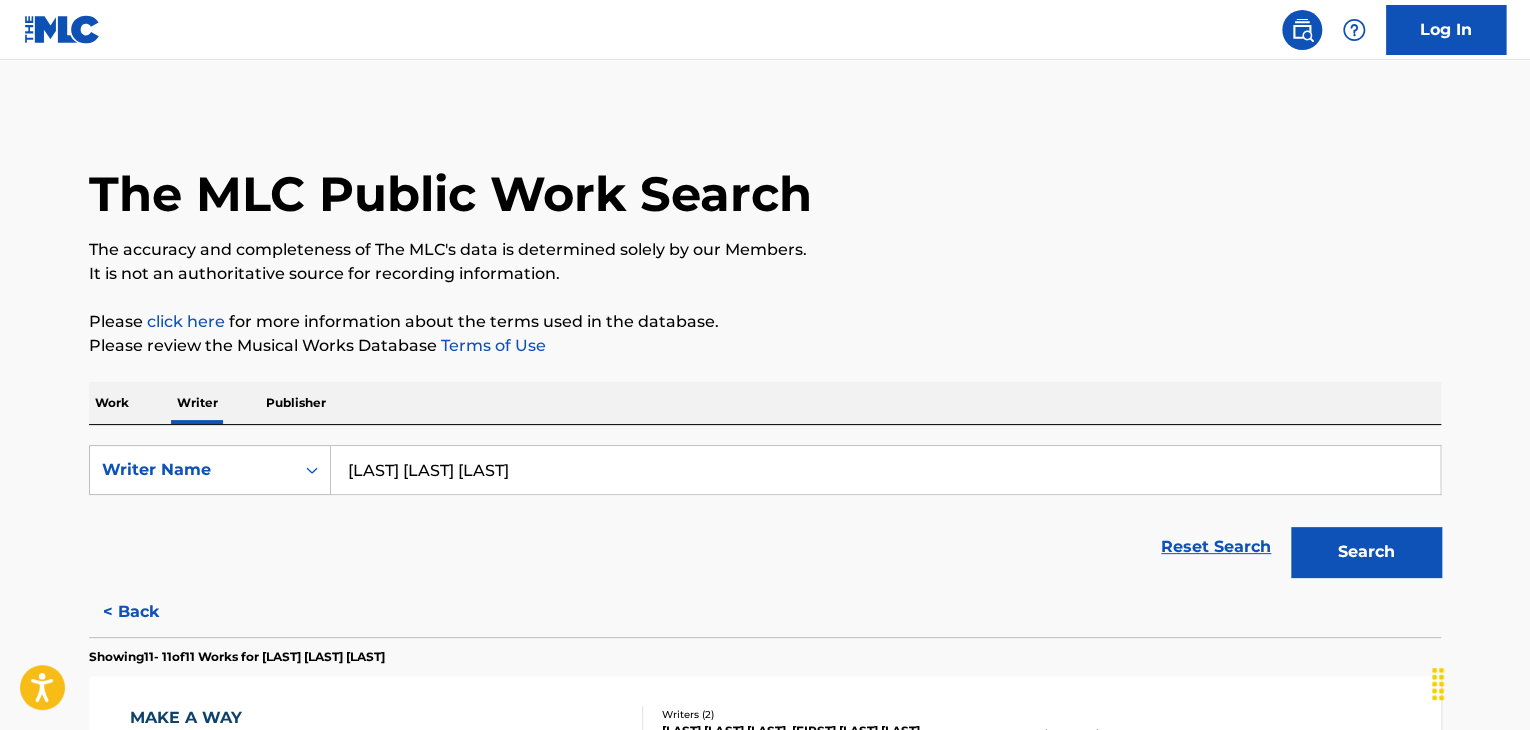 click on "Search" at bounding box center (1366, 552) 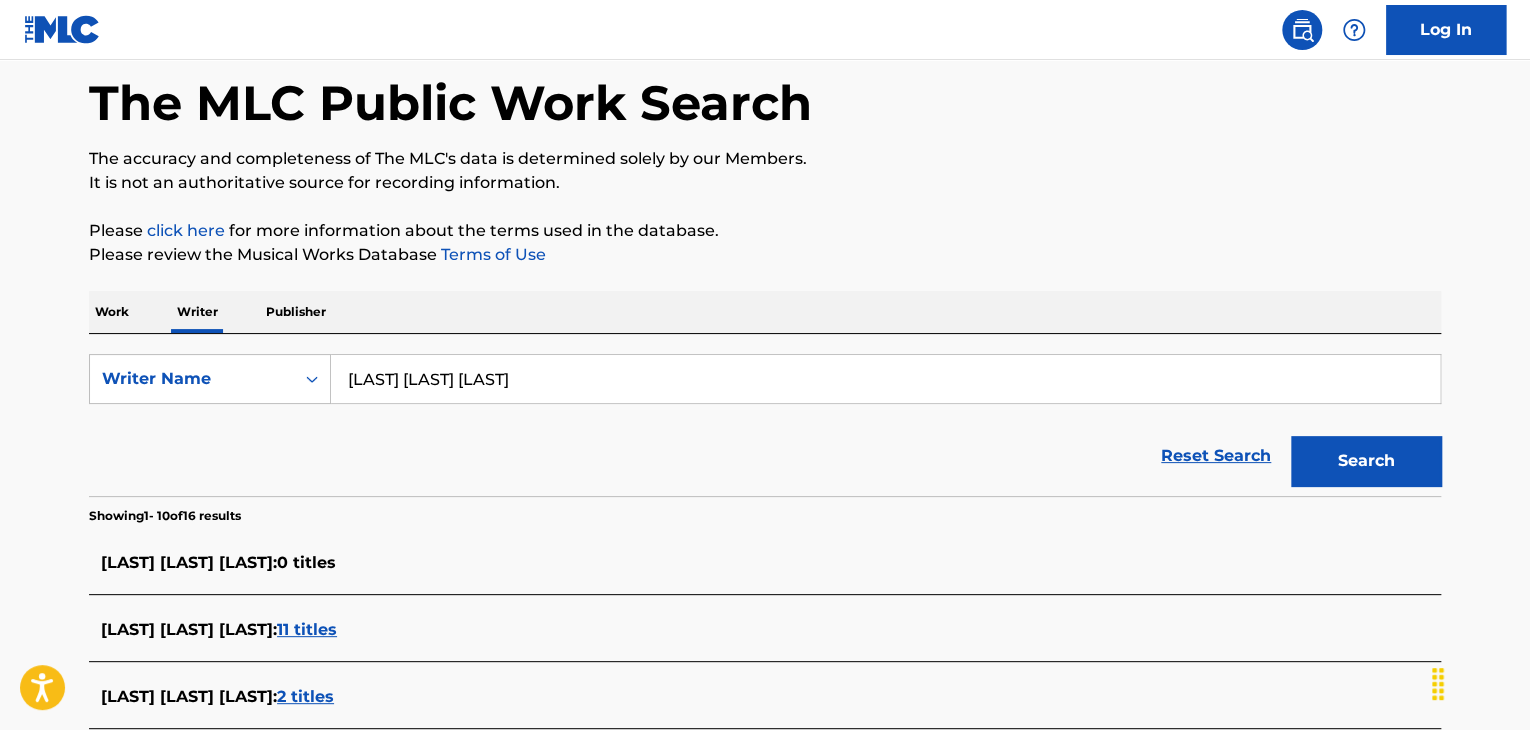 scroll, scrollTop: 291, scrollLeft: 0, axis: vertical 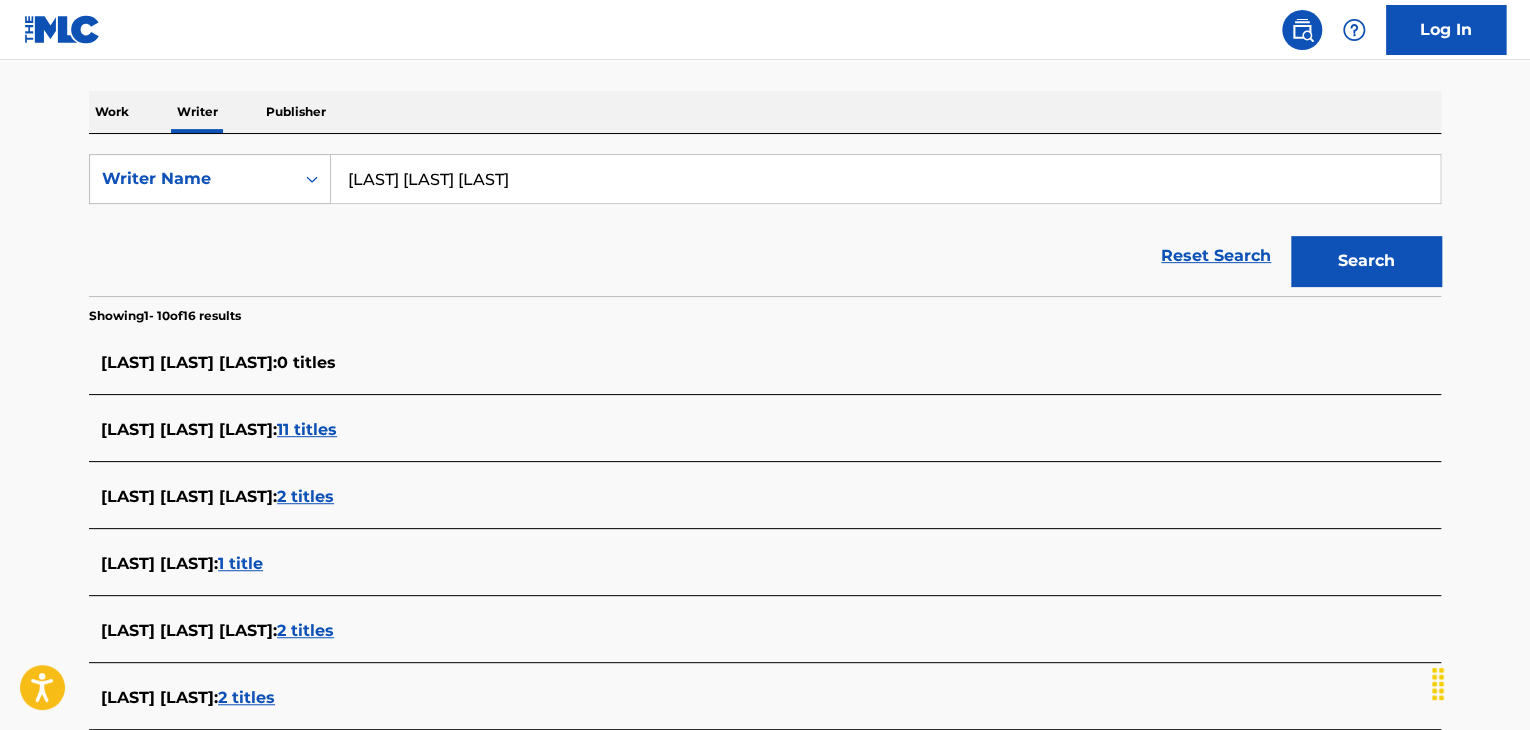 click on "11 titles" at bounding box center [307, 429] 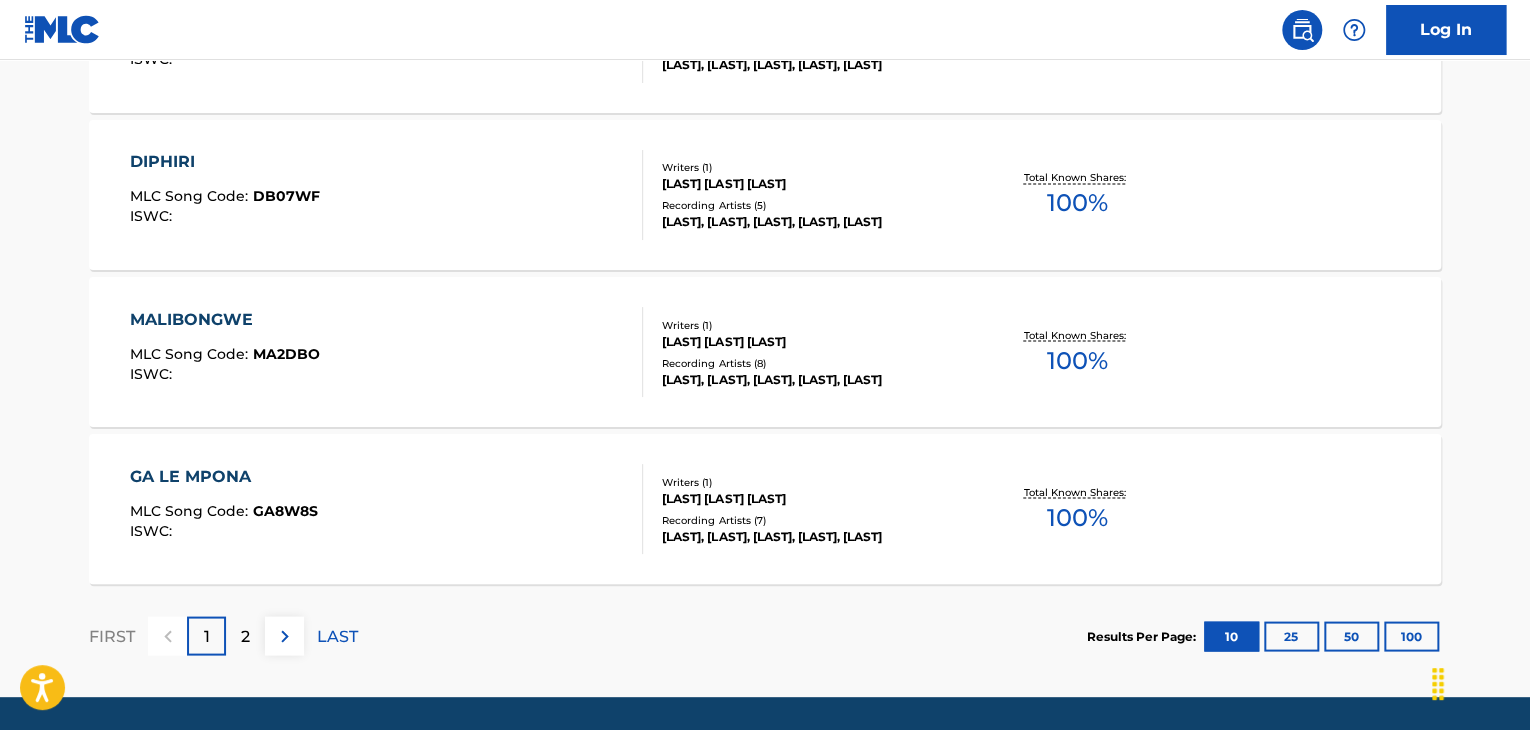 scroll, scrollTop: 1718, scrollLeft: 0, axis: vertical 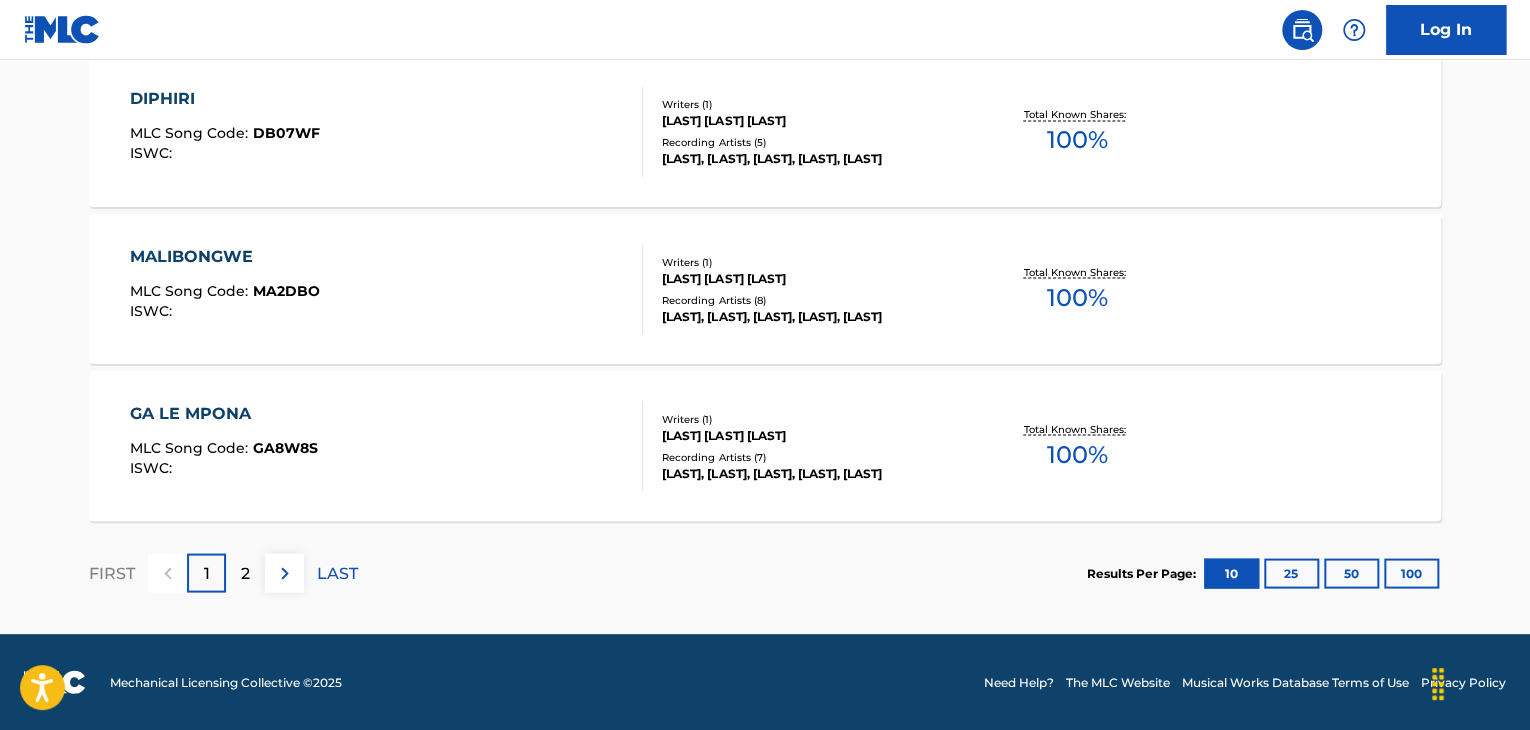 click on "2" at bounding box center (245, 573) 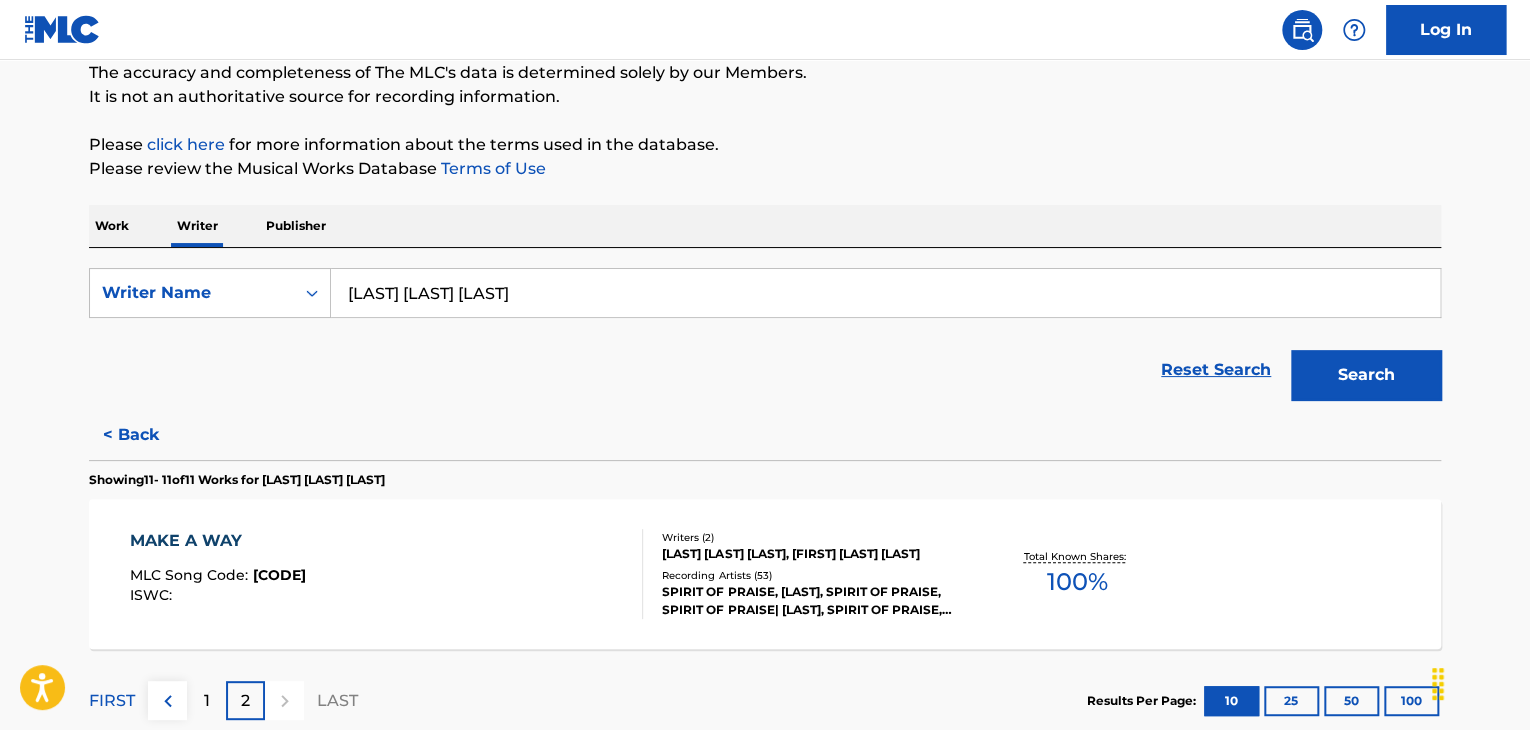 scroll, scrollTop: 4, scrollLeft: 0, axis: vertical 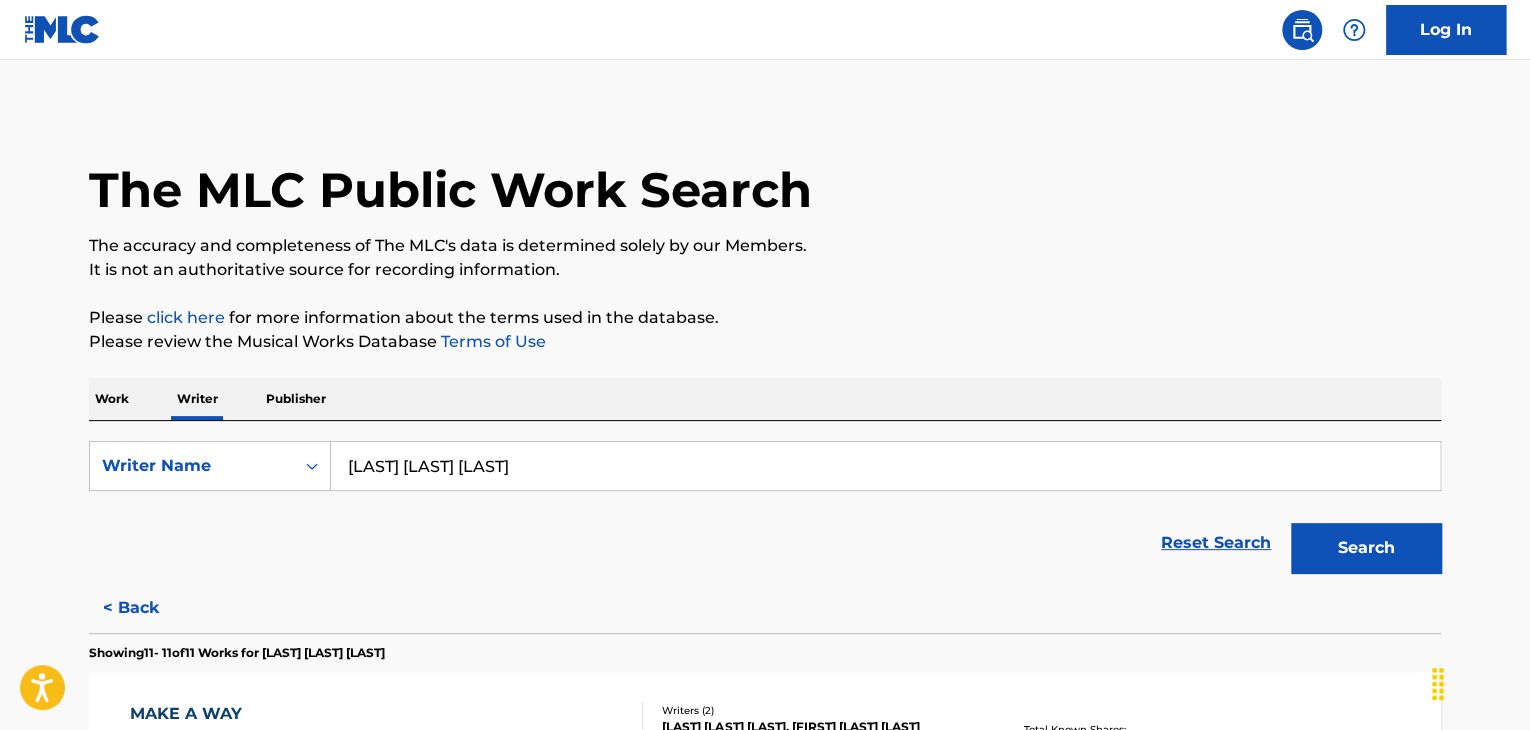 click on "Work" at bounding box center [112, 399] 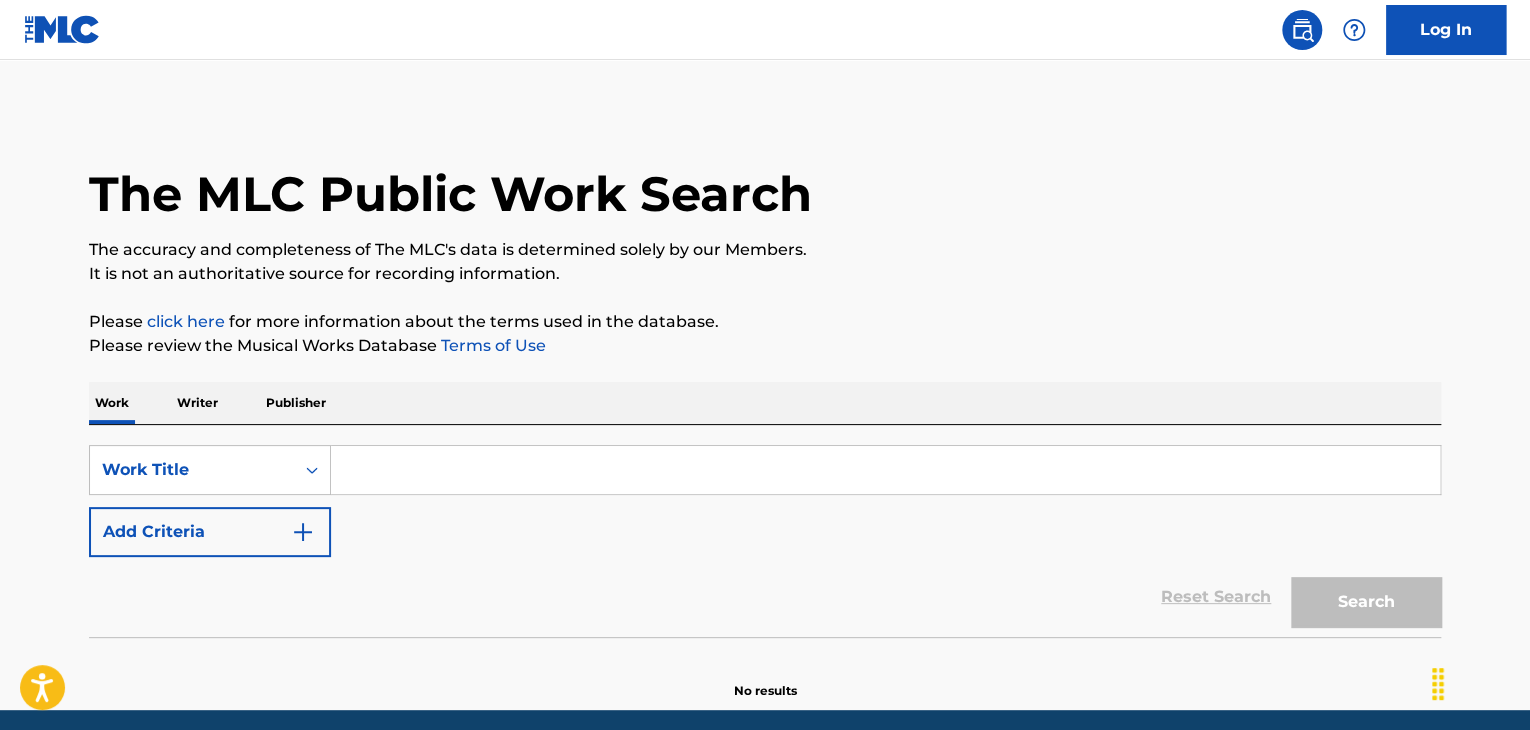 click at bounding box center (885, 470) 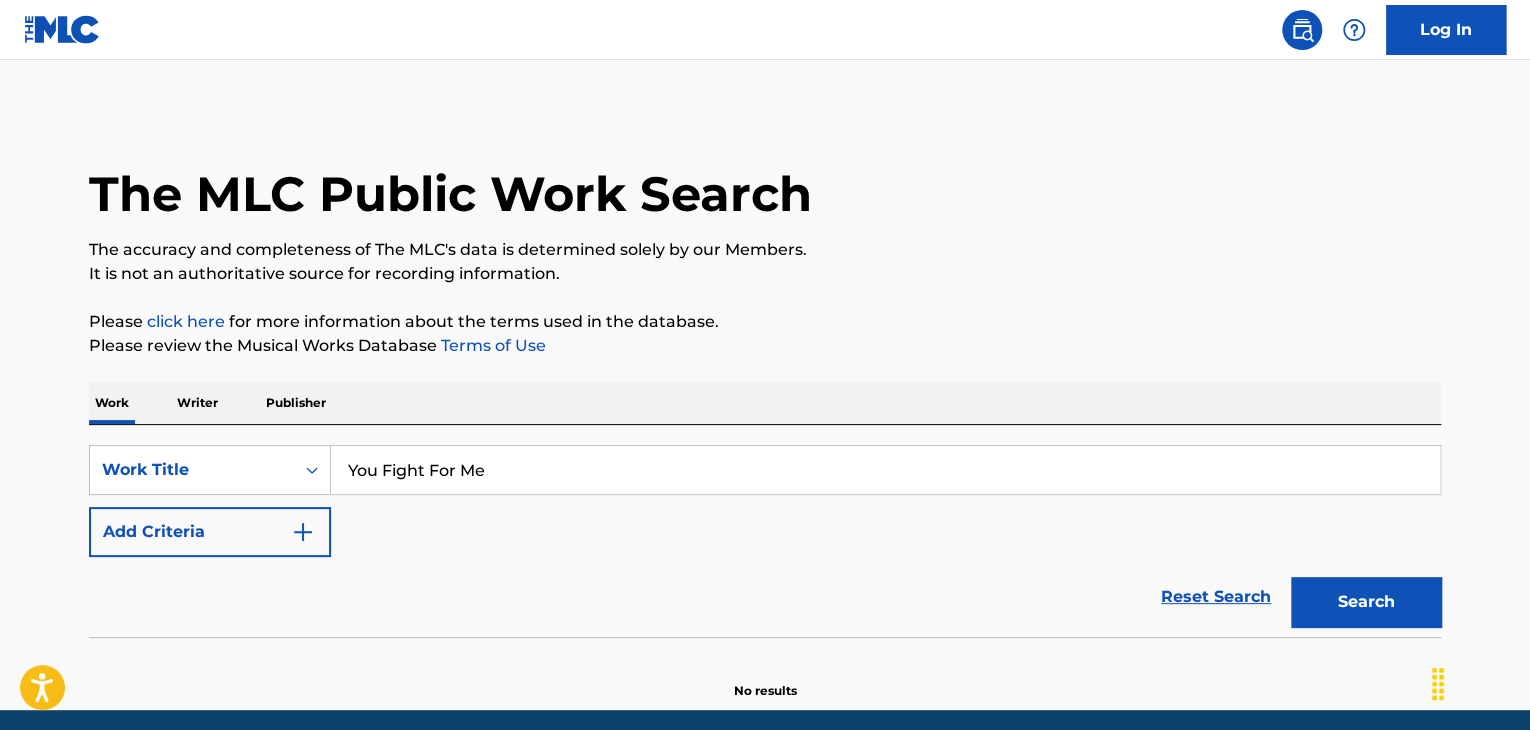 type on "You Fight For Me" 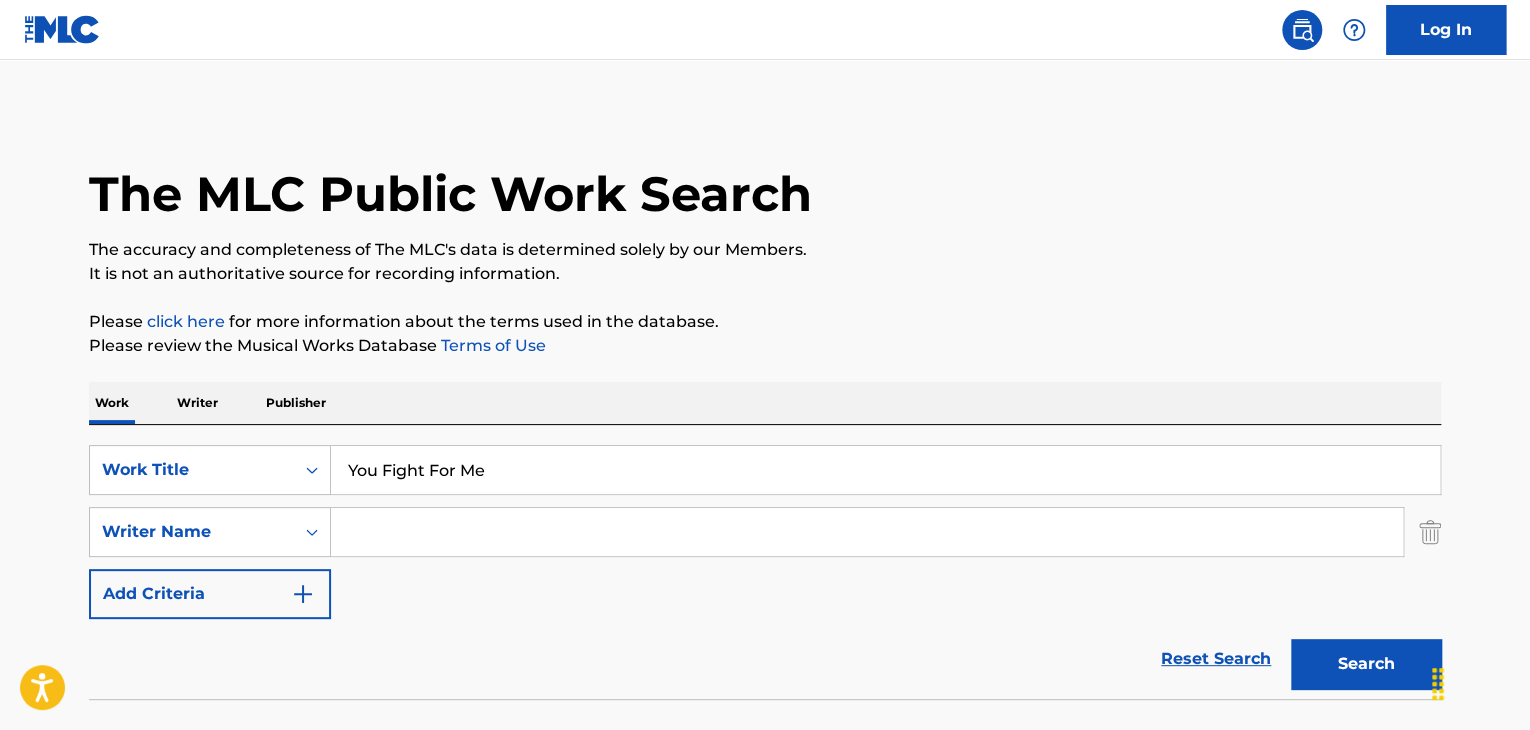 click at bounding box center (867, 532) 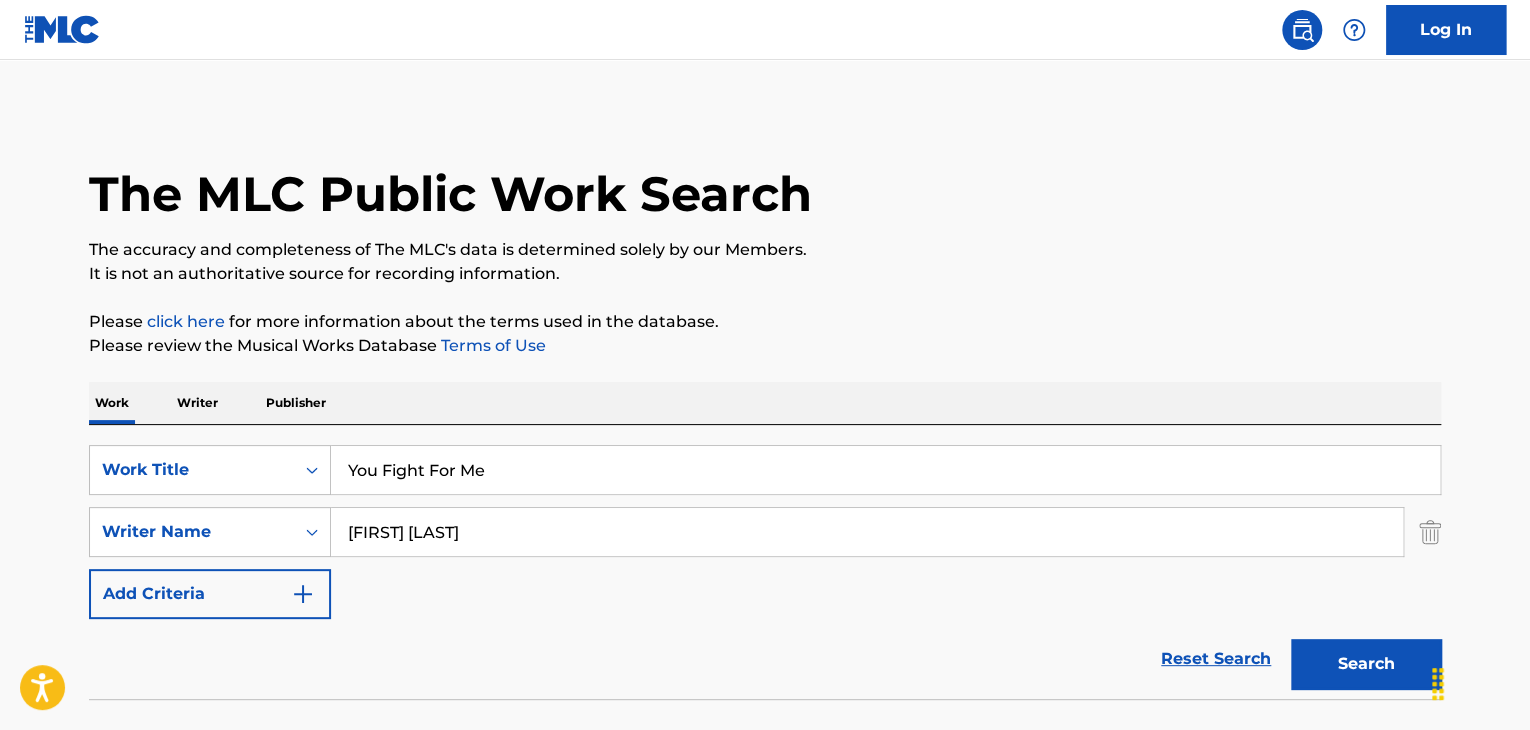 type on "[FIRST] [LAST]" 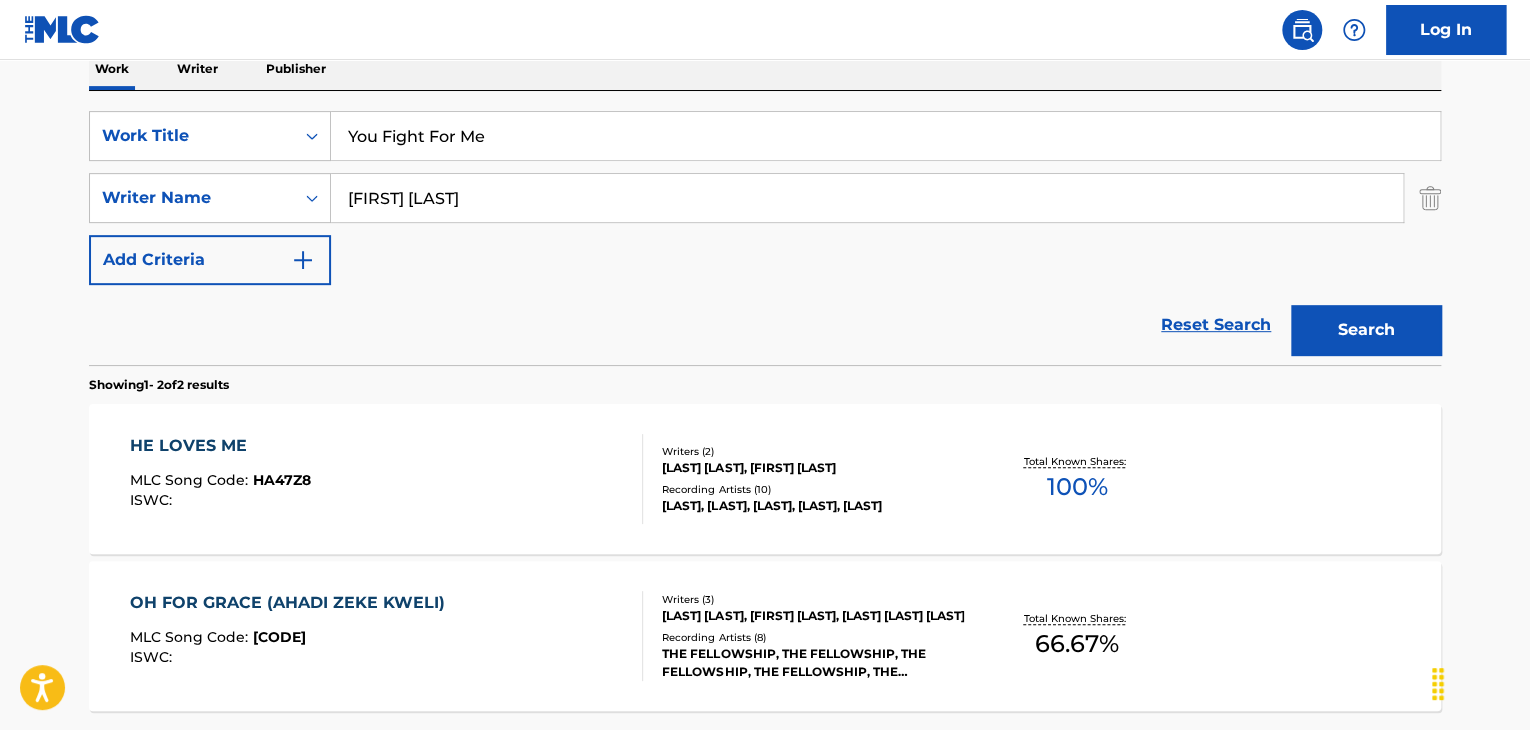 scroll, scrollTop: 300, scrollLeft: 0, axis: vertical 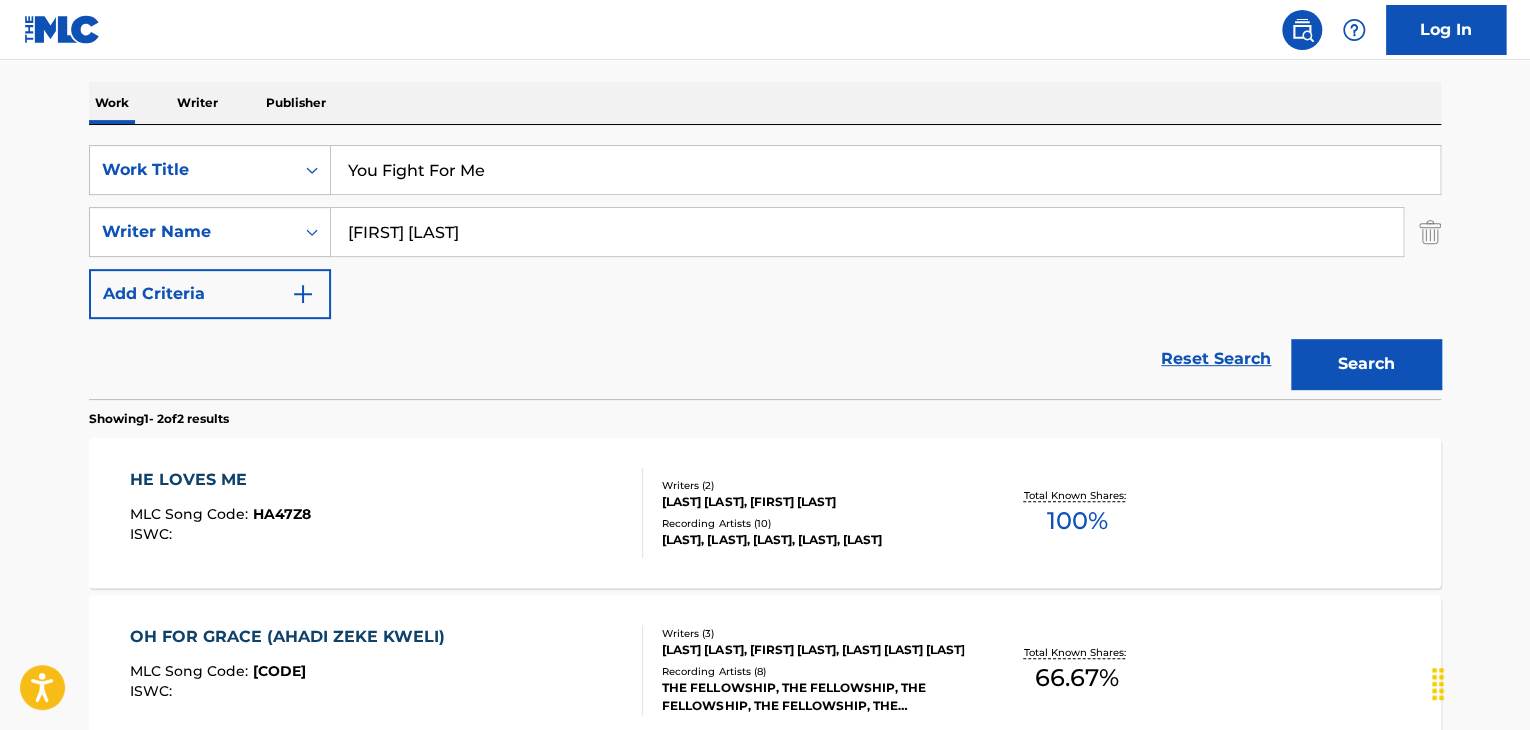 click on "You Fight For Me" at bounding box center (885, 170) 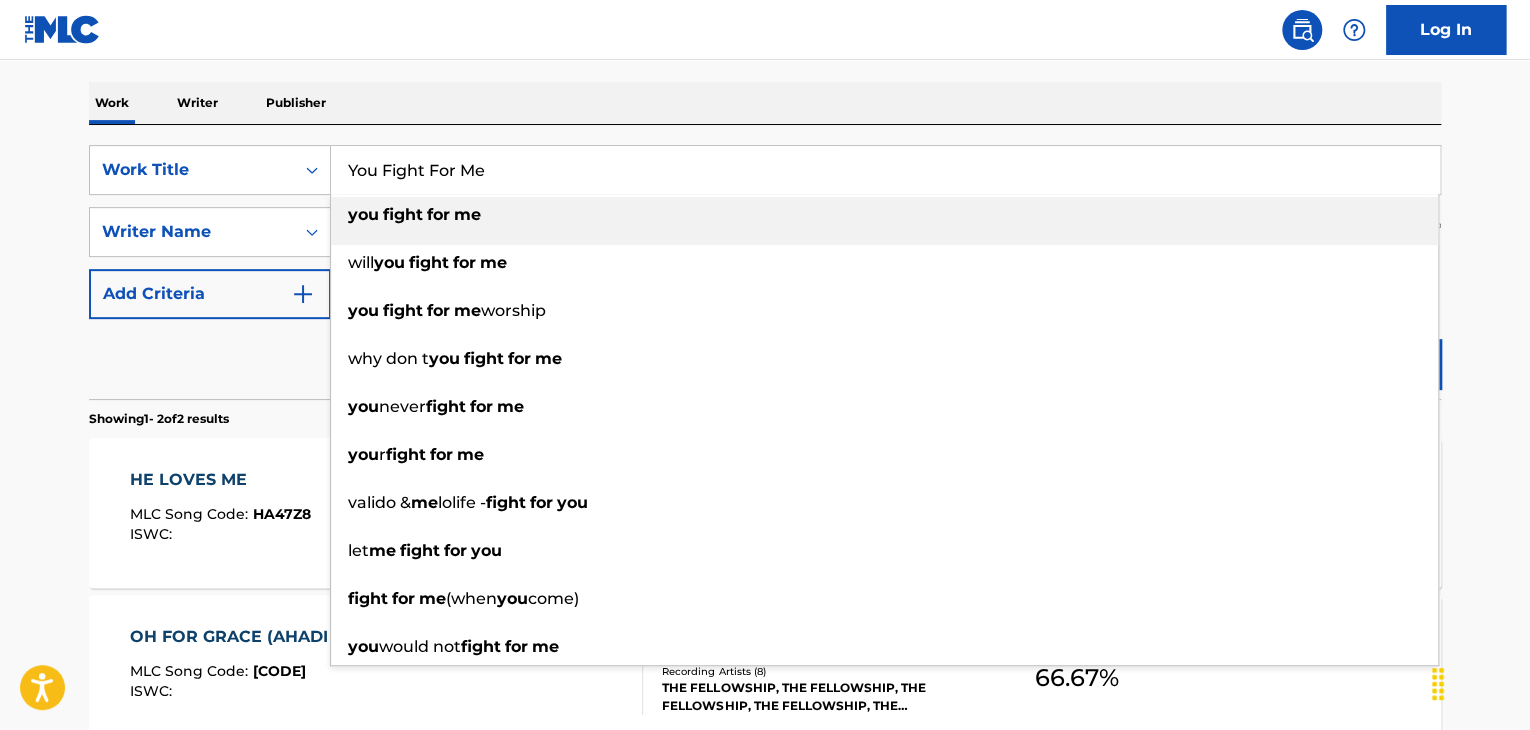 click on "You Fight For Me" at bounding box center [885, 170] 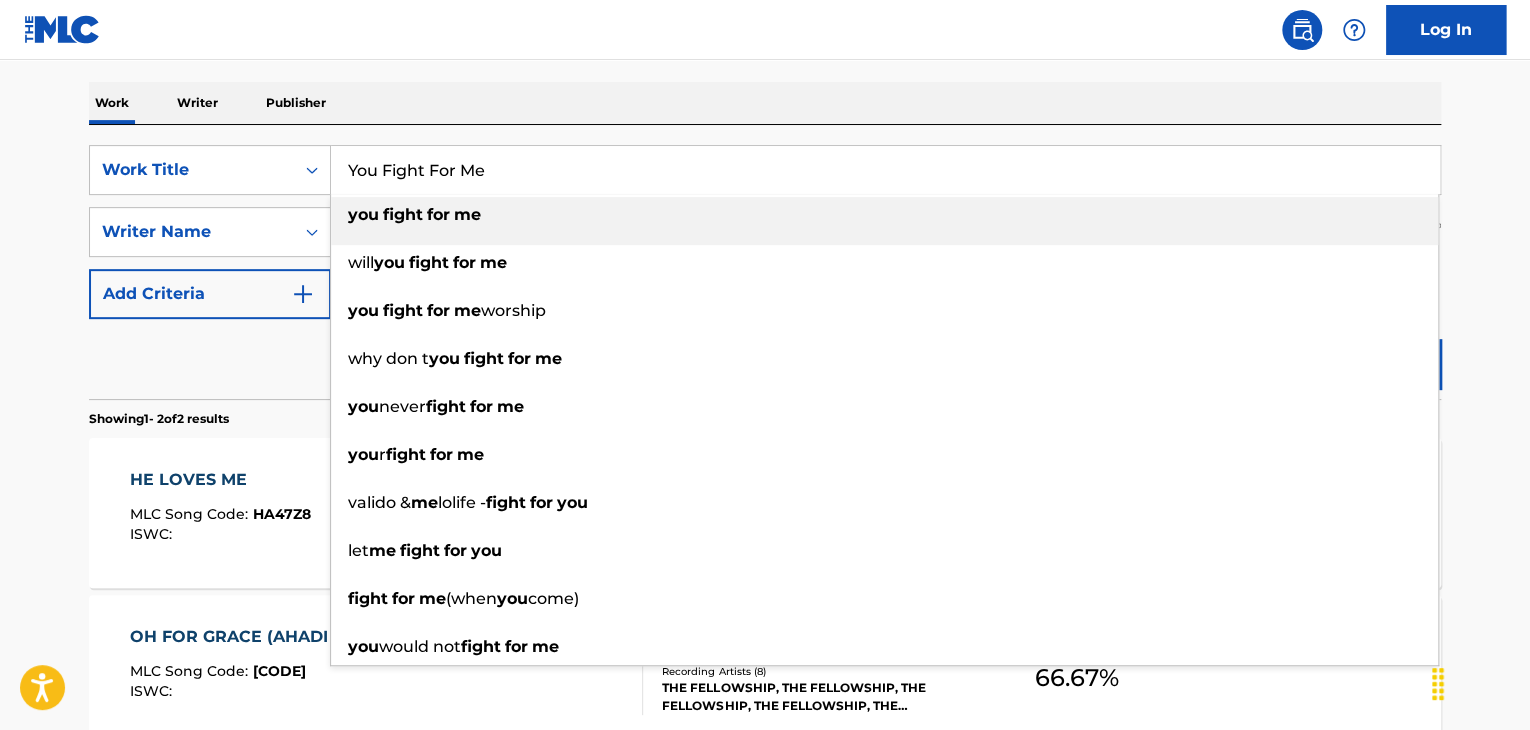 paste on "O a Ntwanela" 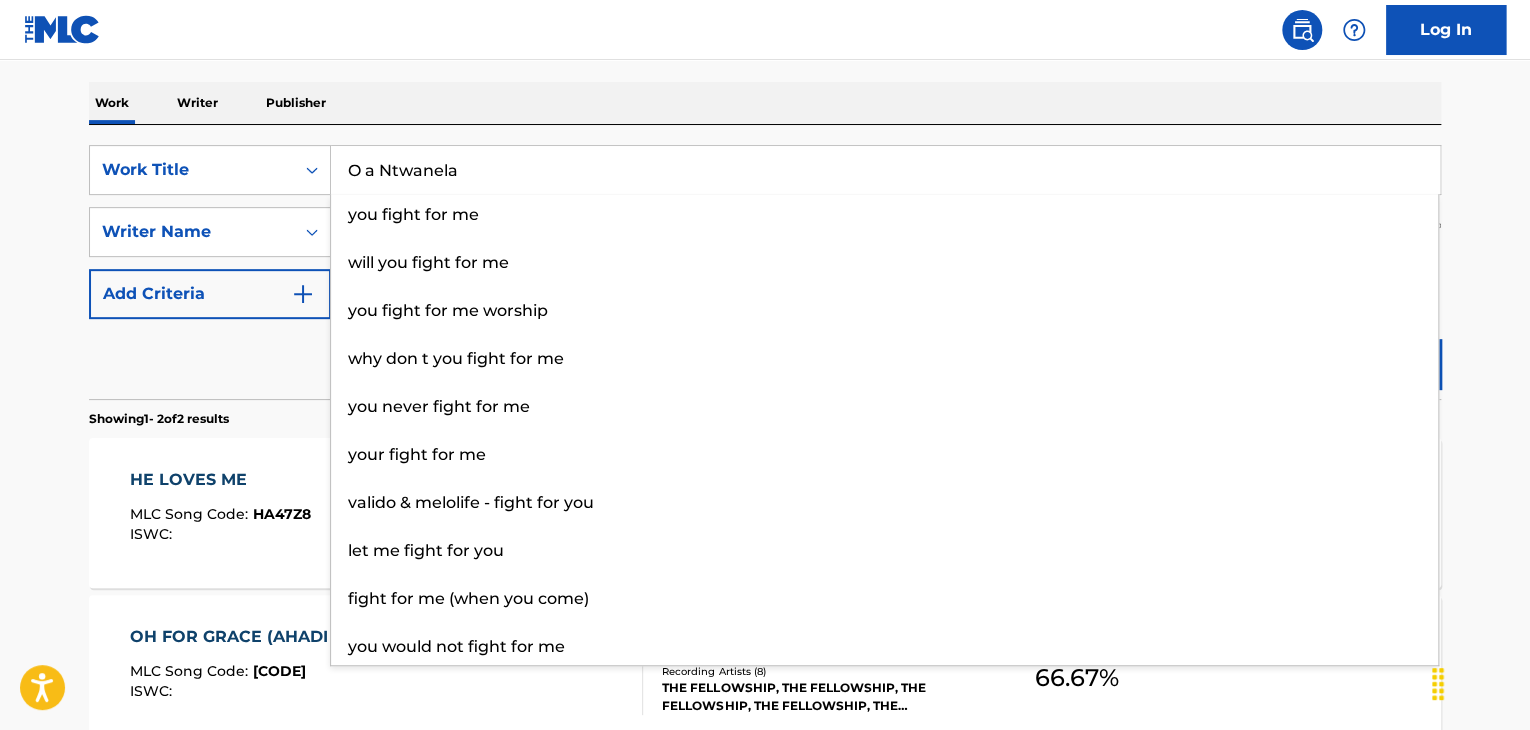 click on "Reset Search Search" at bounding box center (765, 359) 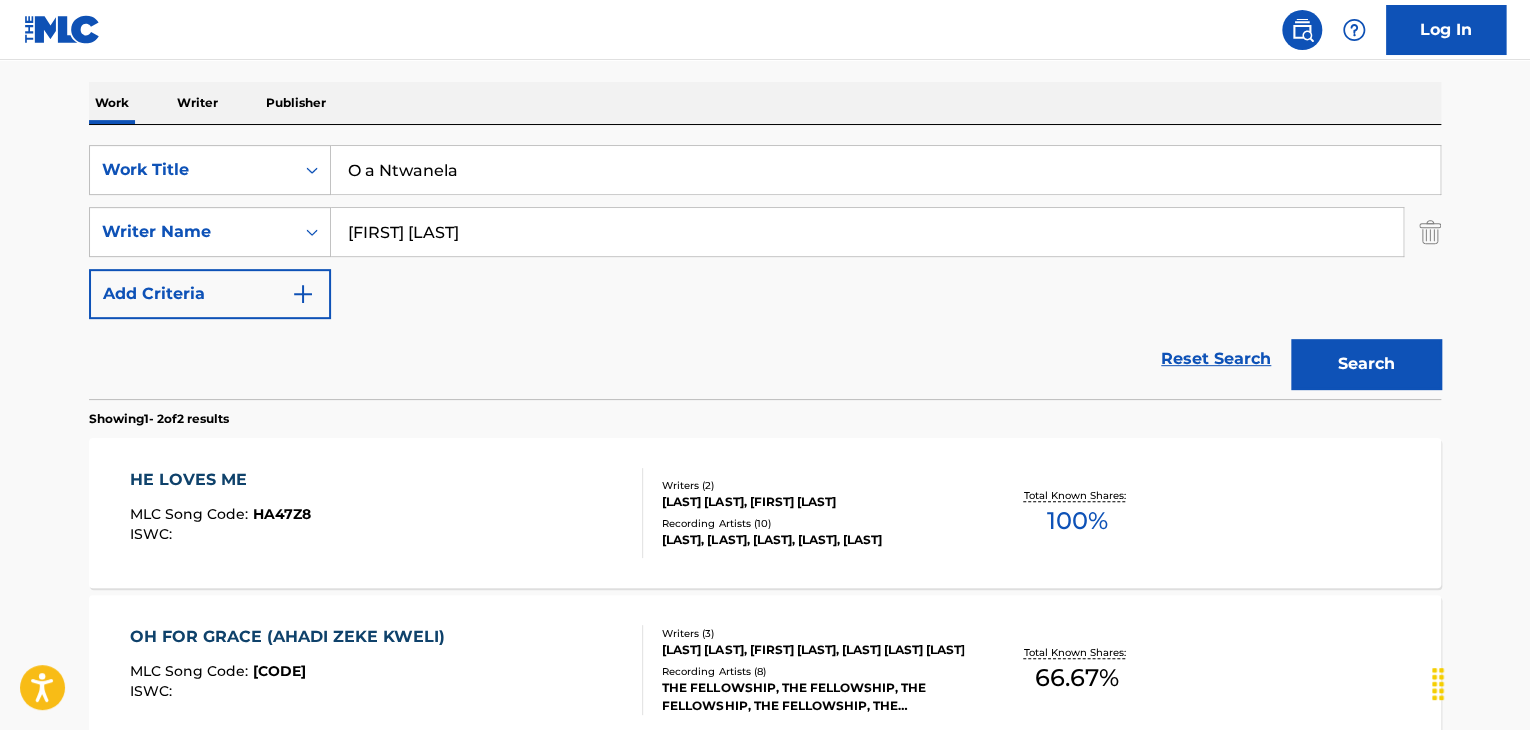 click on "Search" at bounding box center (1366, 364) 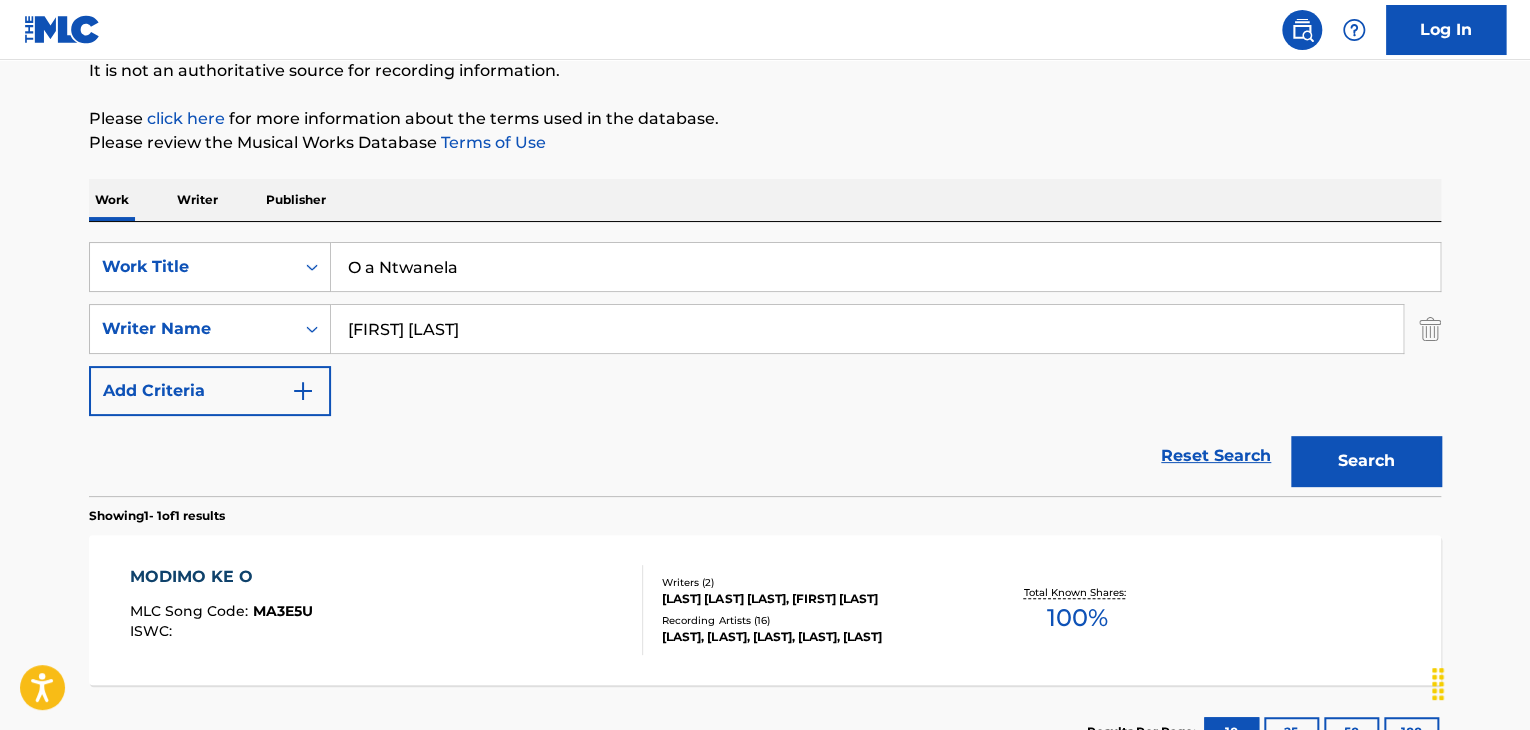 scroll, scrollTop: 300, scrollLeft: 0, axis: vertical 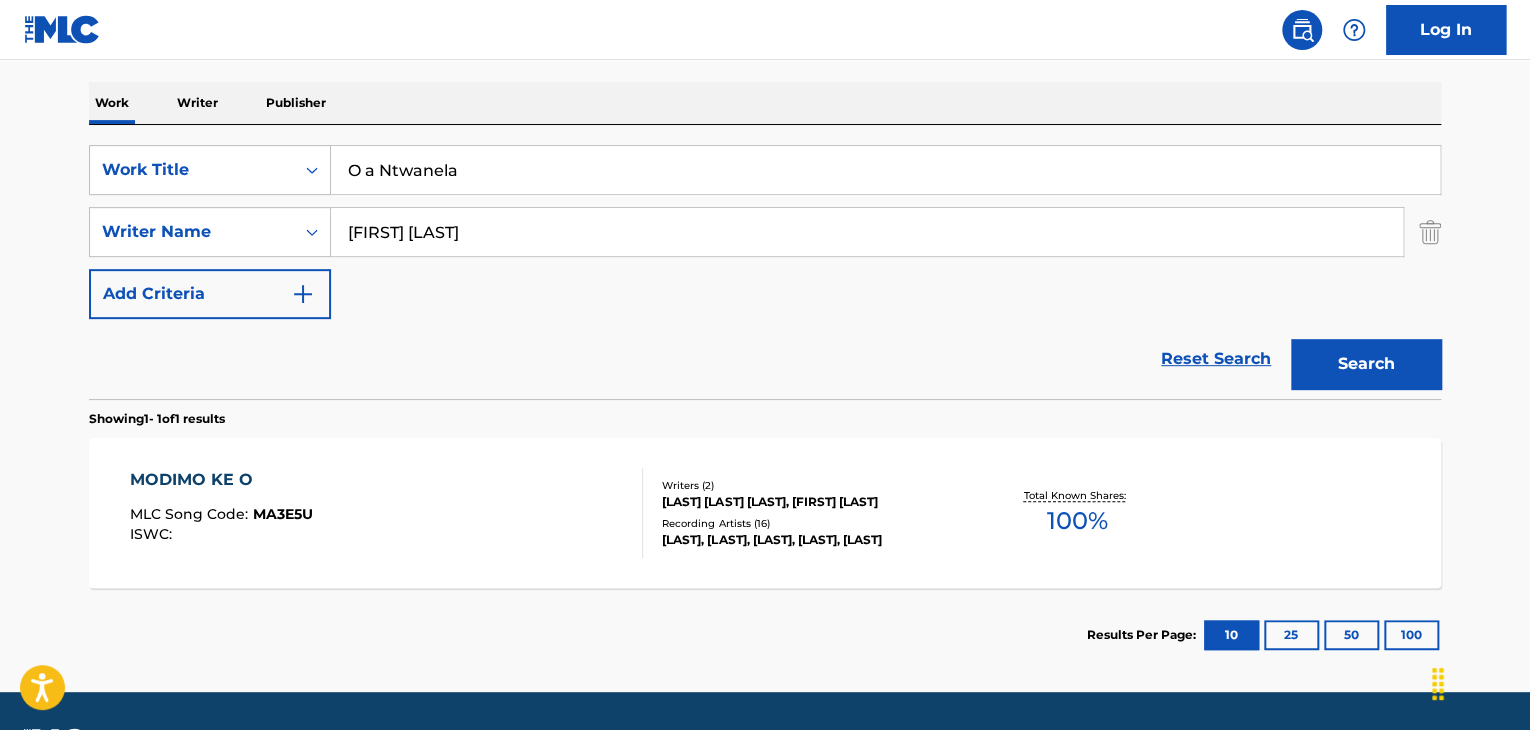 drag, startPoint x: 384, startPoint y: 177, endPoint x: 504, endPoint y: 186, distance: 120.33703 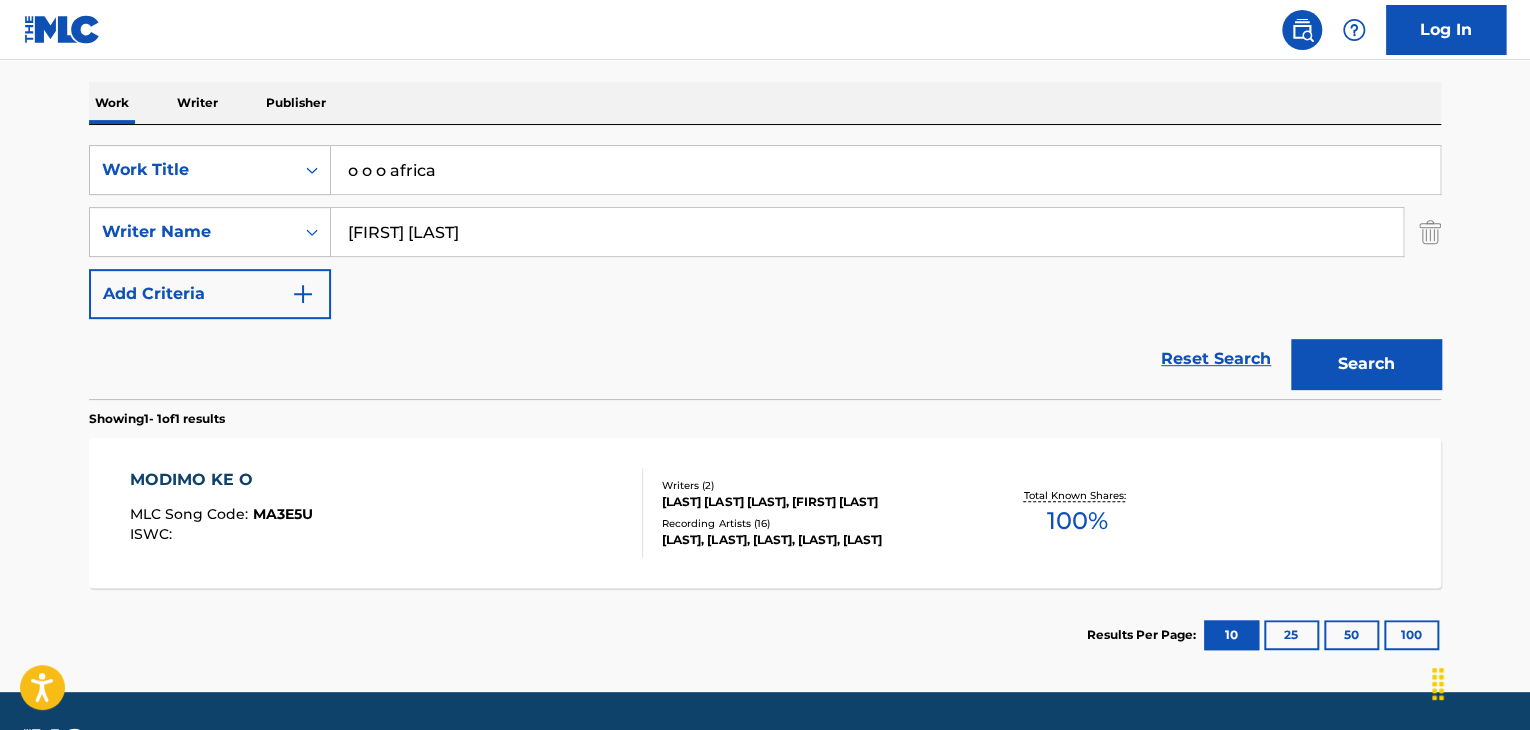 drag, startPoint x: 365, startPoint y: 170, endPoint x: 491, endPoint y: 181, distance: 126.47925 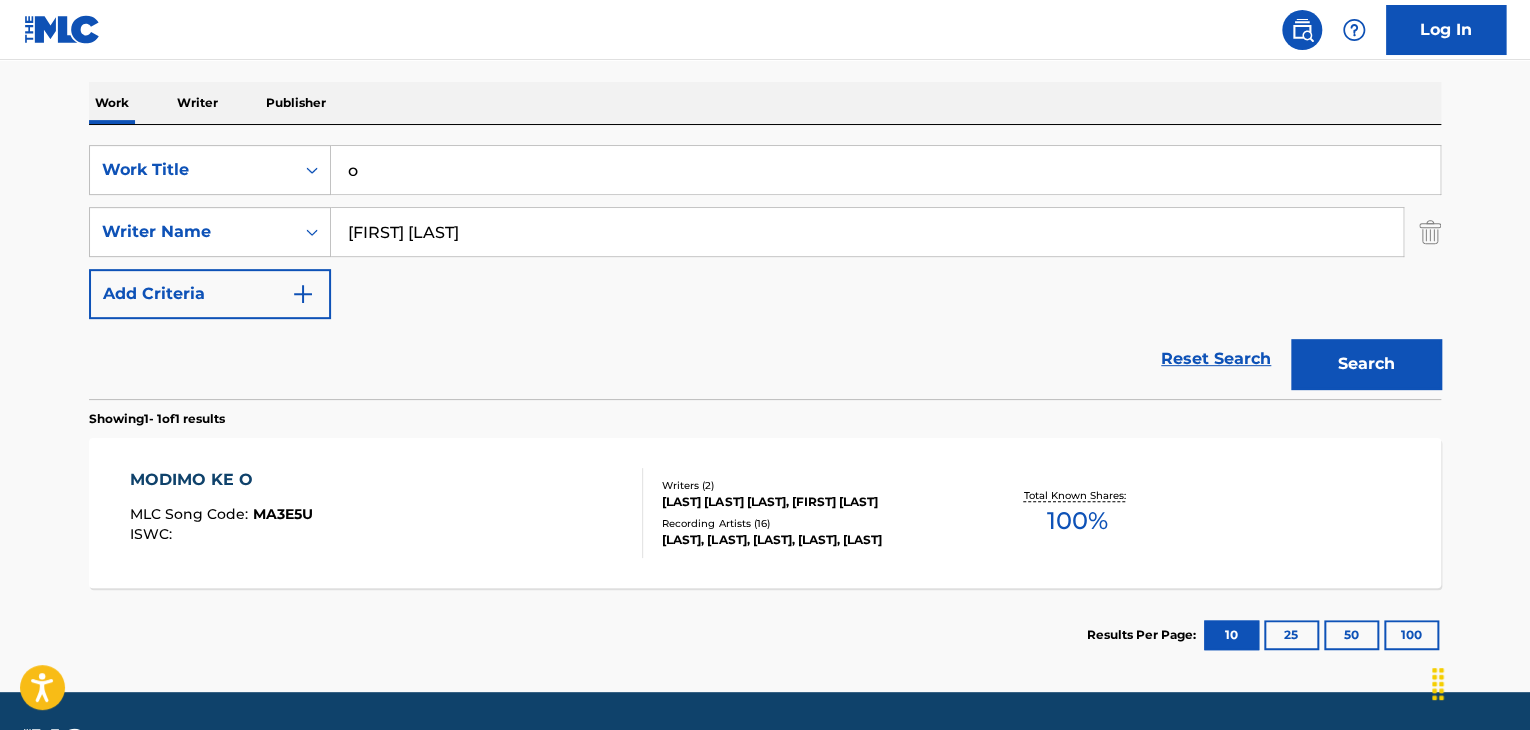 click on "Search" at bounding box center (1366, 364) 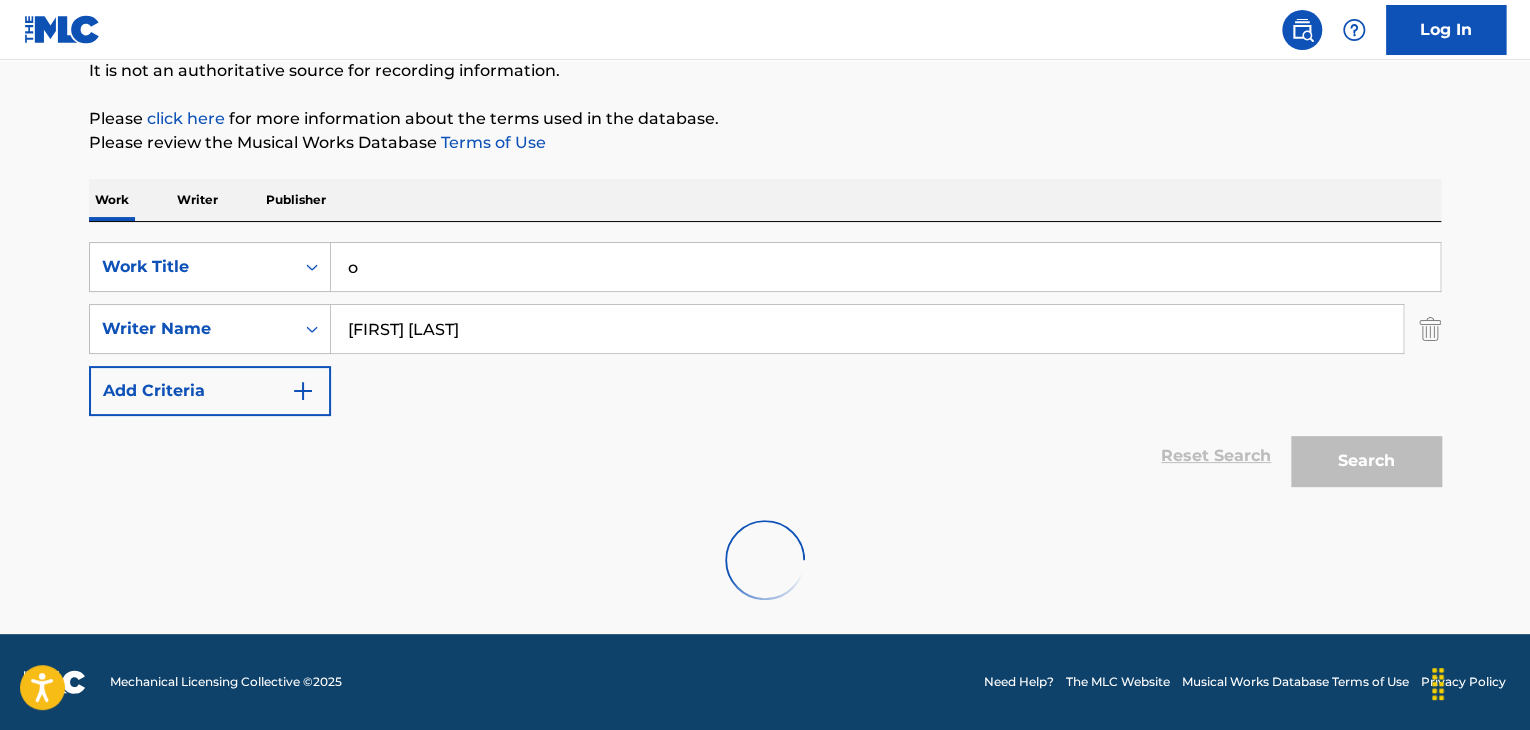 scroll, scrollTop: 300, scrollLeft: 0, axis: vertical 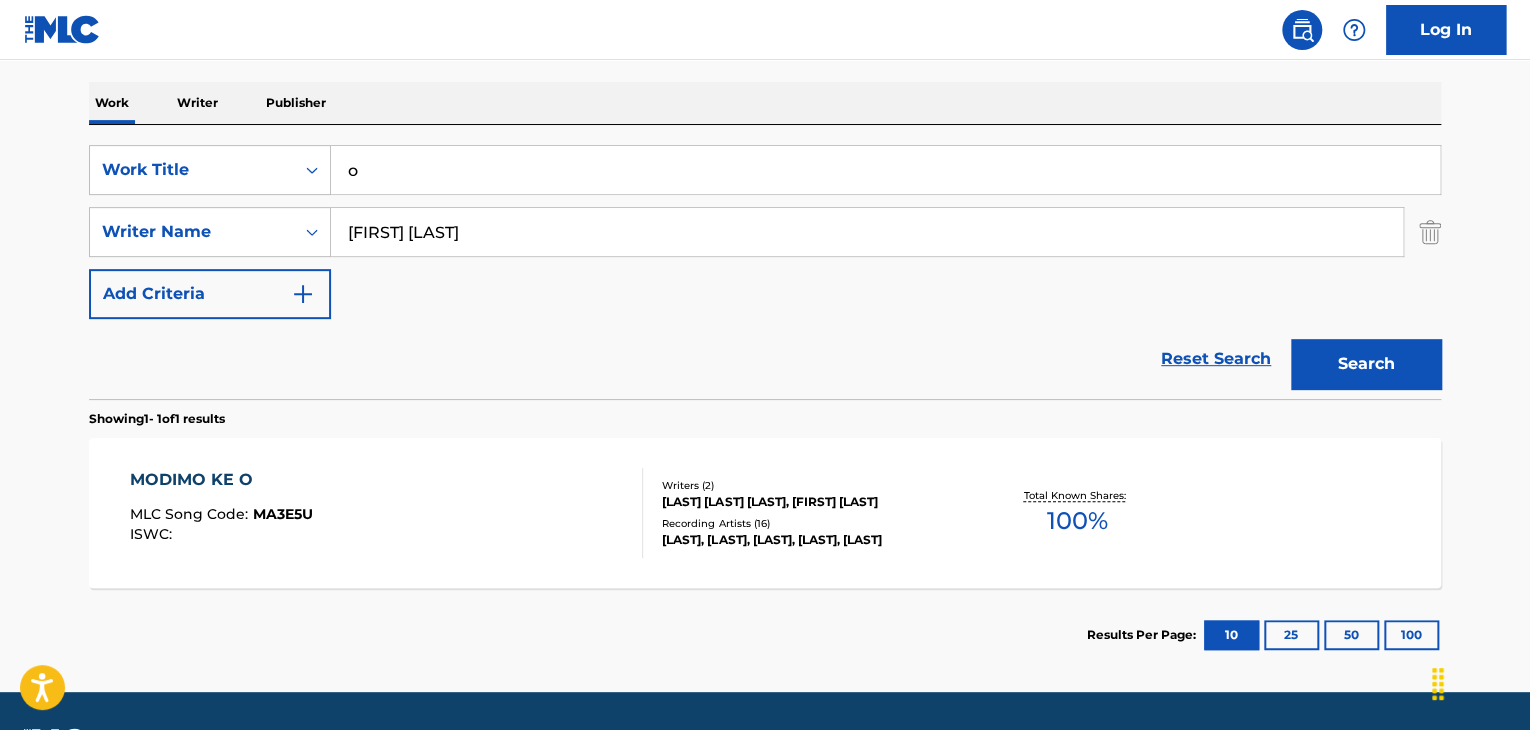 type on "o" 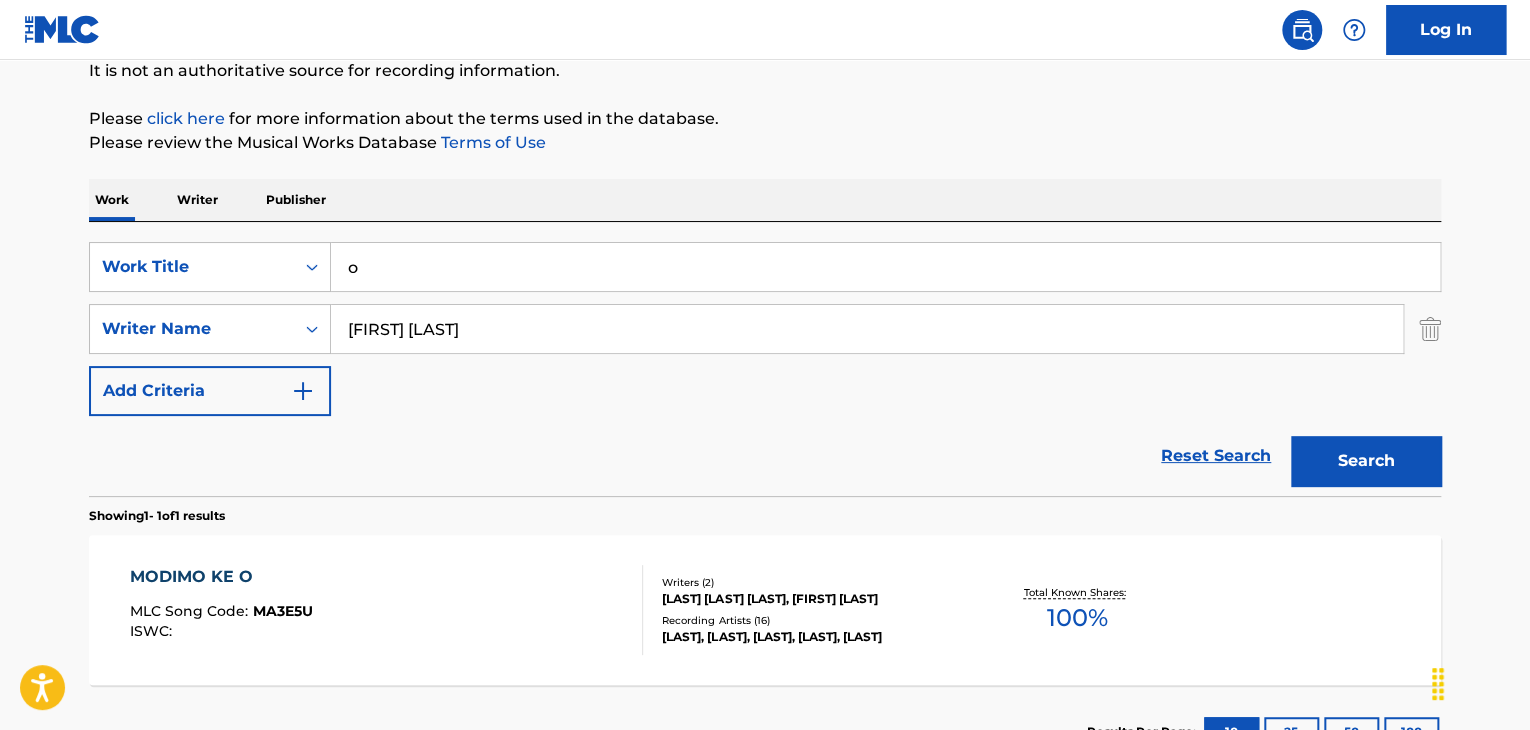 scroll, scrollTop: 300, scrollLeft: 0, axis: vertical 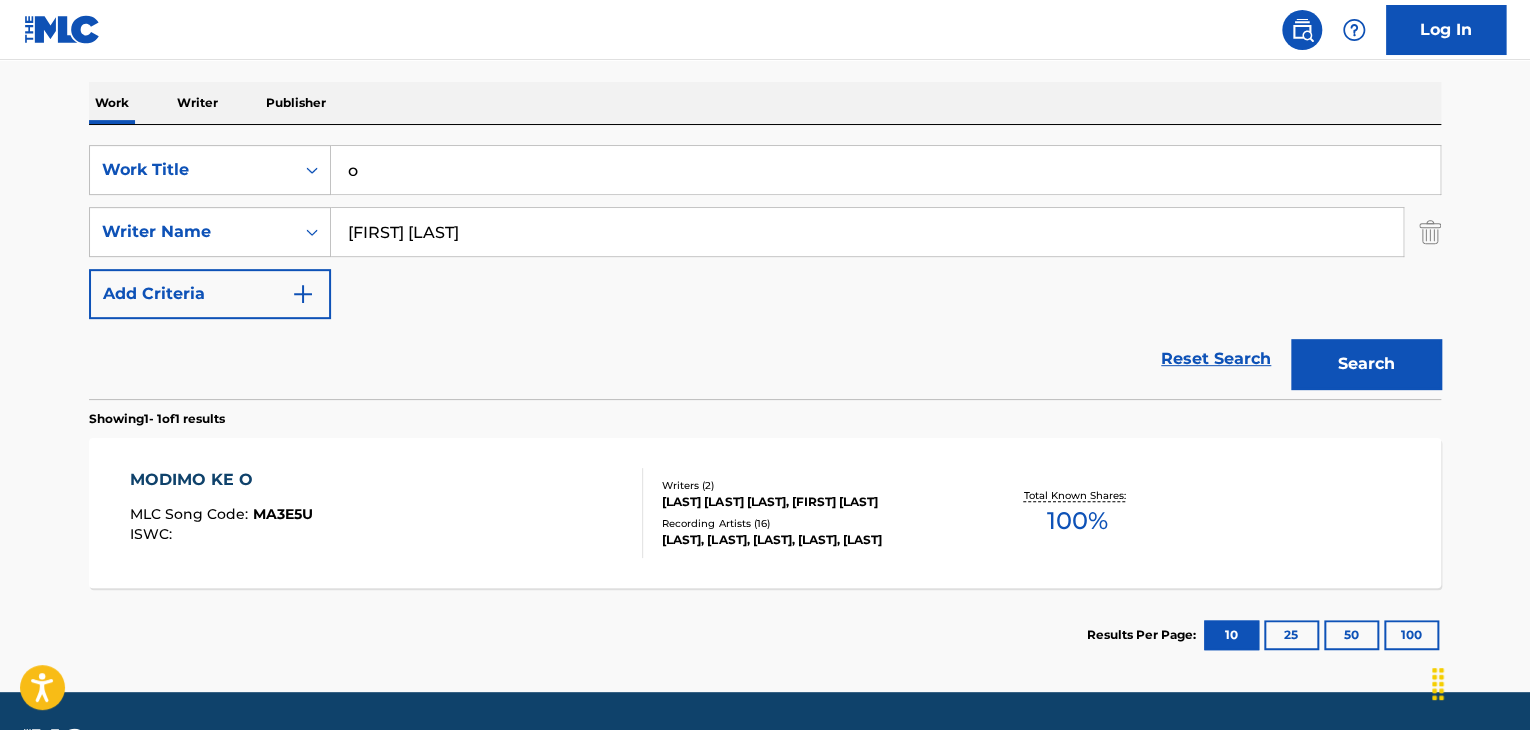 click on "MODIMO KE O MLC Song Code : MA3E5U ISWC :" at bounding box center [387, 513] 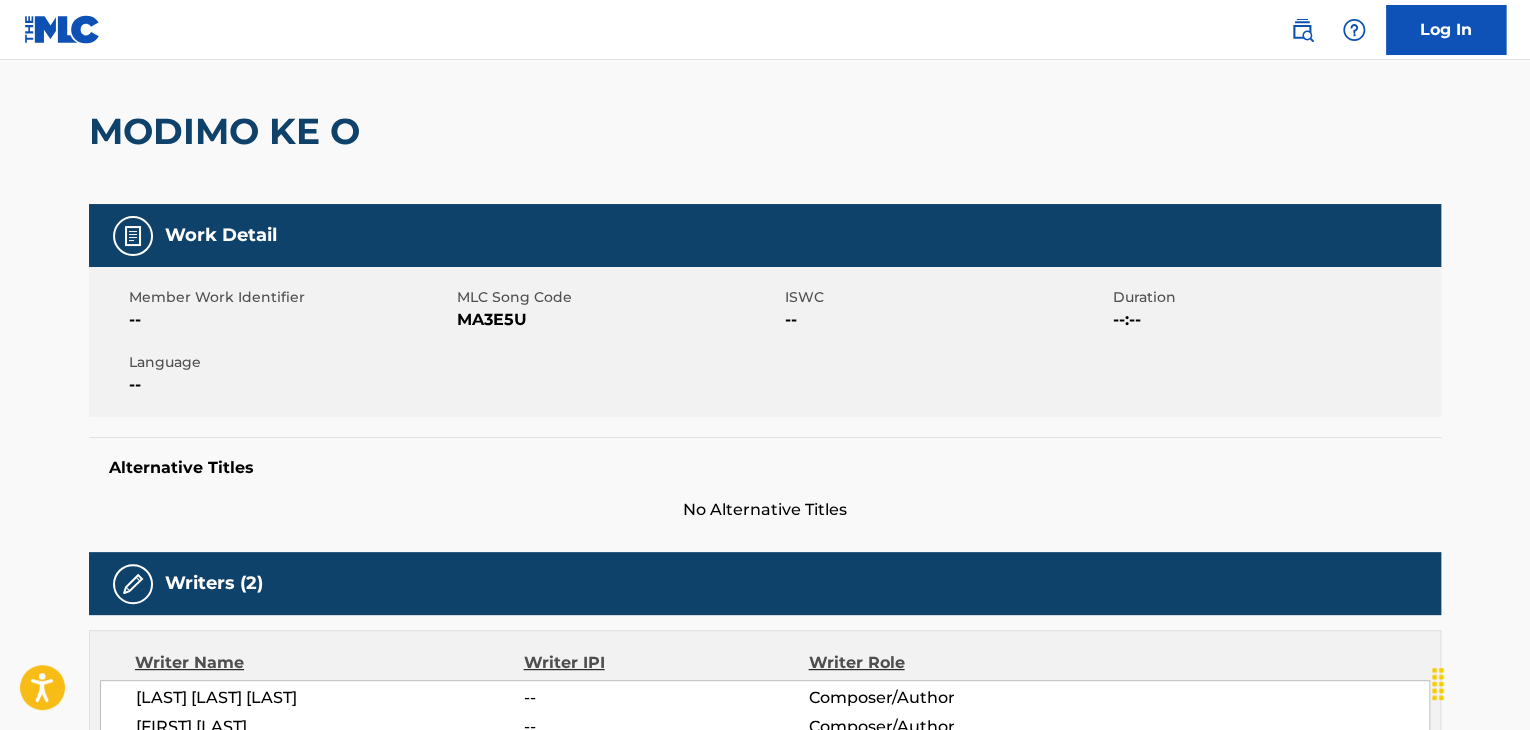 scroll, scrollTop: 0, scrollLeft: 0, axis: both 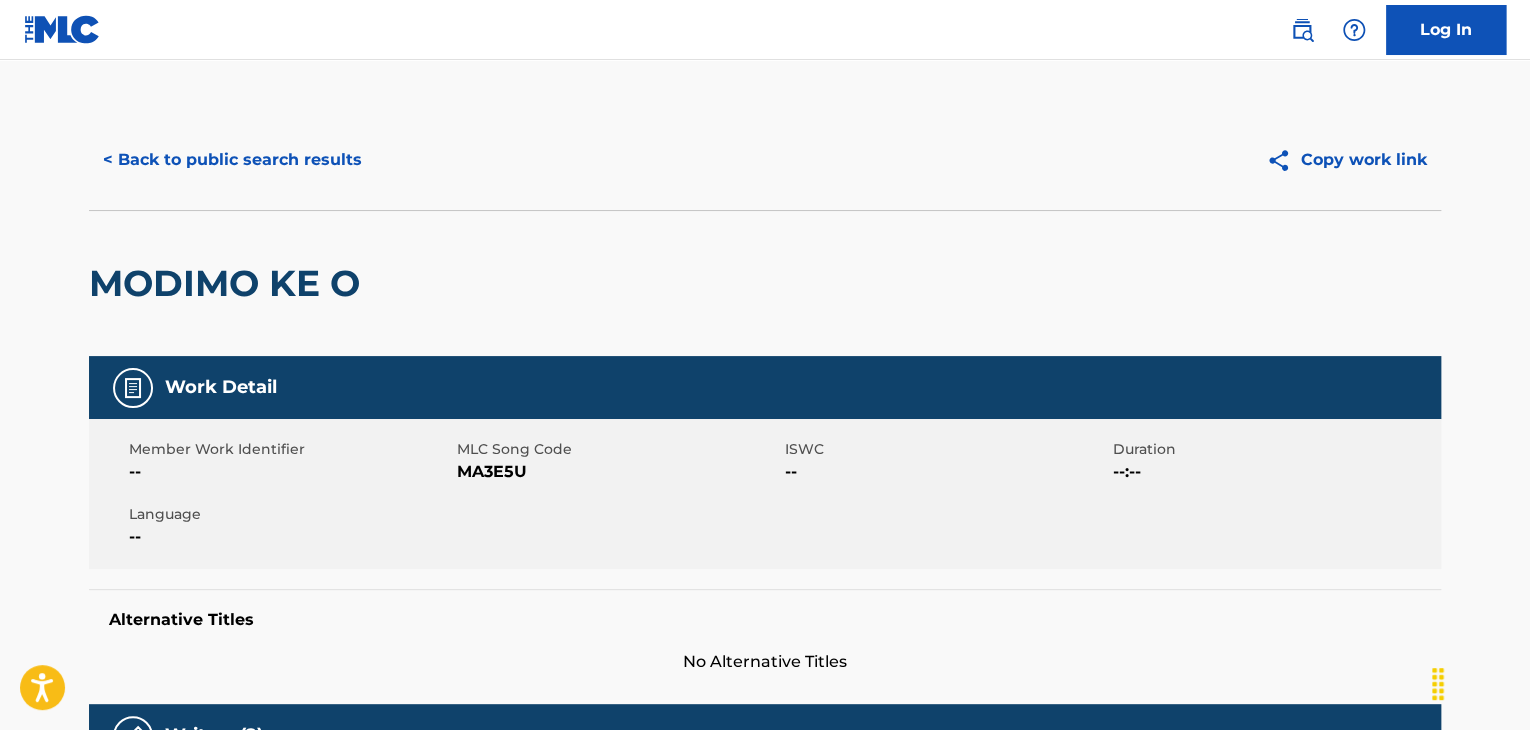 click on "MODIMO KE O" at bounding box center [229, 283] 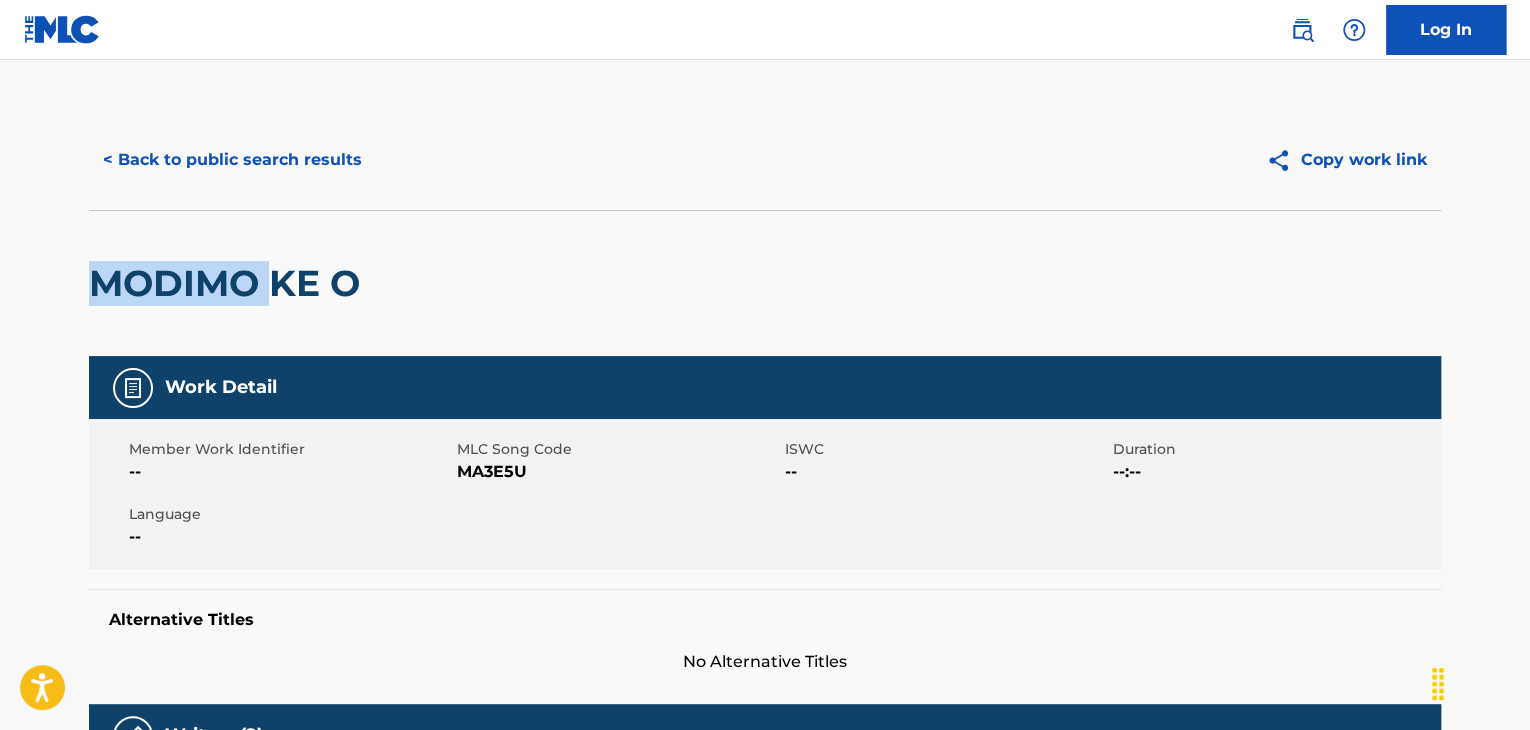 click on "MODIMO KE O" at bounding box center [229, 283] 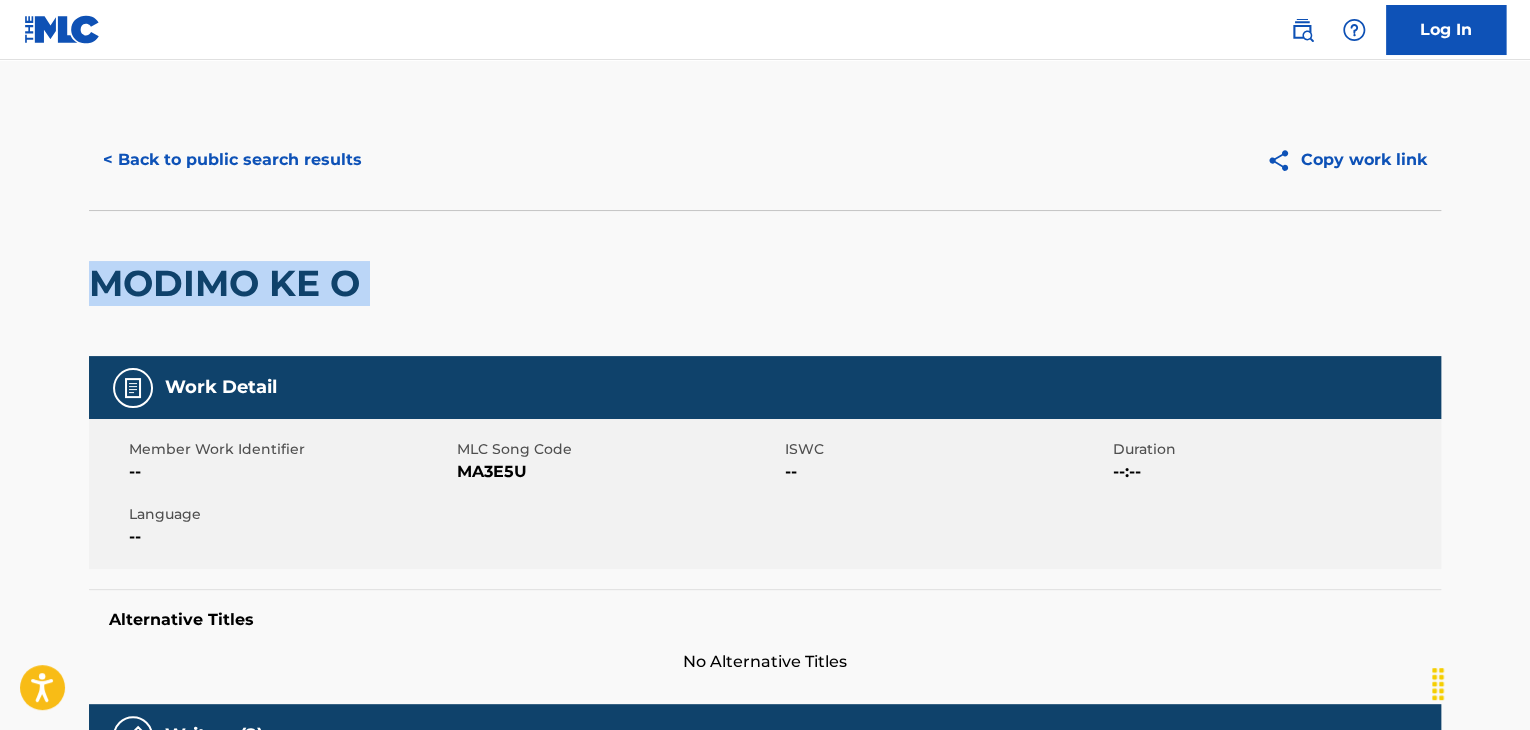 click on "MODIMO KE O" at bounding box center (229, 283) 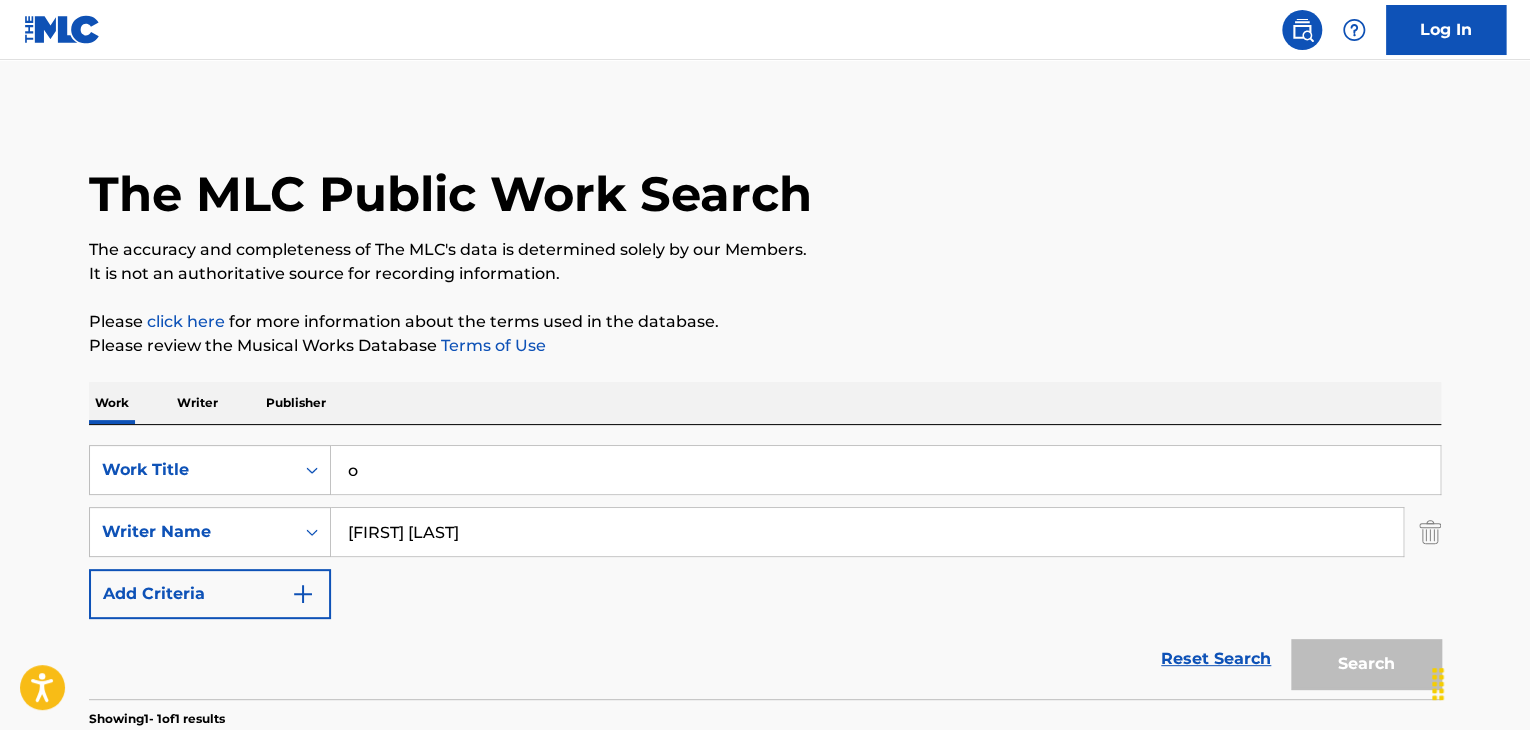 scroll, scrollTop: 244, scrollLeft: 0, axis: vertical 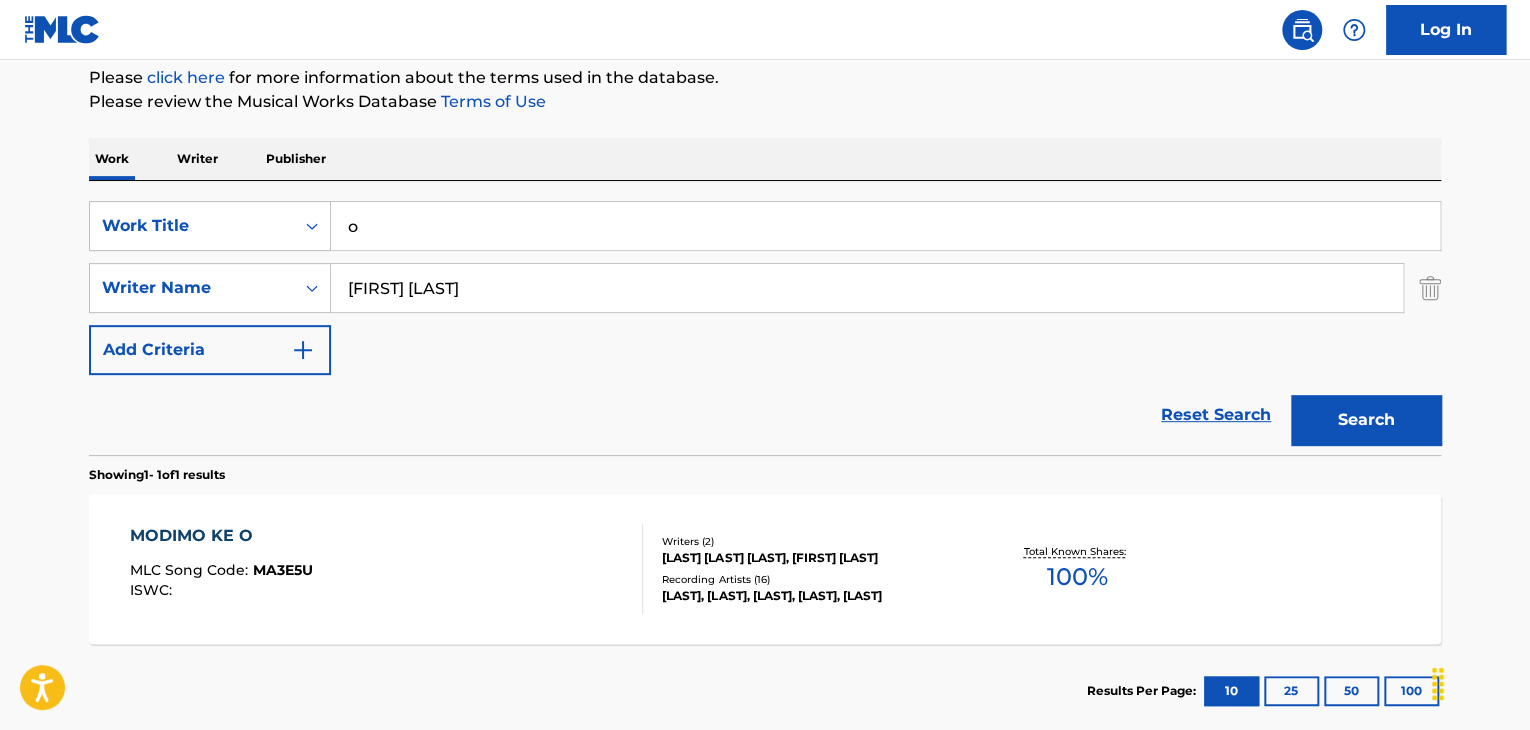click on "o" at bounding box center [885, 226] 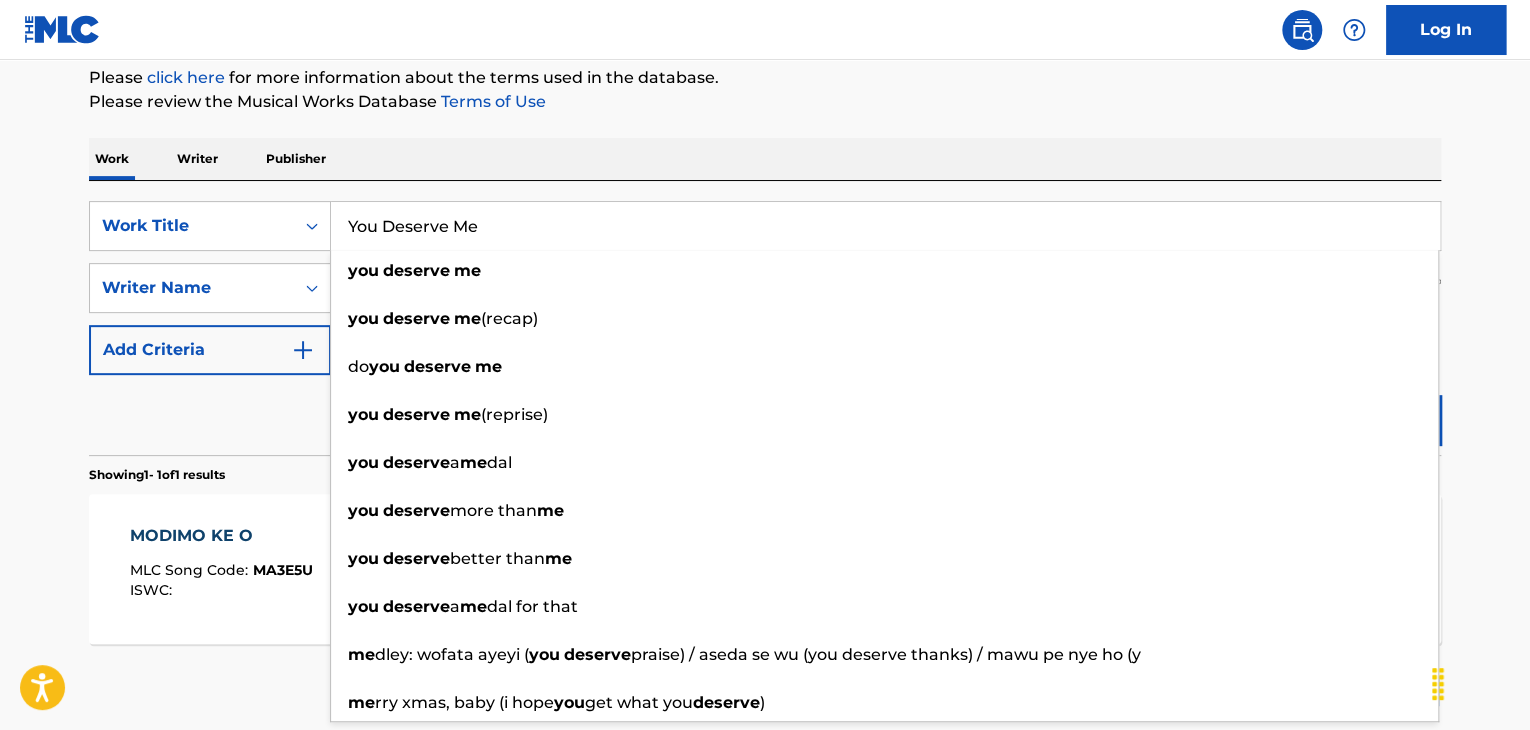 type on "You Deserve Me" 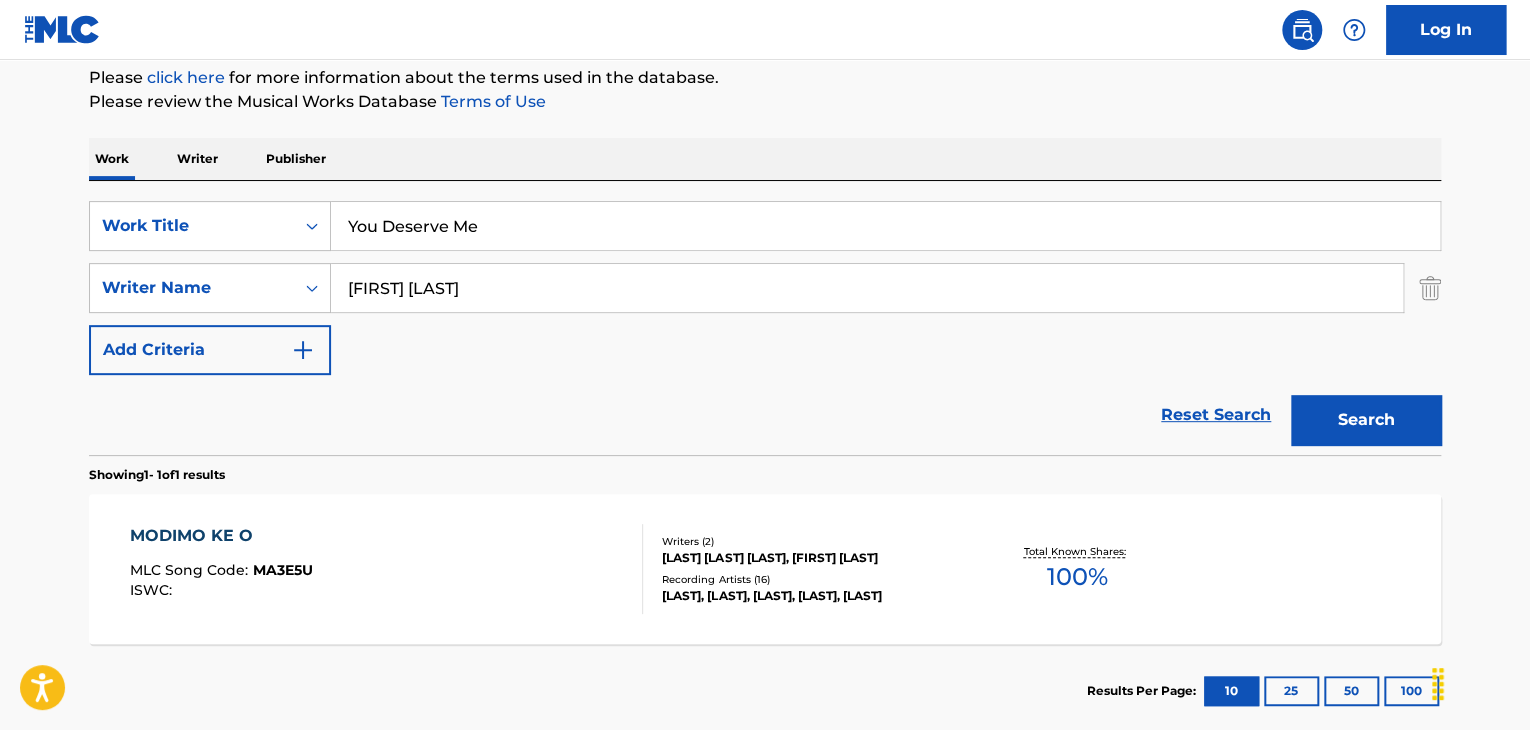 click on "Search" at bounding box center (1366, 420) 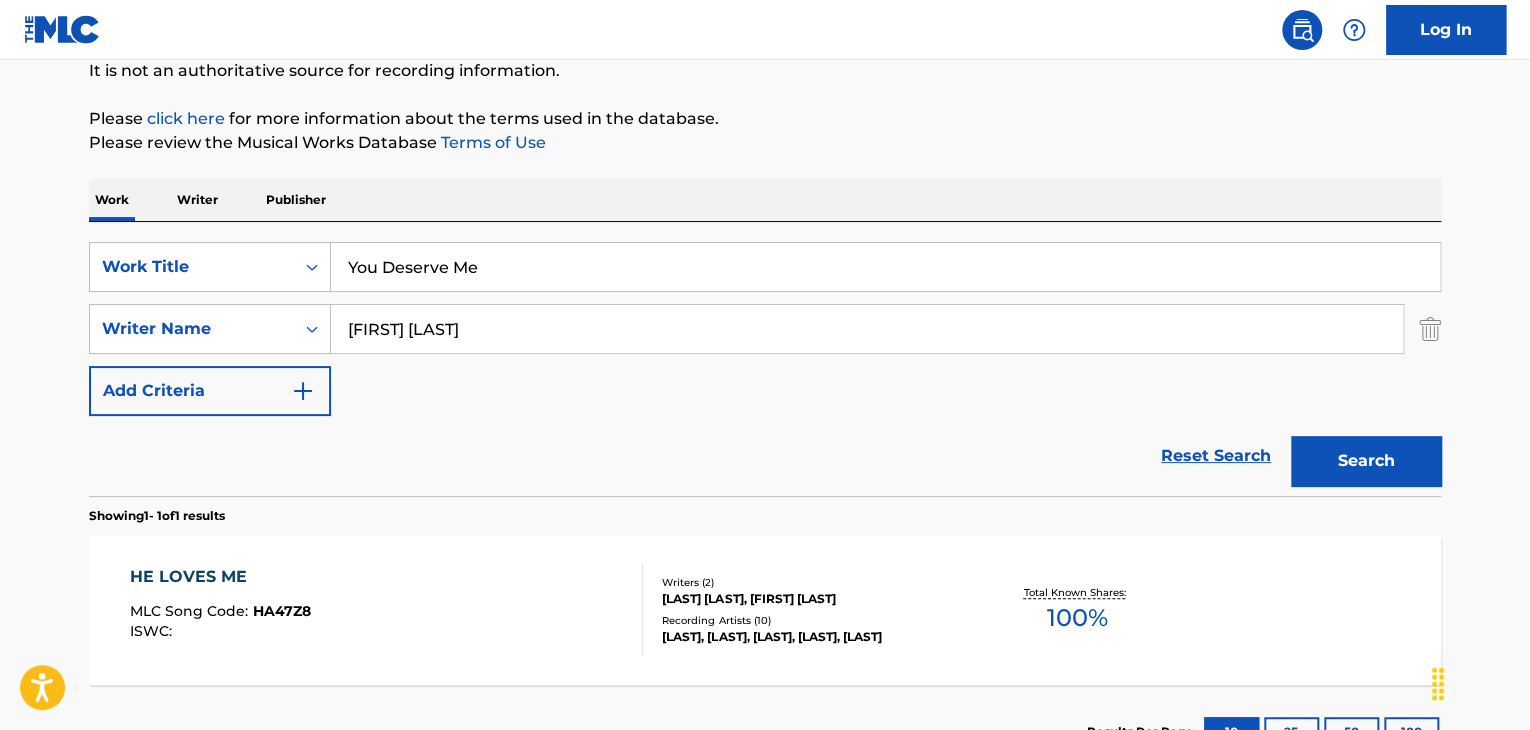 scroll, scrollTop: 244, scrollLeft: 0, axis: vertical 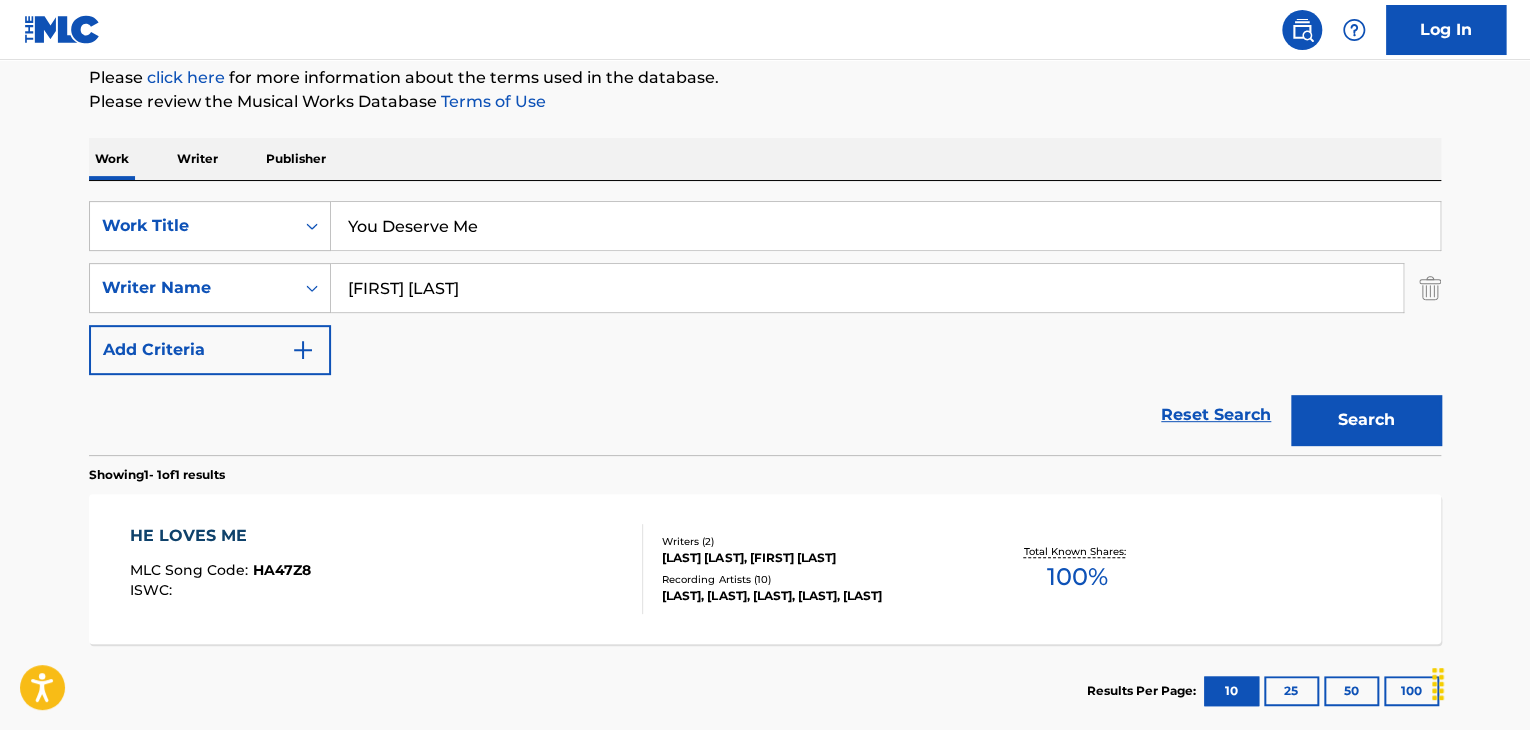 click on "[FIRST] [LAST]" at bounding box center (867, 288) 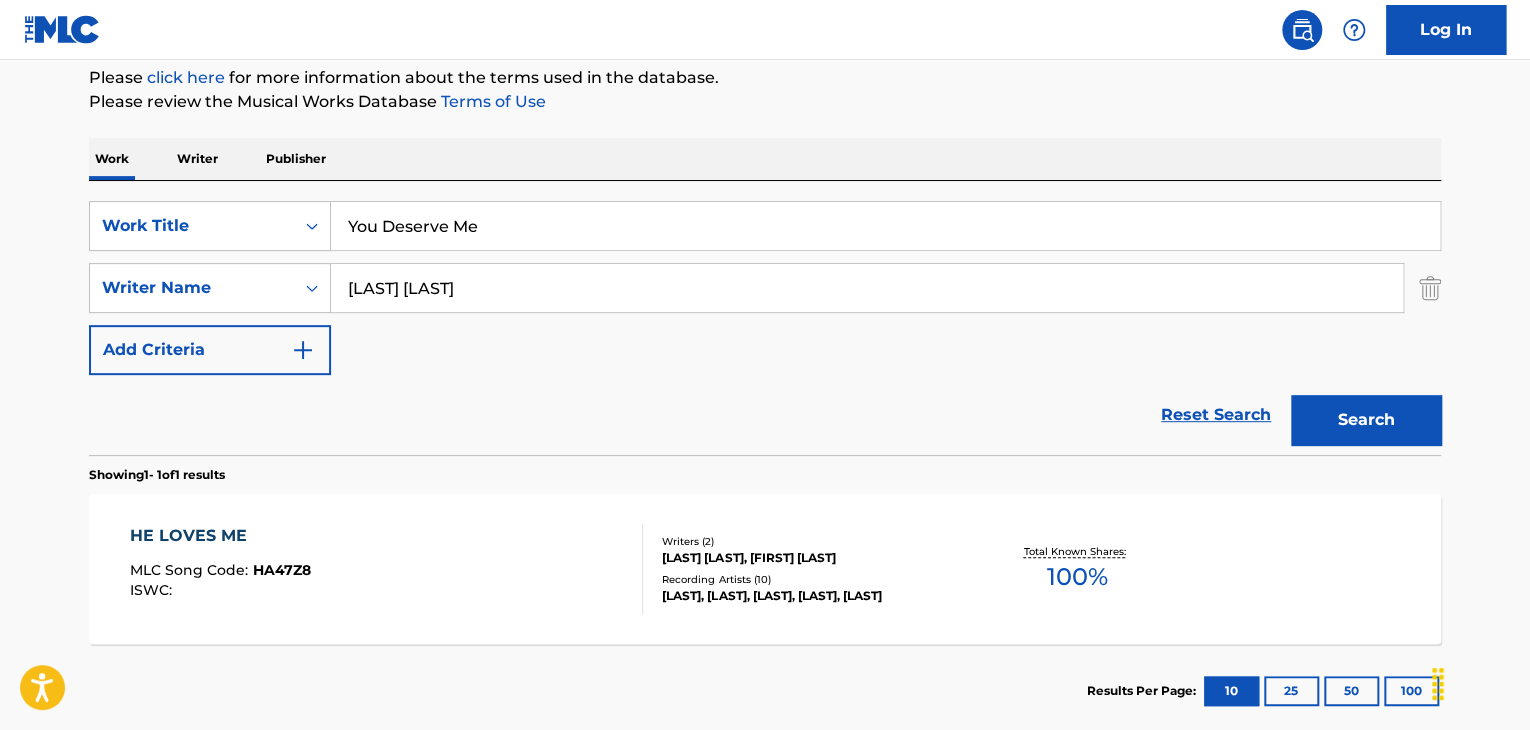 type on "[LAST] [LAST]" 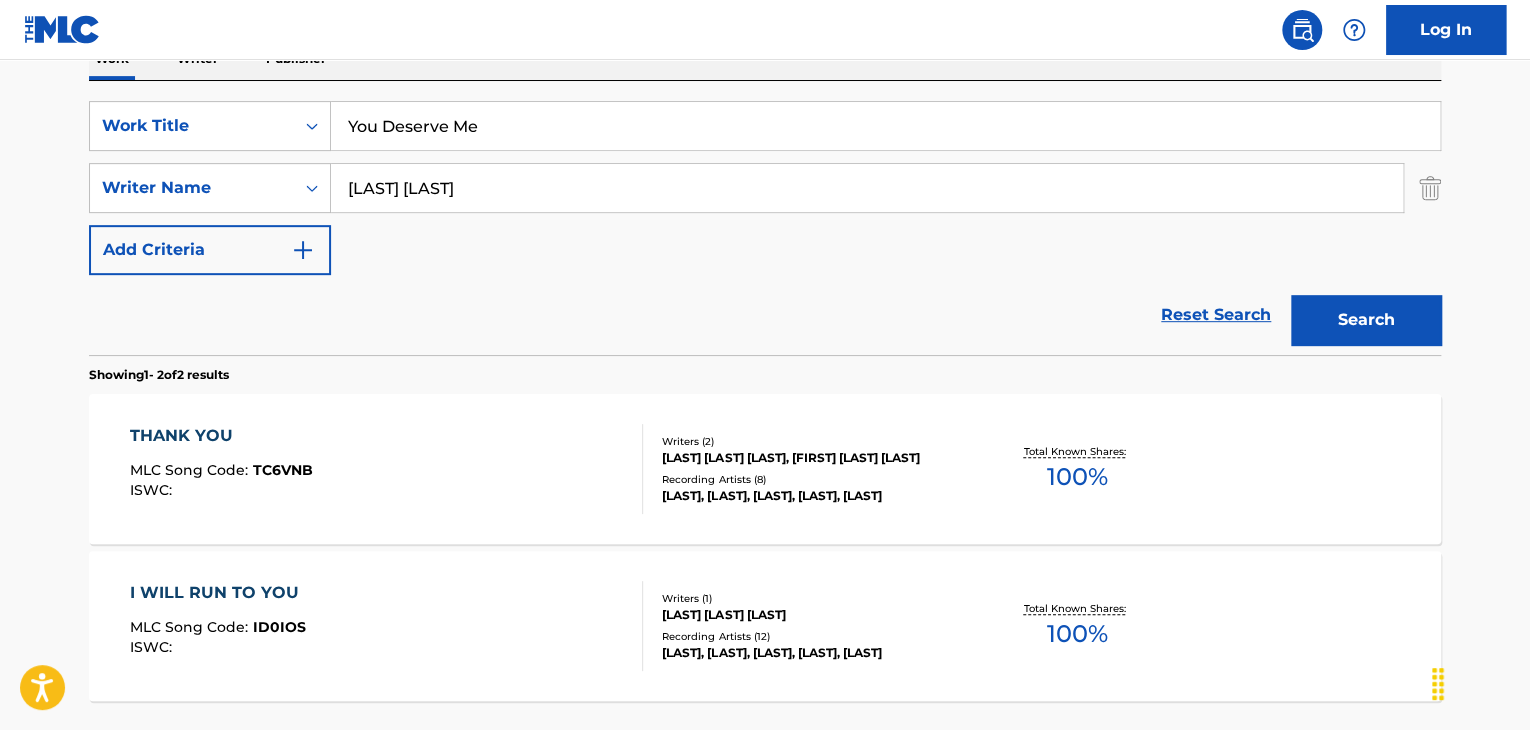 scroll, scrollTop: 444, scrollLeft: 0, axis: vertical 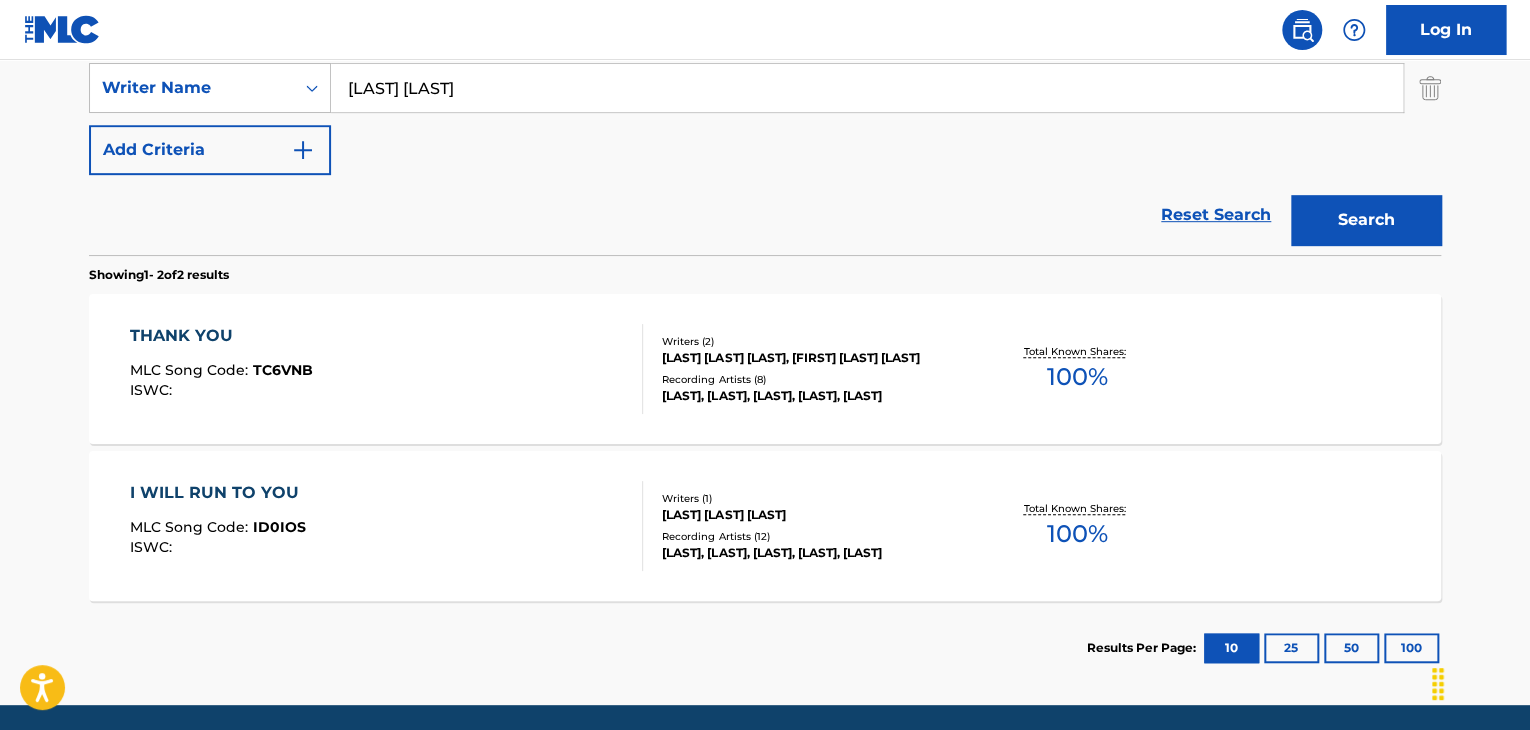 click on "I WILL RUN TO YOU MLC Song Code : ID0IOS ISWC :" at bounding box center (387, 526) 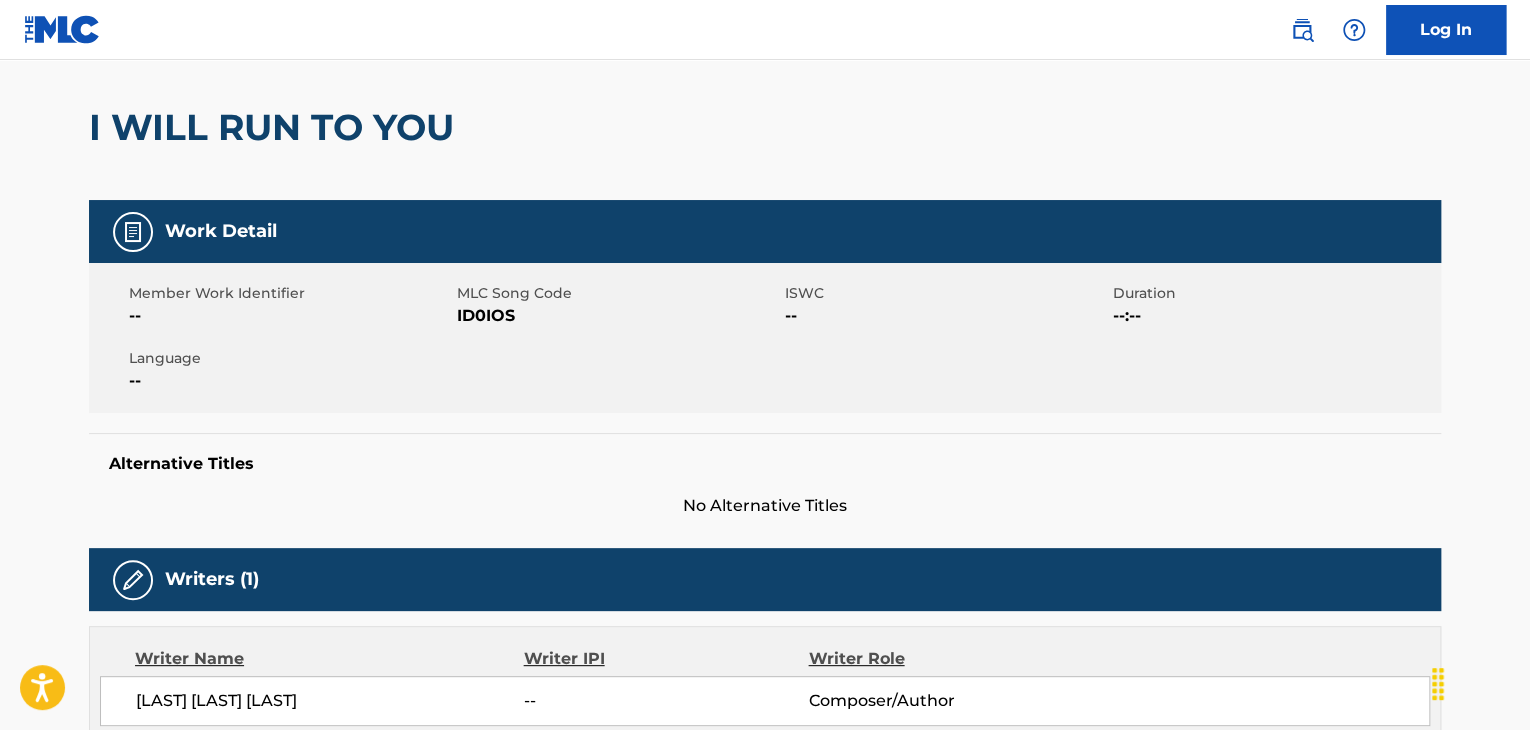 scroll, scrollTop: 100, scrollLeft: 0, axis: vertical 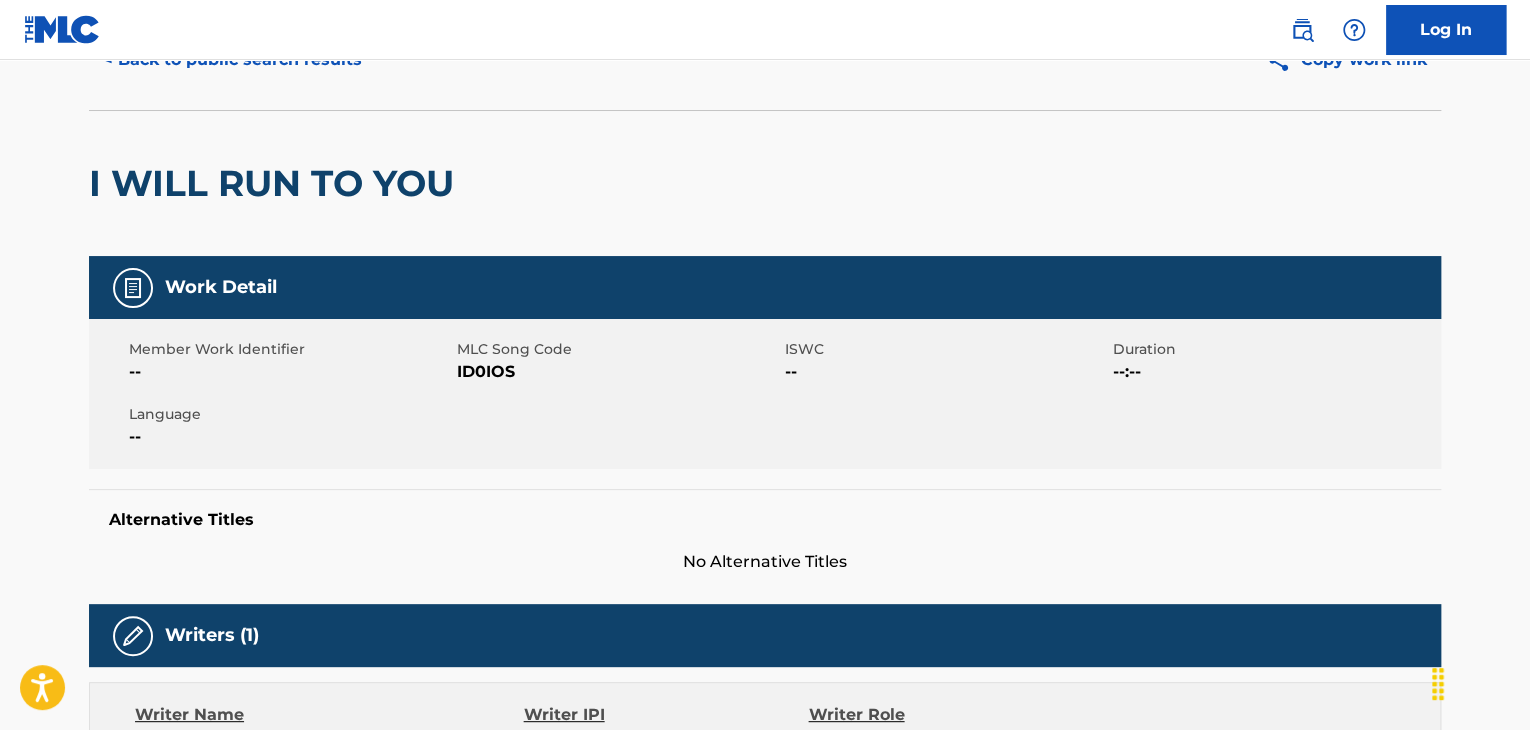 click on "I WILL RUN TO YOU" at bounding box center (276, 183) 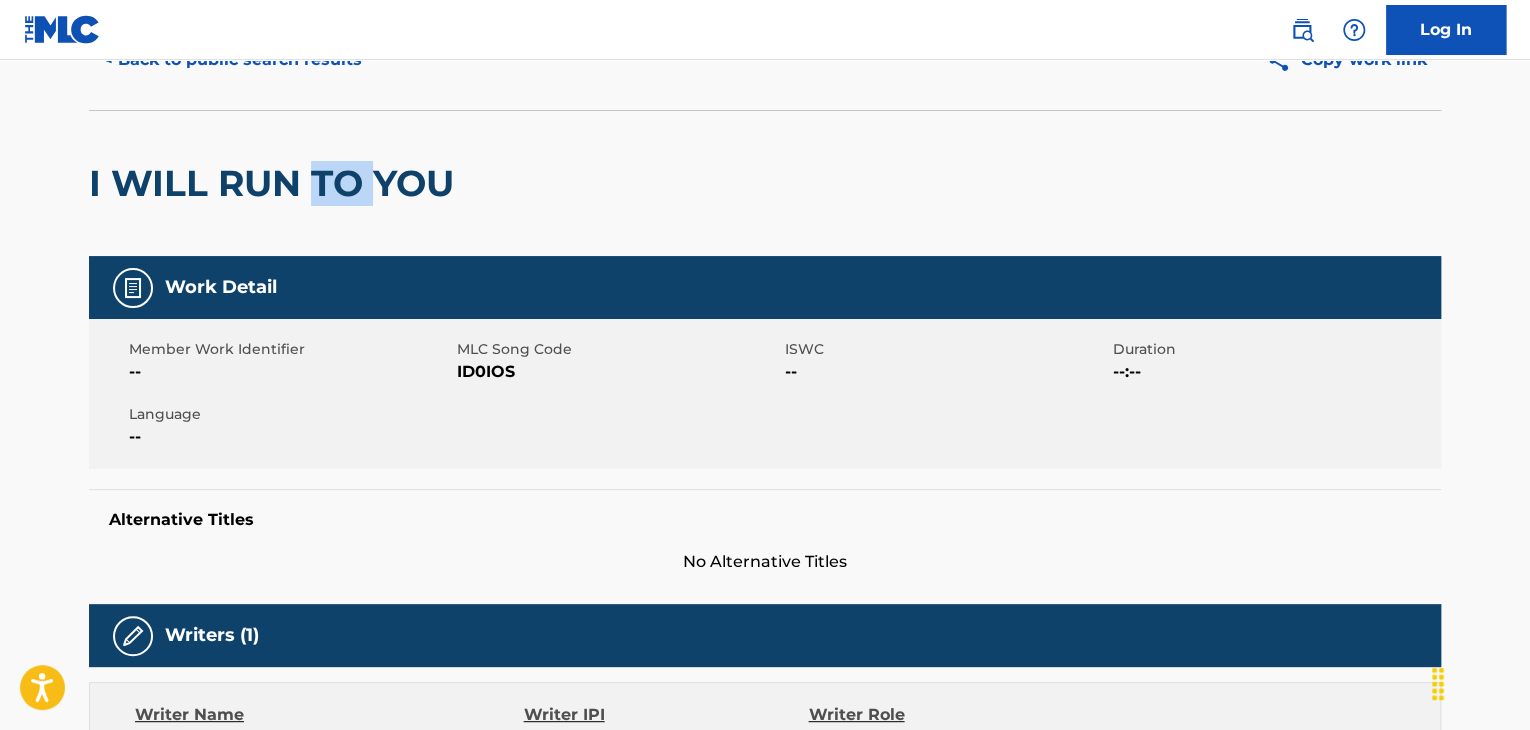 click on "I WILL RUN TO YOU" at bounding box center [276, 183] 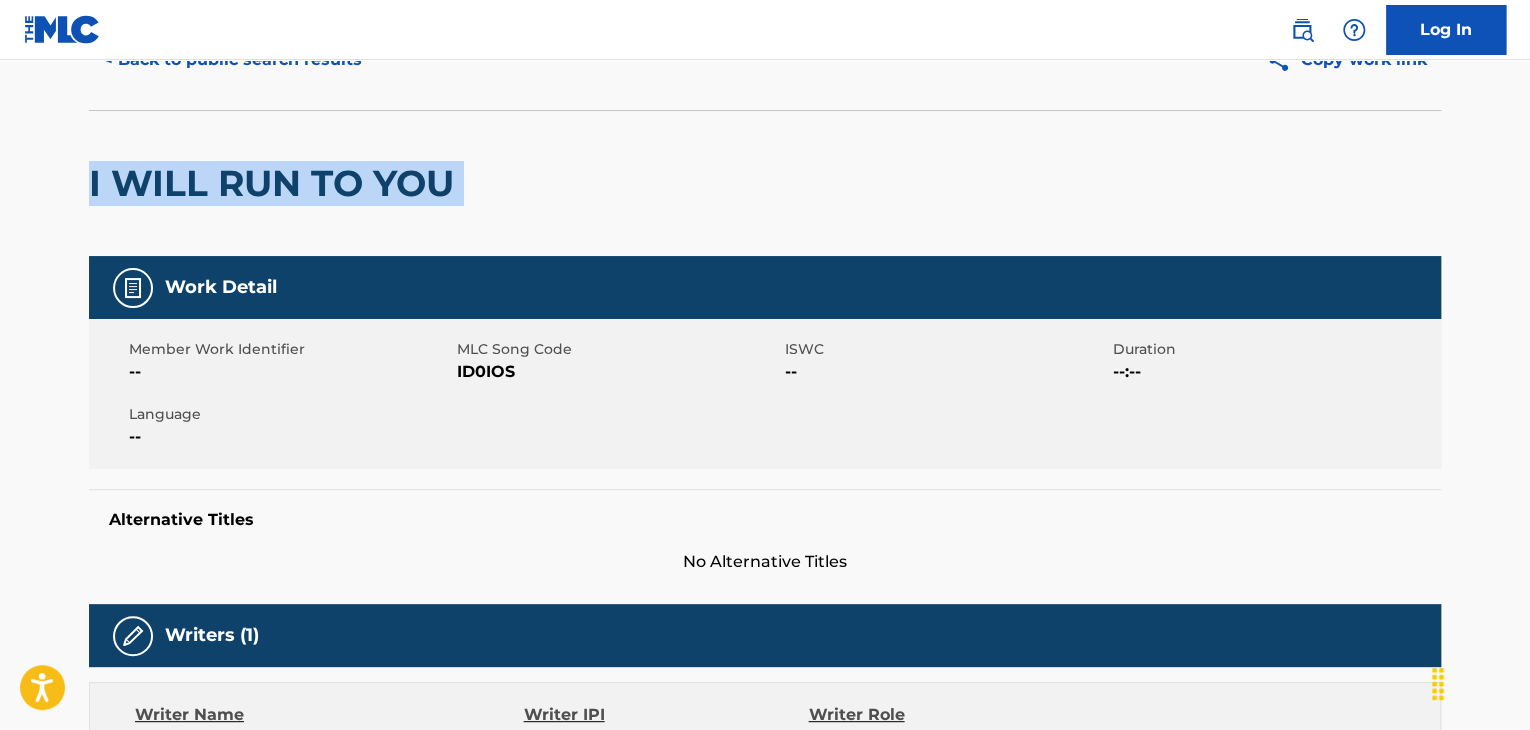 click on "I WILL RUN TO YOU" at bounding box center [276, 183] 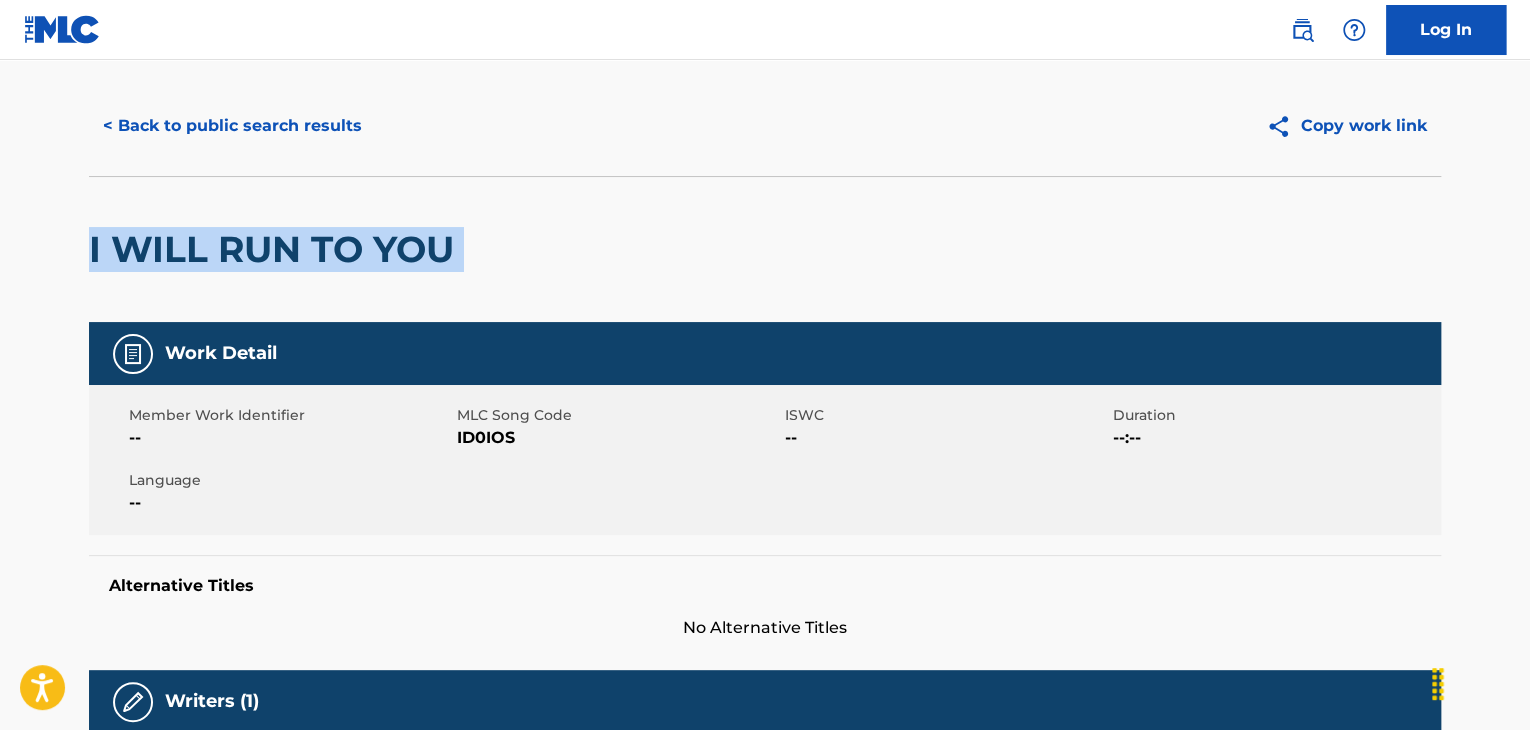 scroll, scrollTop: 0, scrollLeft: 0, axis: both 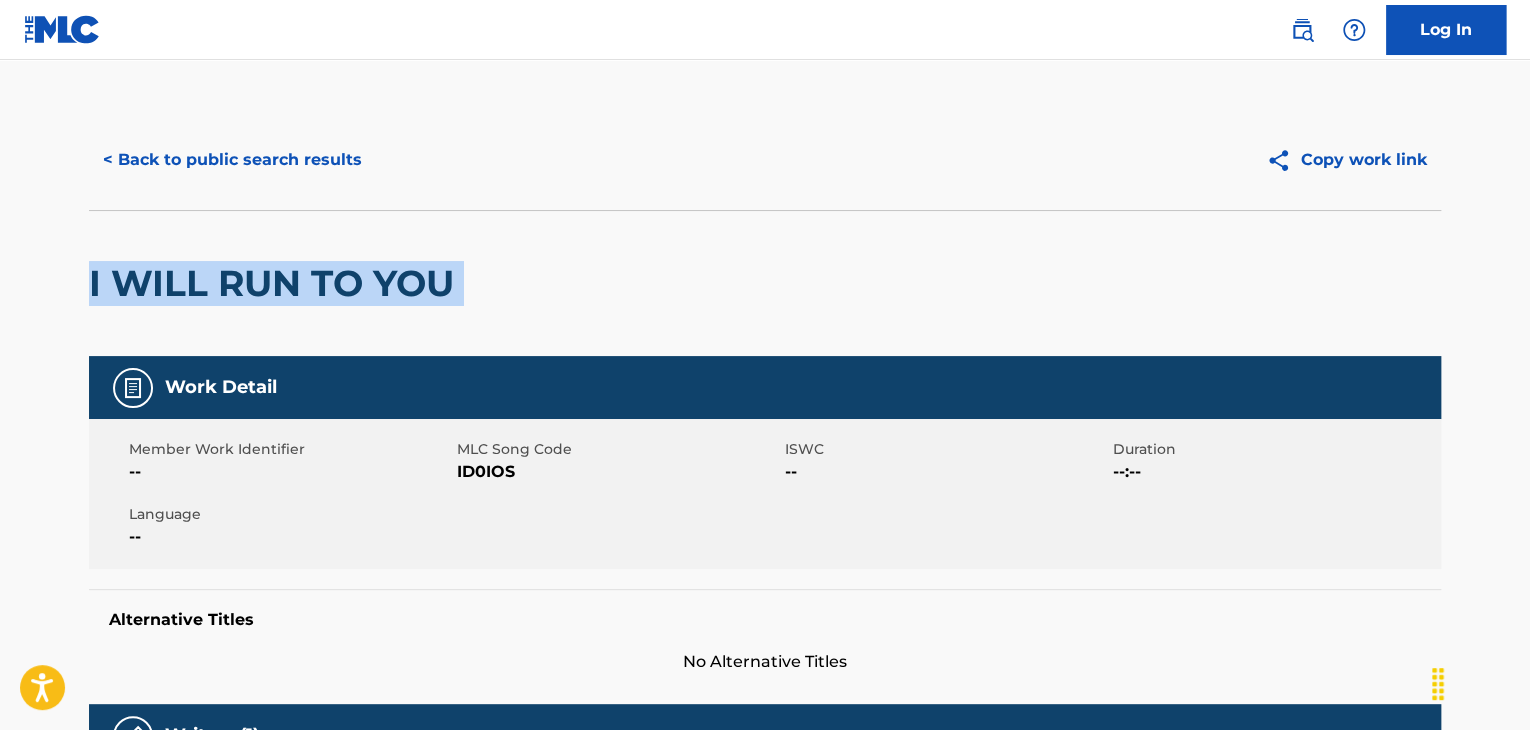 click on "I WILL RUN TO YOU" at bounding box center [765, 283] 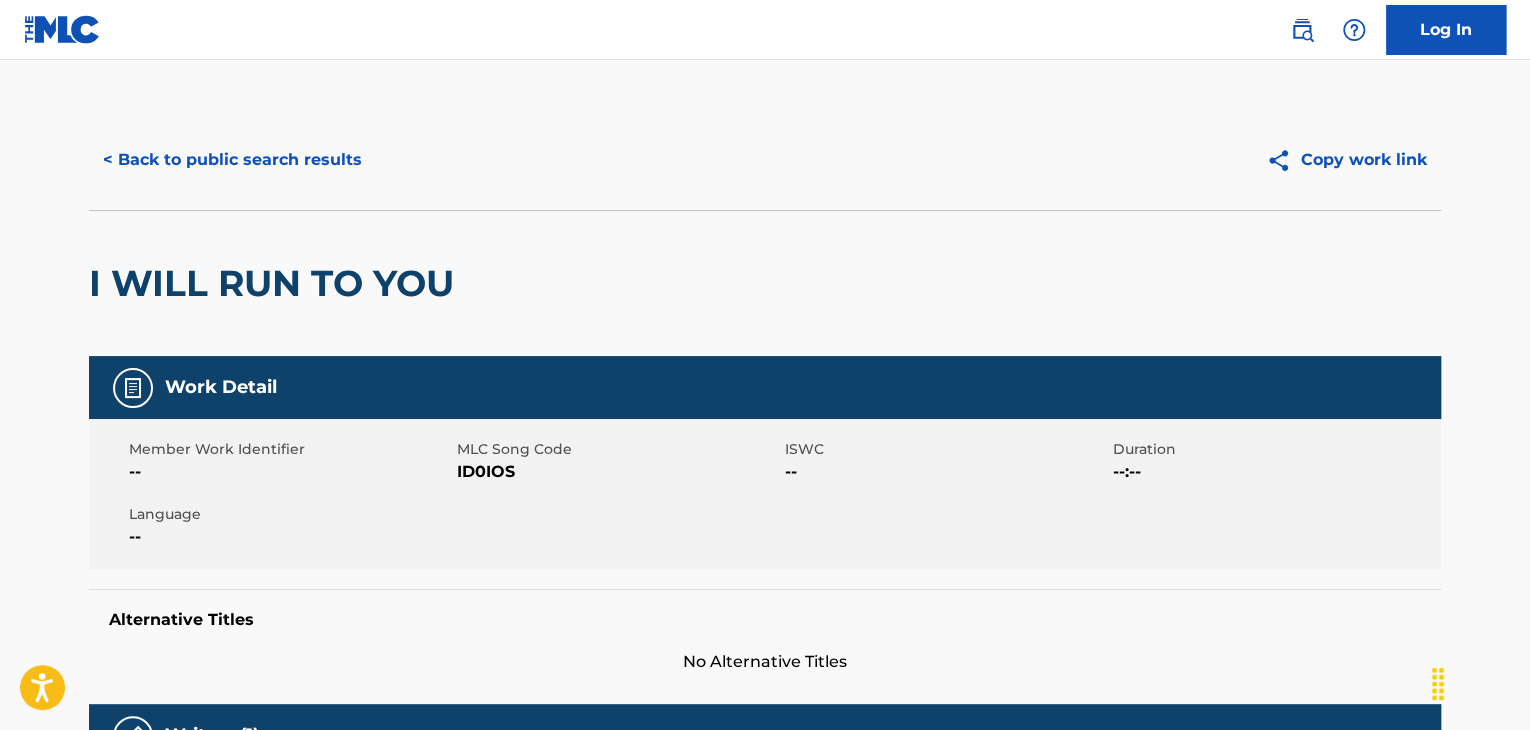 click on "< Back to public search results" at bounding box center [232, 160] 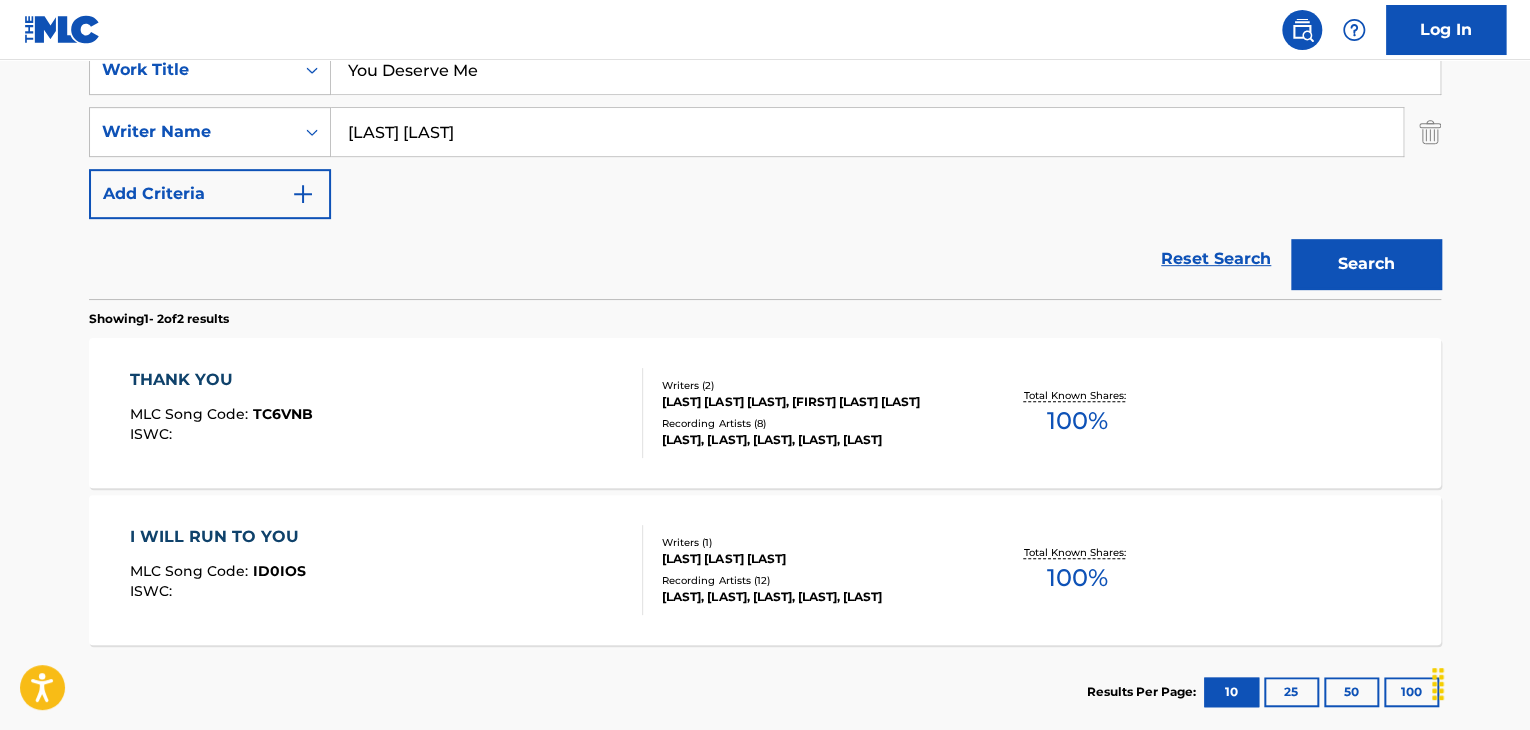 scroll, scrollTop: 100, scrollLeft: 0, axis: vertical 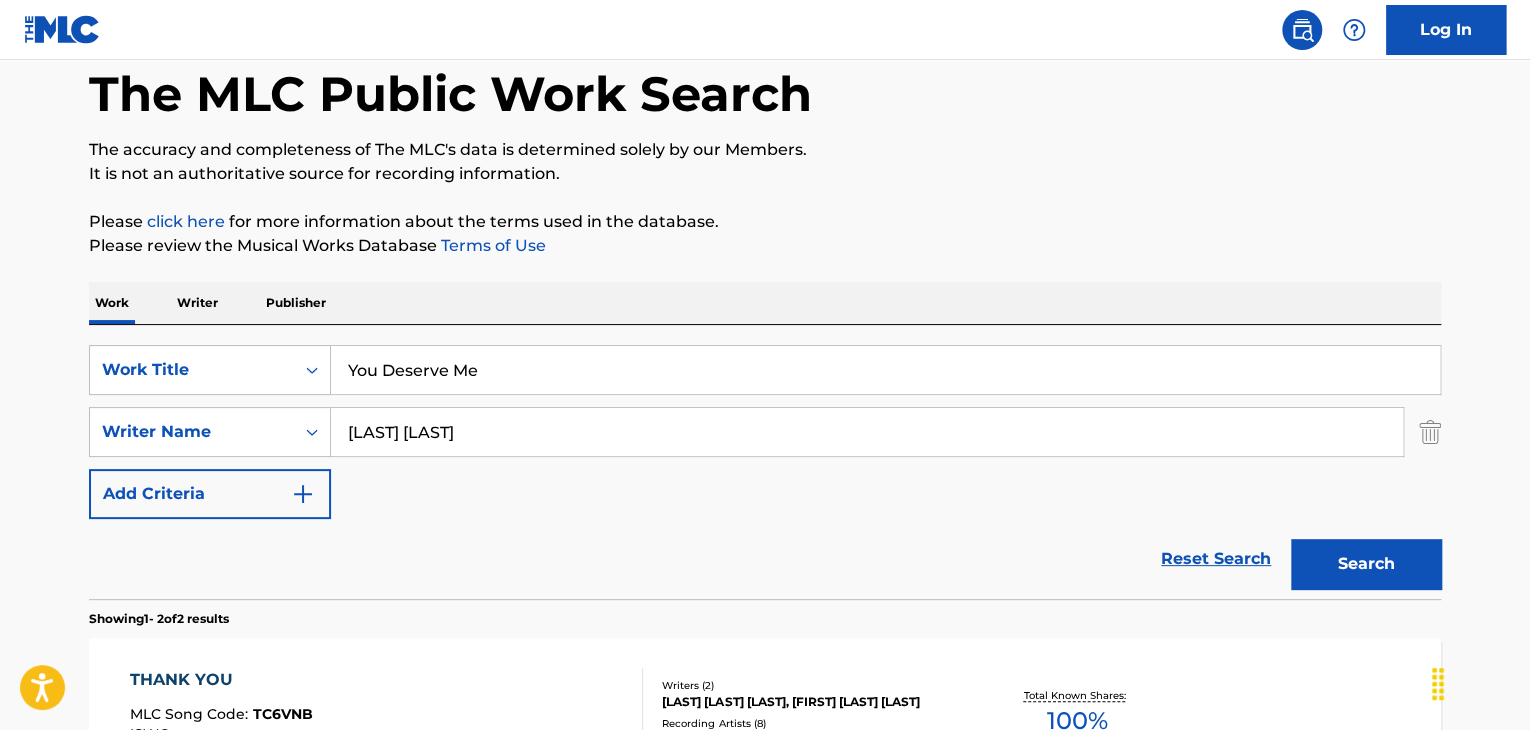 click on "Work Writer Publisher" at bounding box center [765, 303] 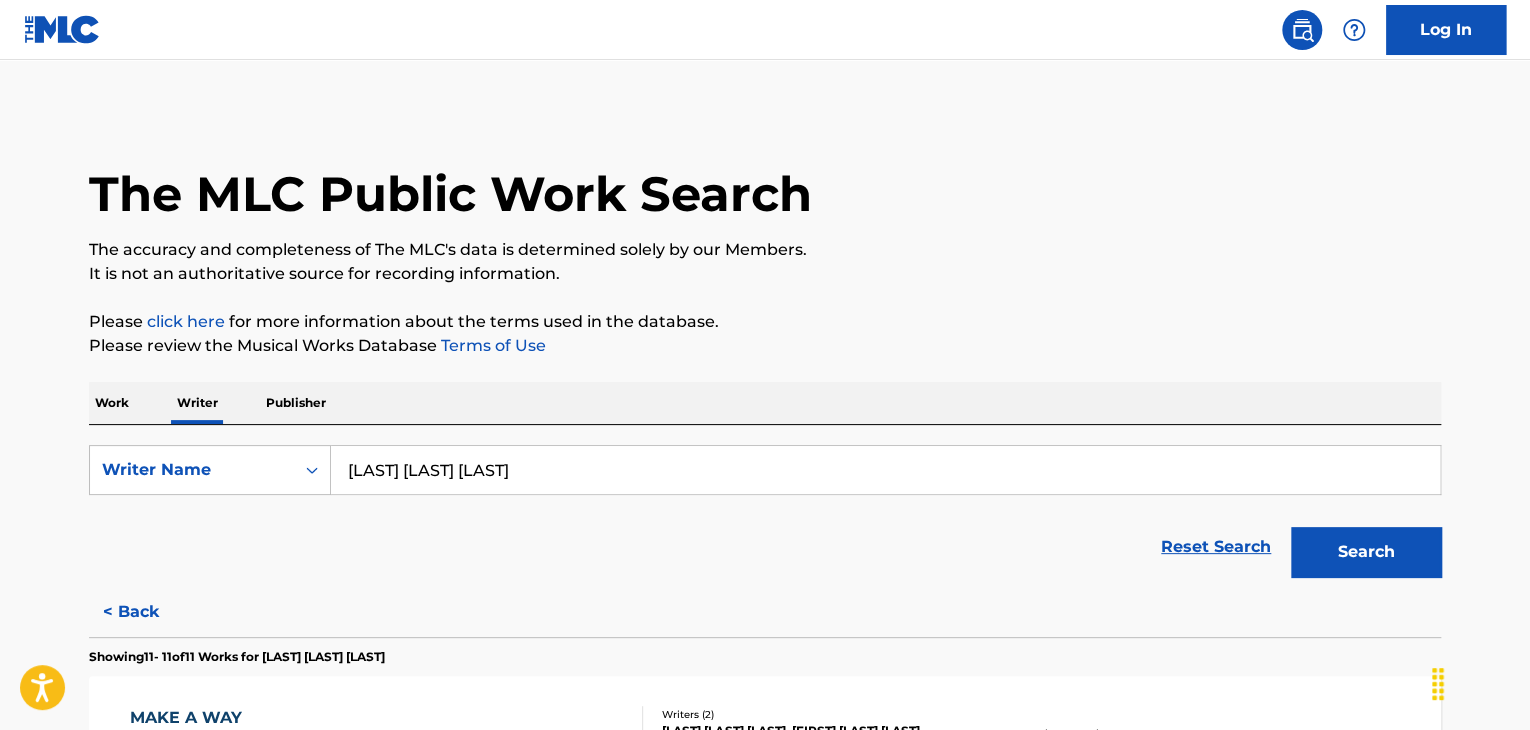 click on "[LAST] [LAST] [LAST]" at bounding box center [885, 470] 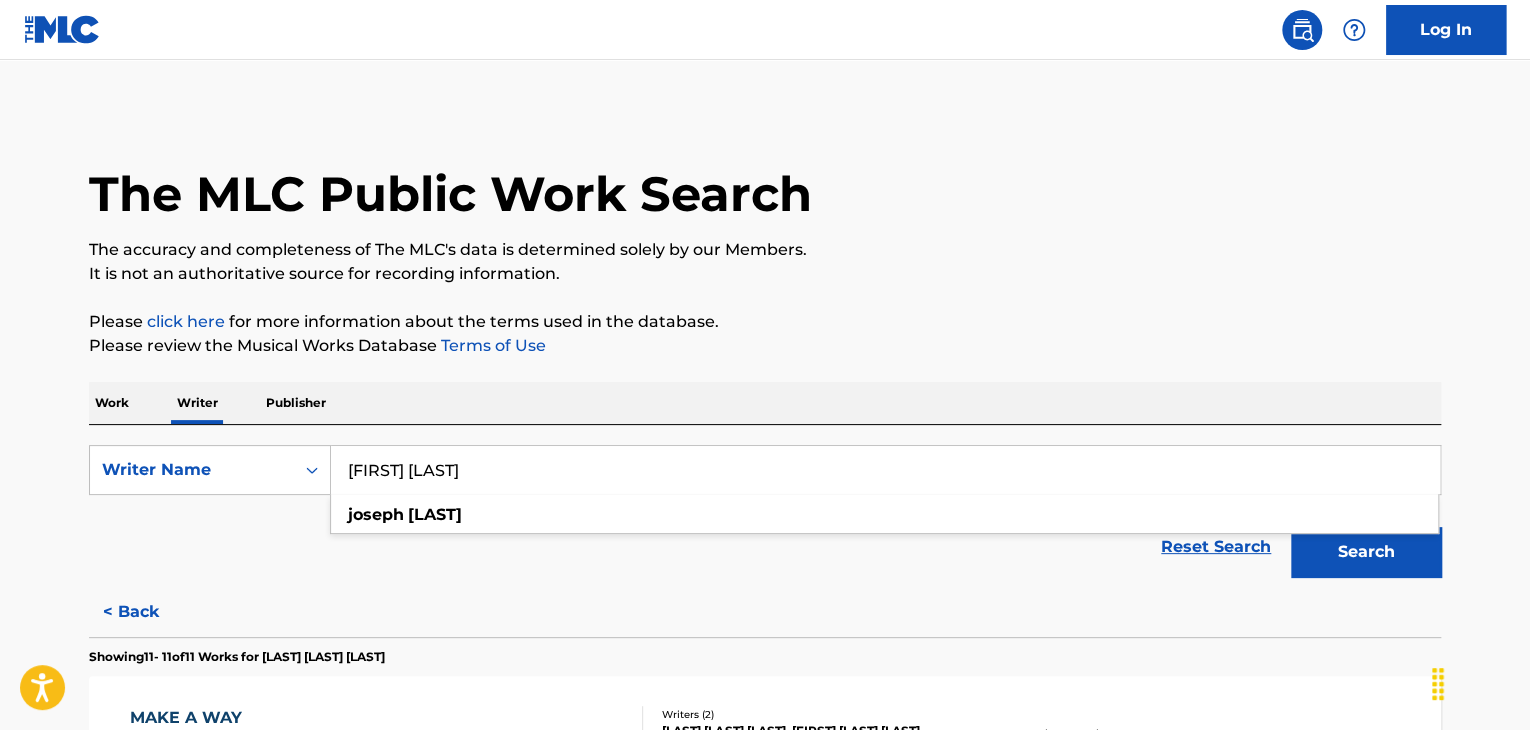 type on "[FIRST] [LAST]" 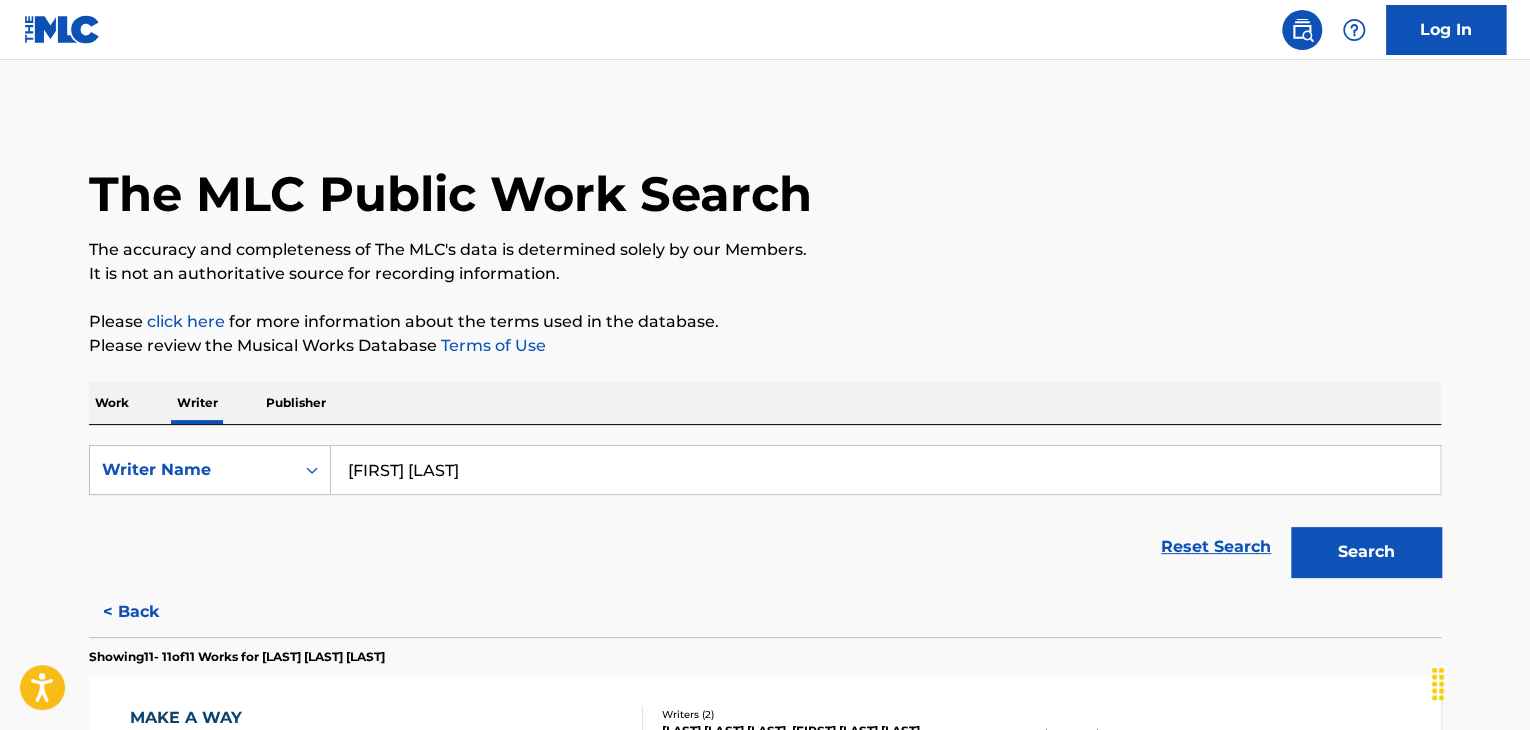 click on "Search" at bounding box center [1366, 552] 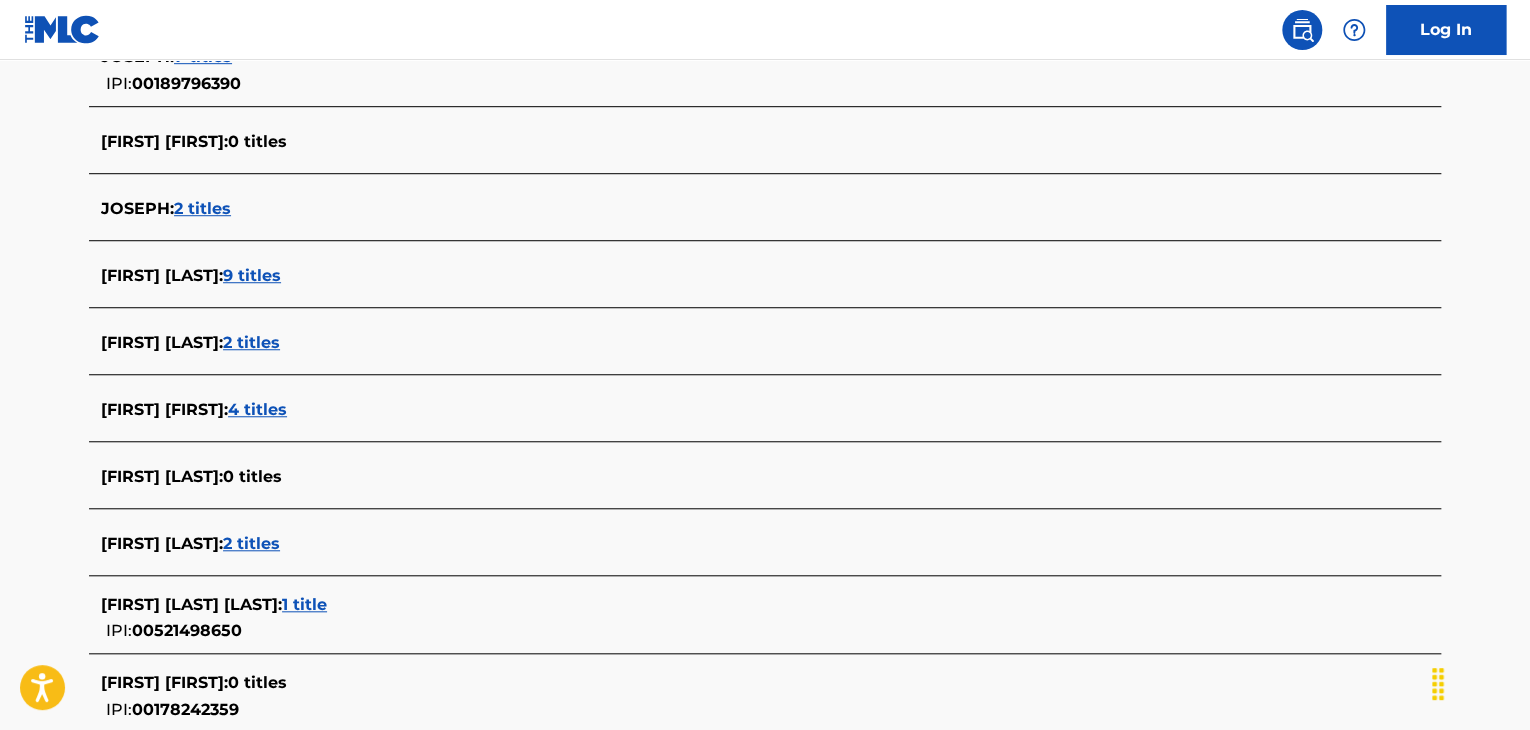 scroll, scrollTop: 691, scrollLeft: 0, axis: vertical 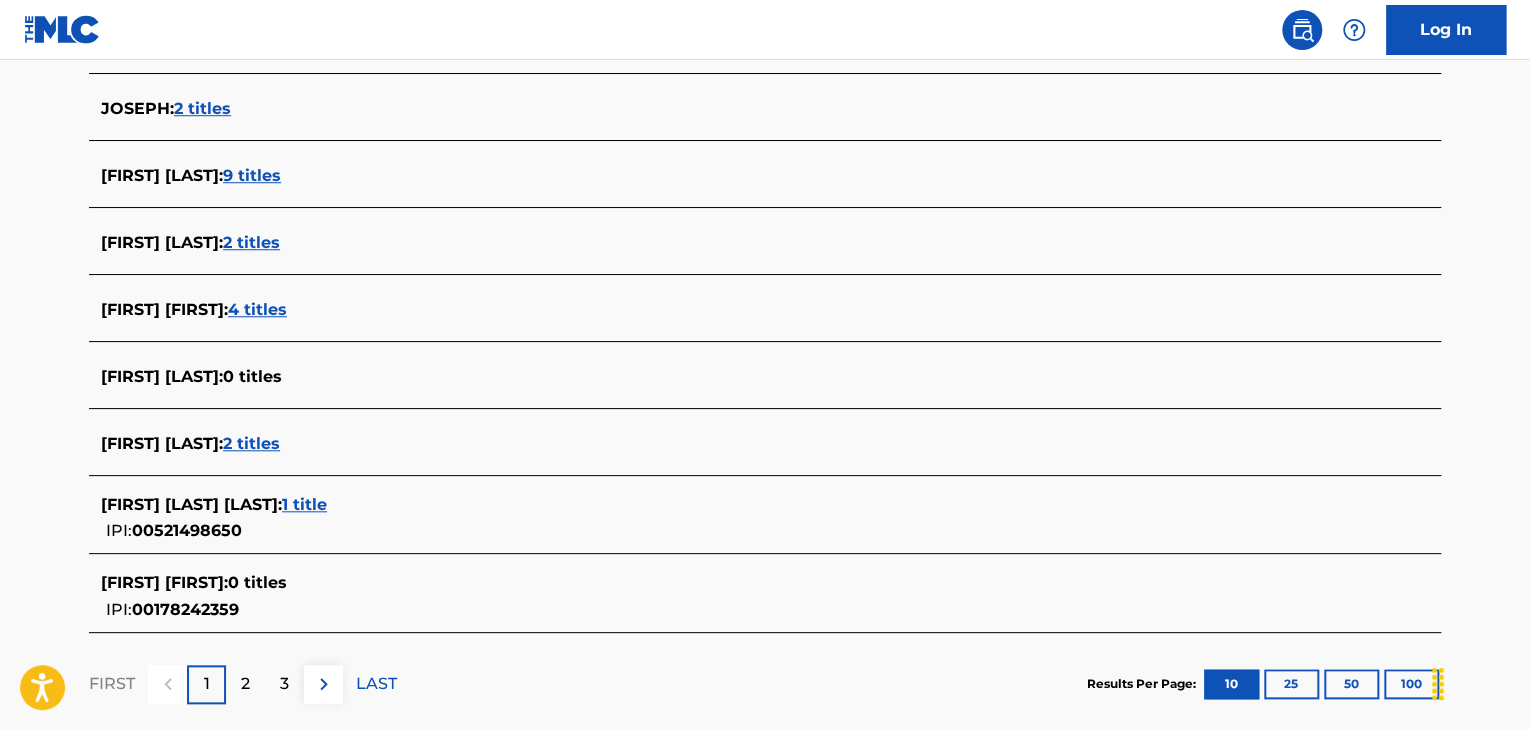 click on "2 titles" at bounding box center (251, 242) 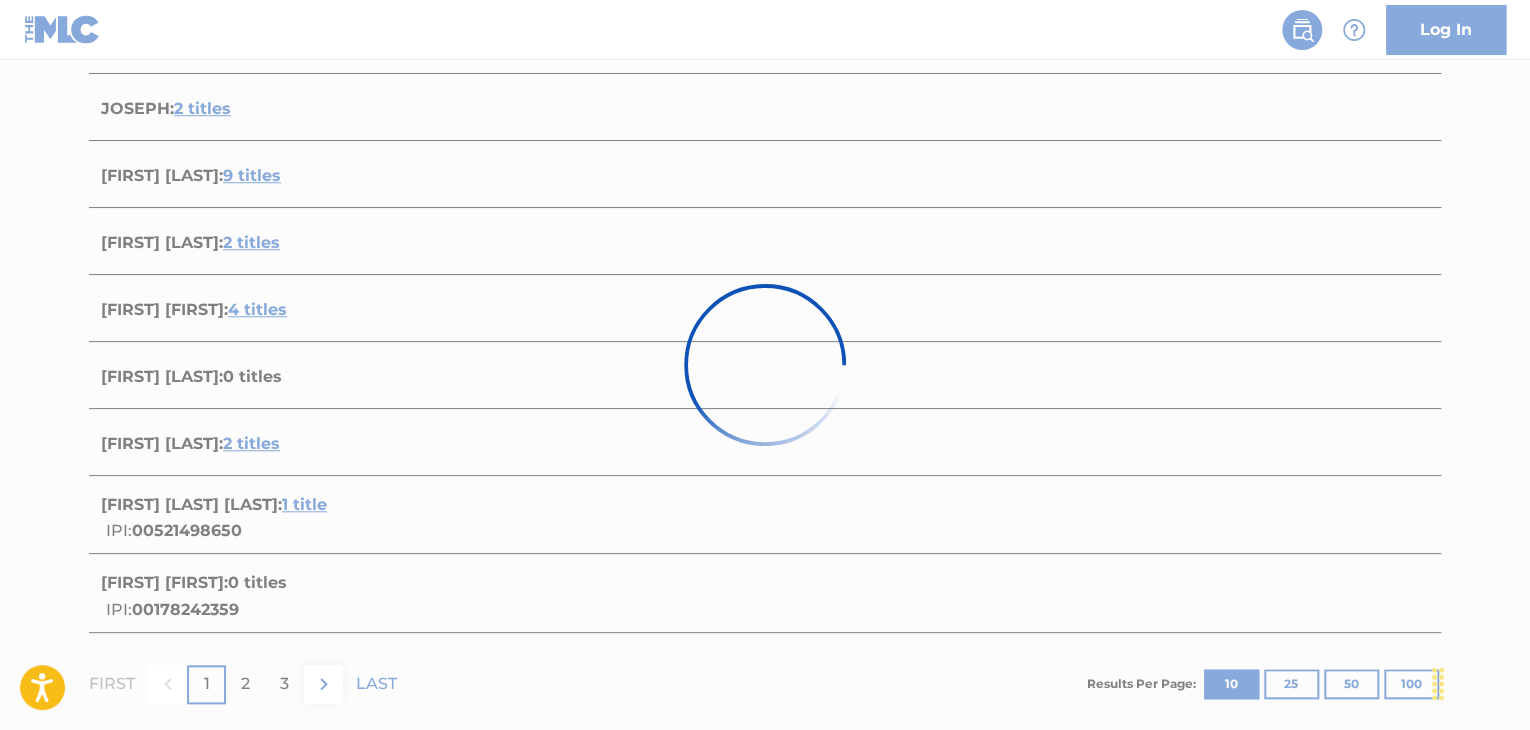 scroll, scrollTop: 452, scrollLeft: 0, axis: vertical 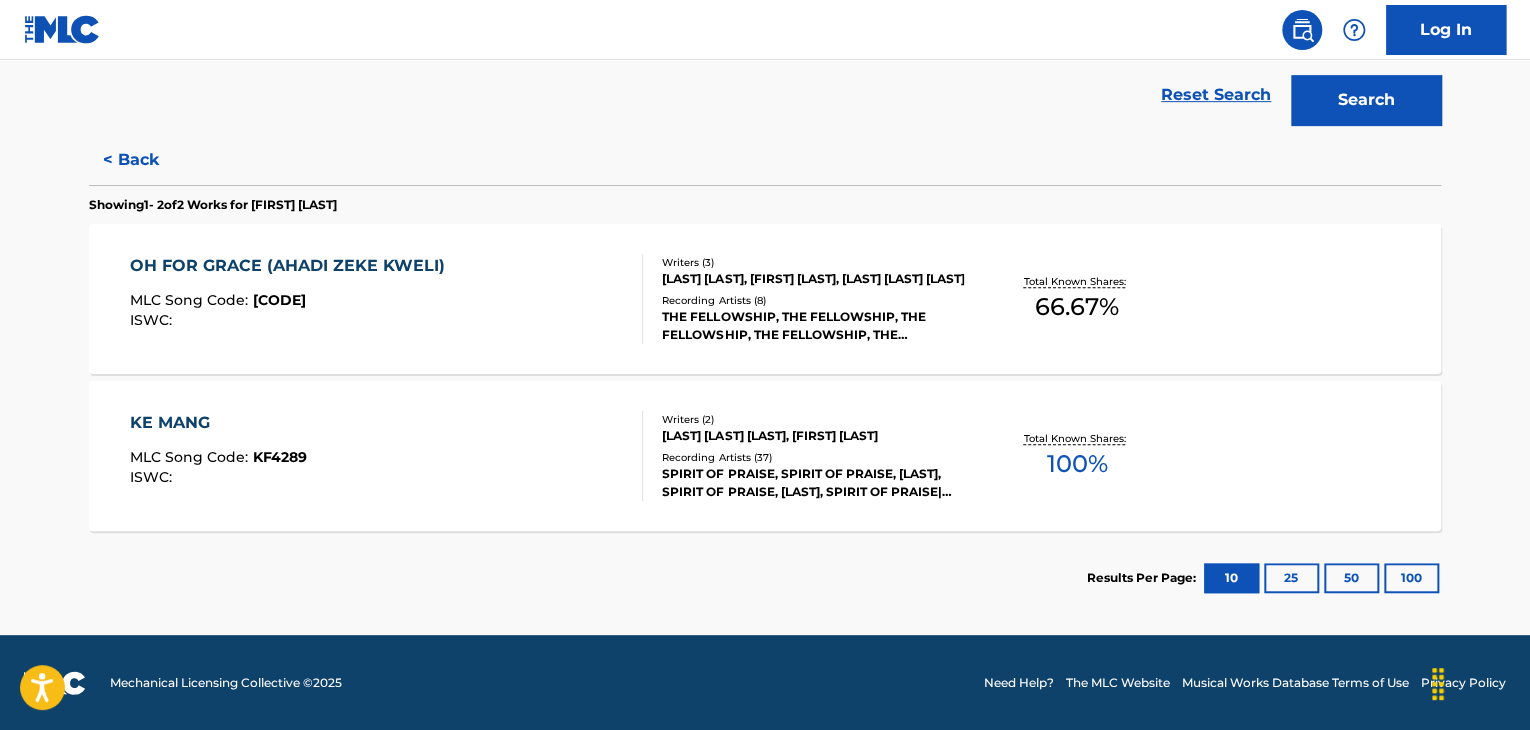 click on "< Back" at bounding box center (149, 160) 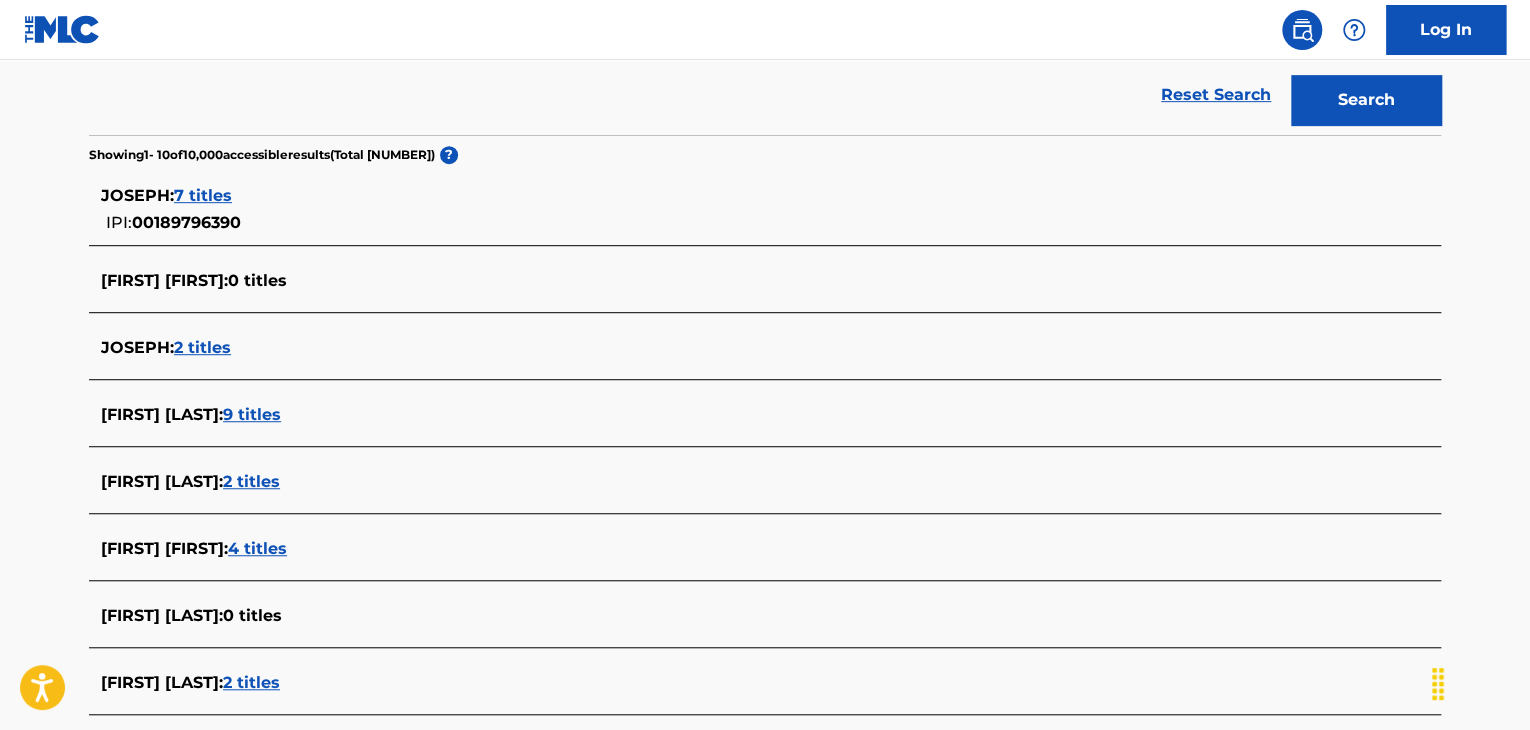 click on "9 titles" at bounding box center (252, 414) 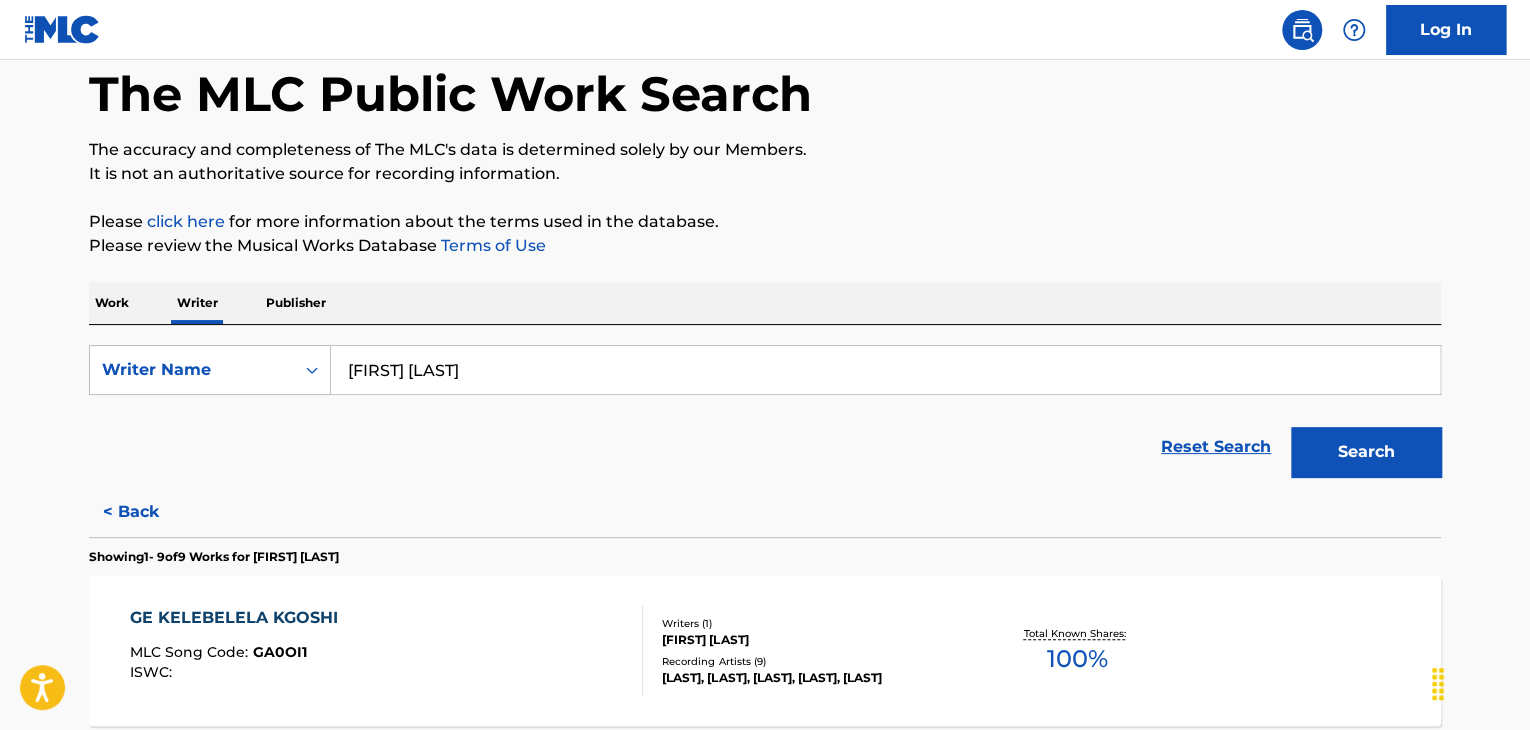 scroll, scrollTop: 0, scrollLeft: 0, axis: both 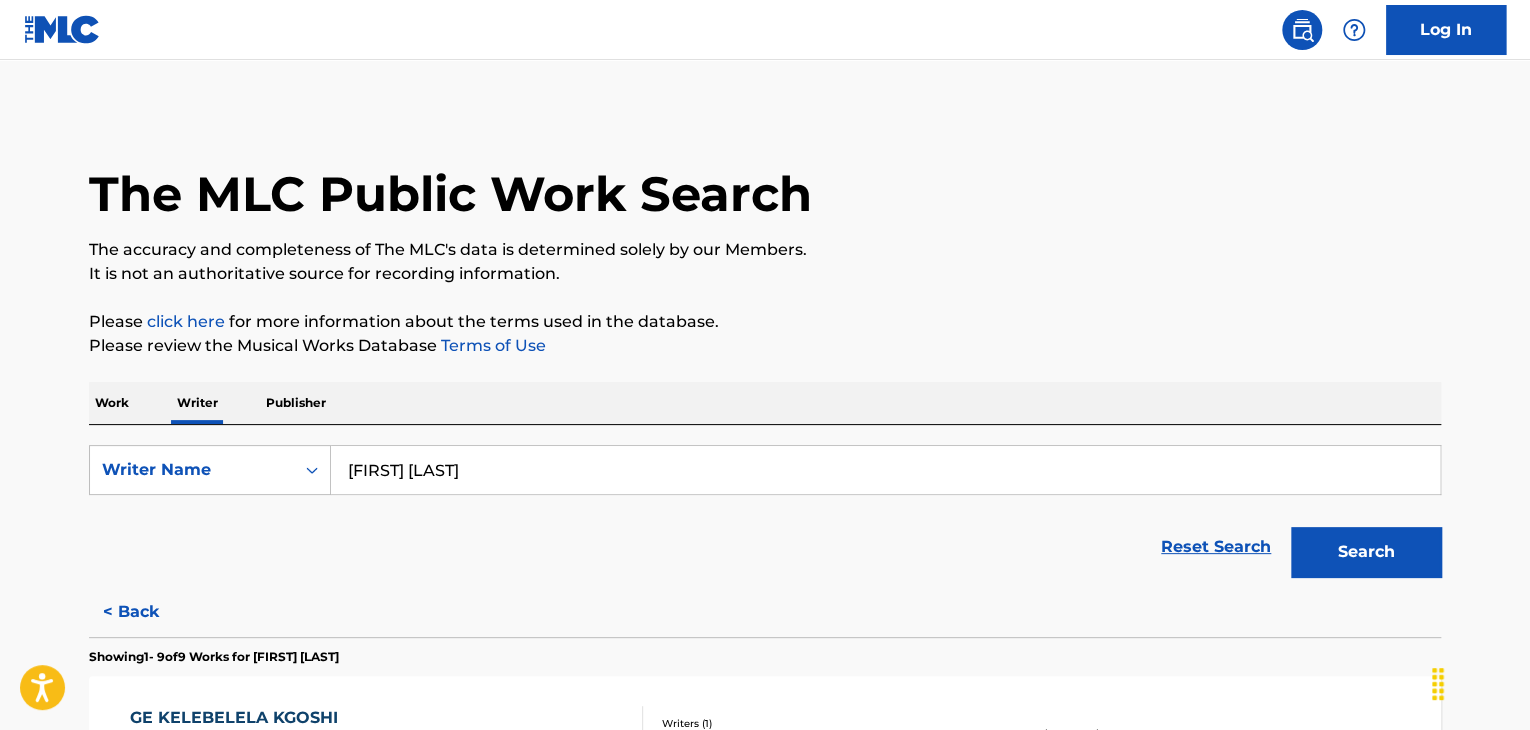 click on "Work" at bounding box center [112, 403] 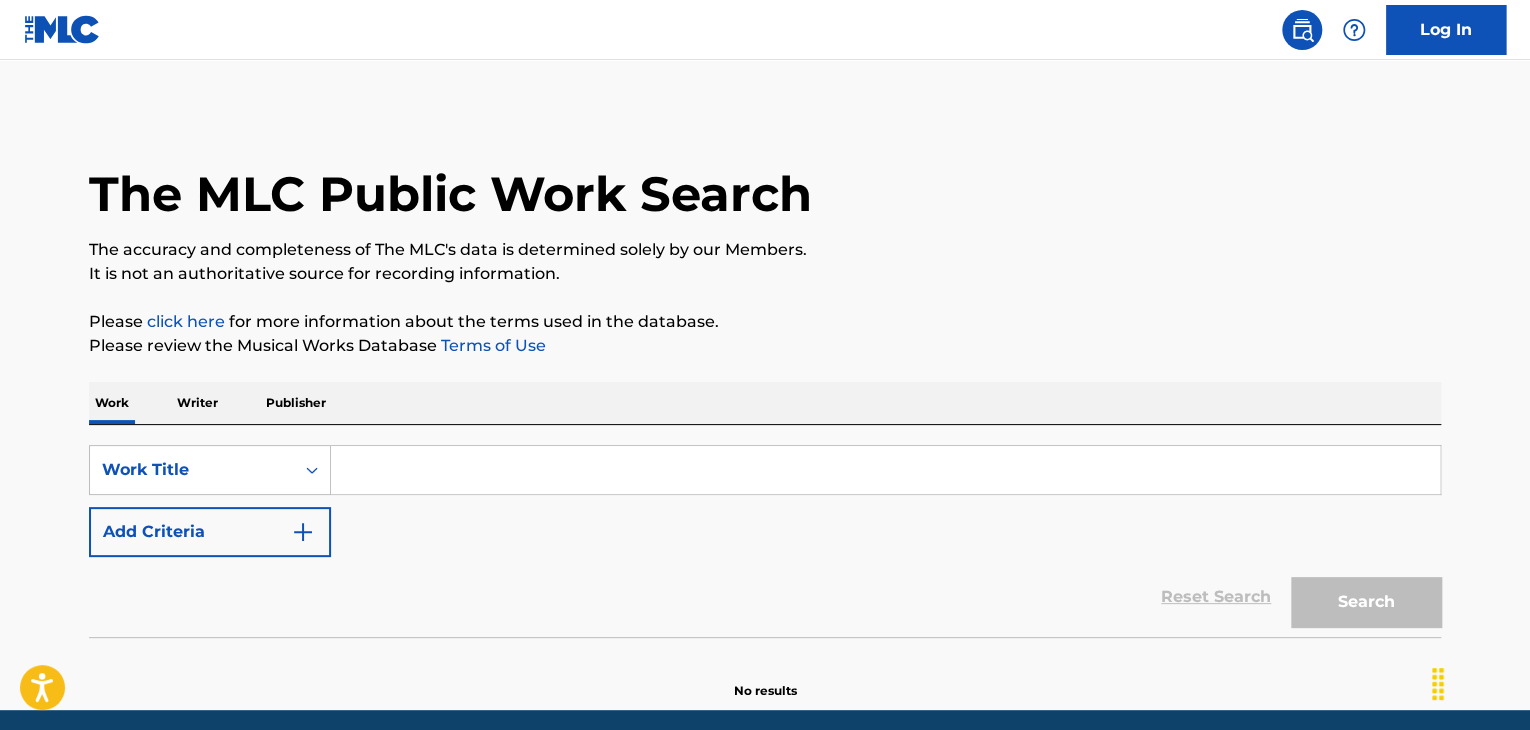 click at bounding box center [885, 470] 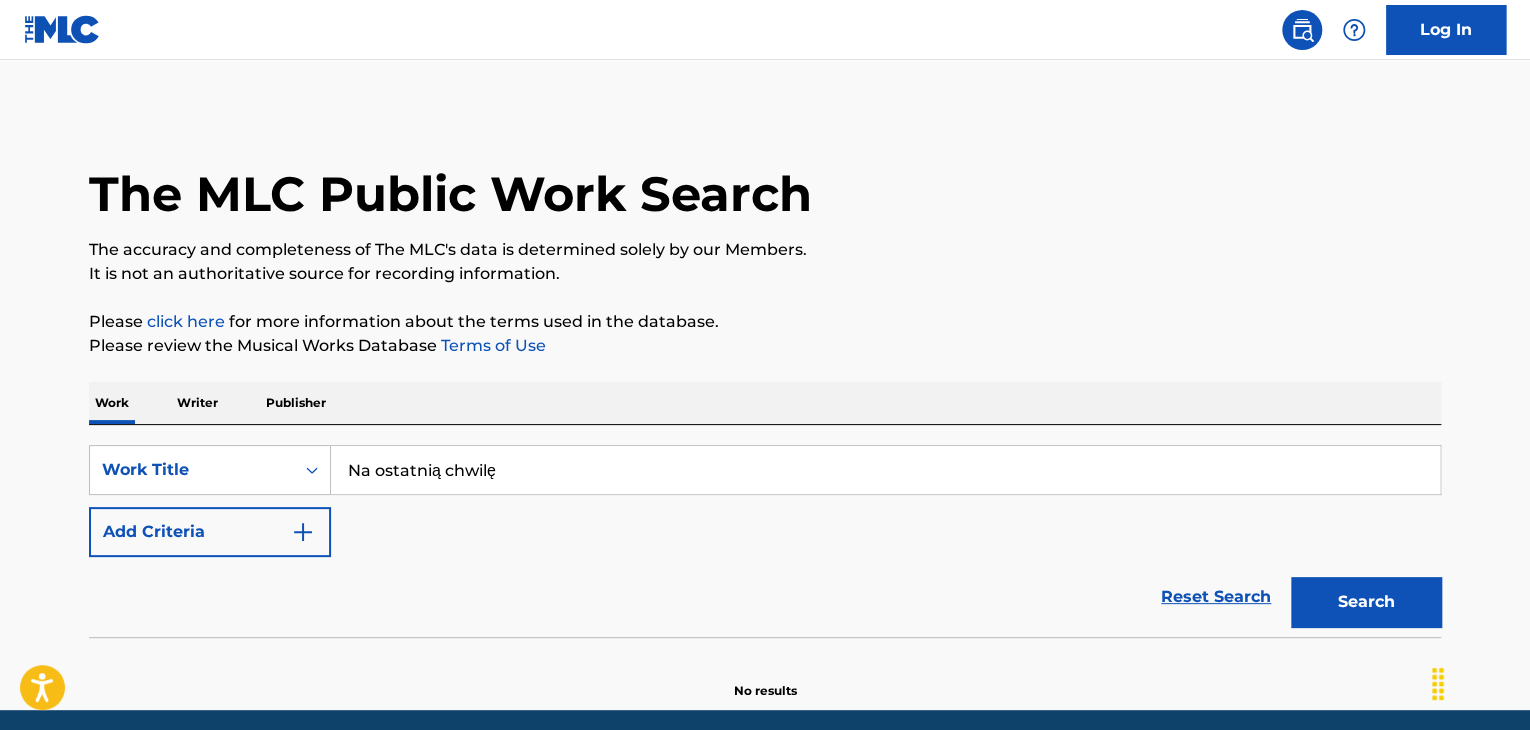 type on "Na ostatnią chwilę" 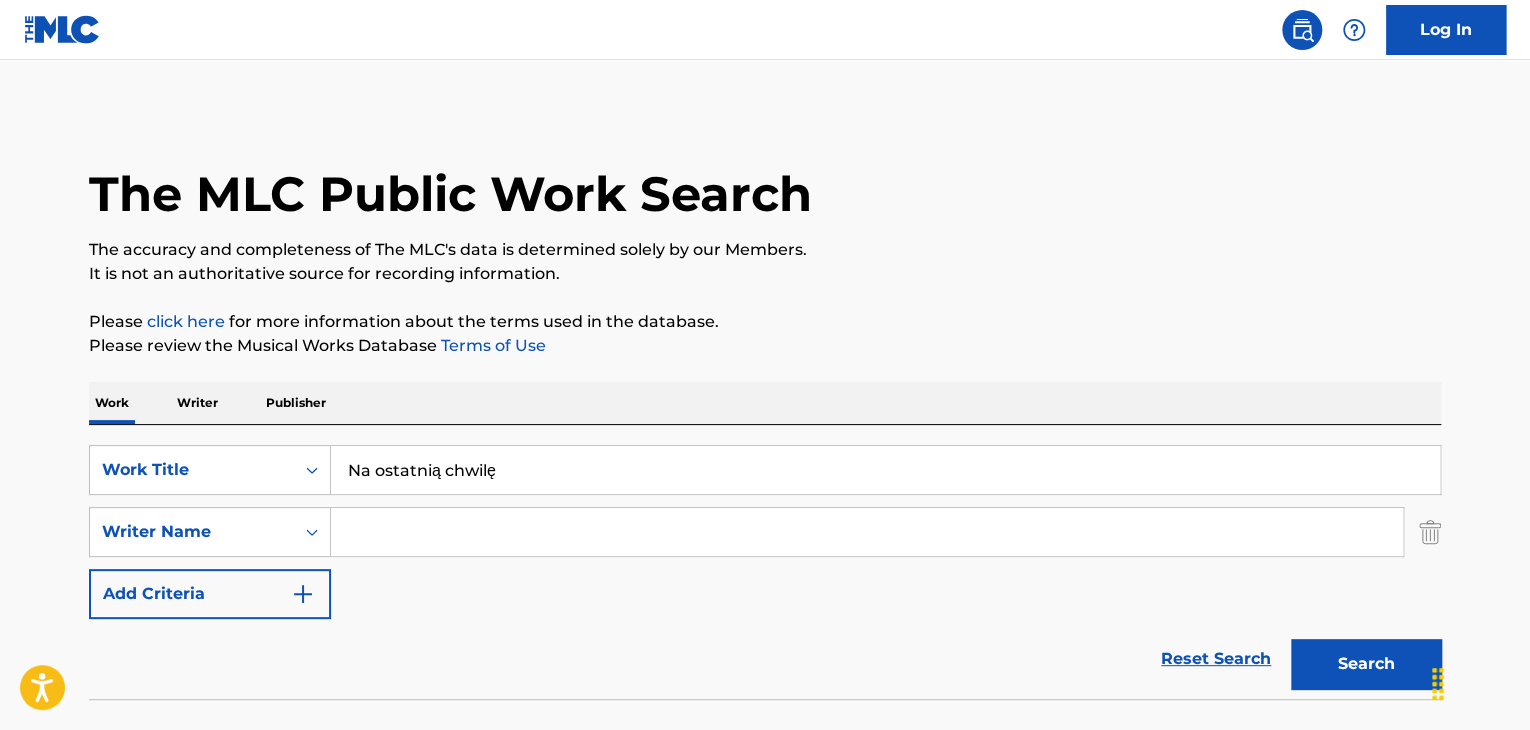click at bounding box center [867, 532] 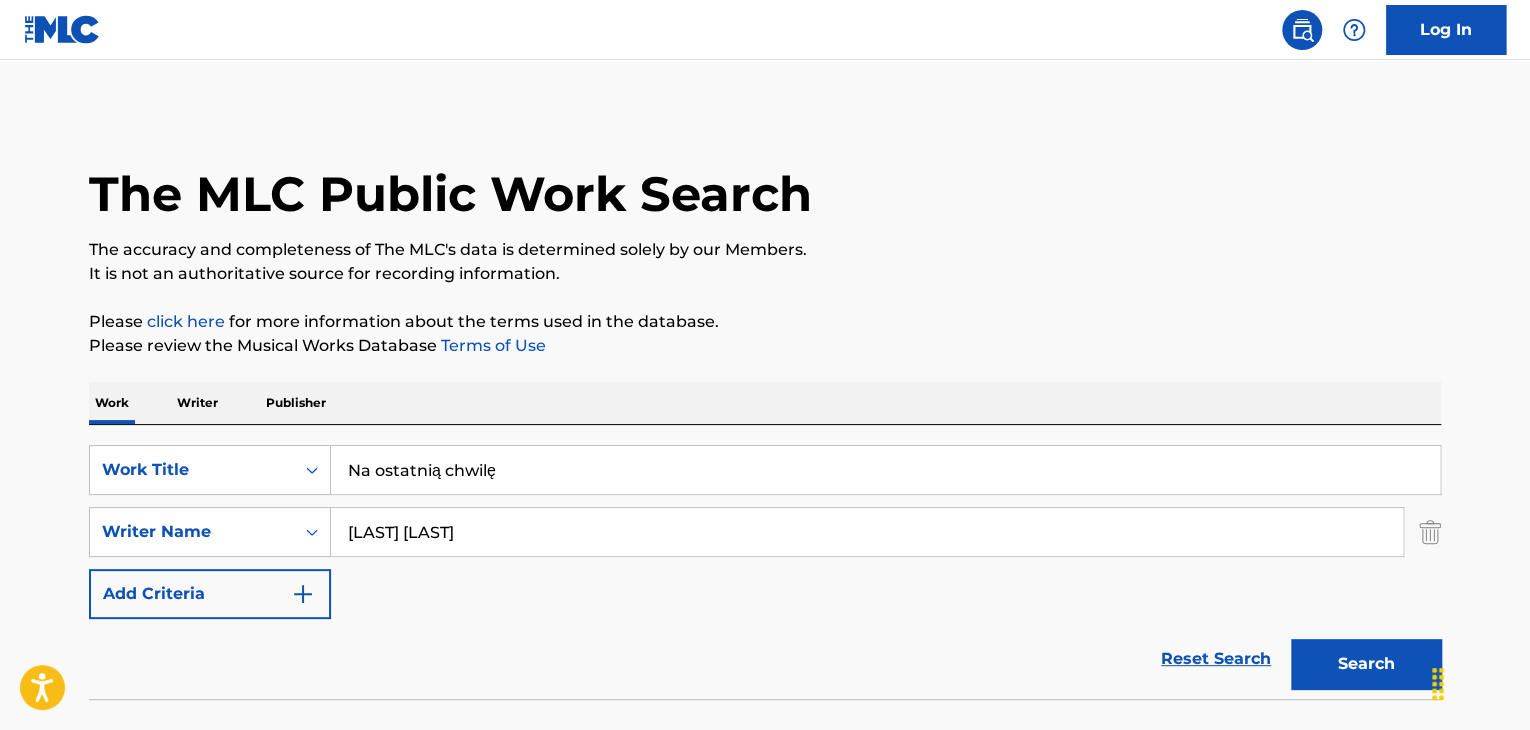 click on "Search" at bounding box center (1366, 664) 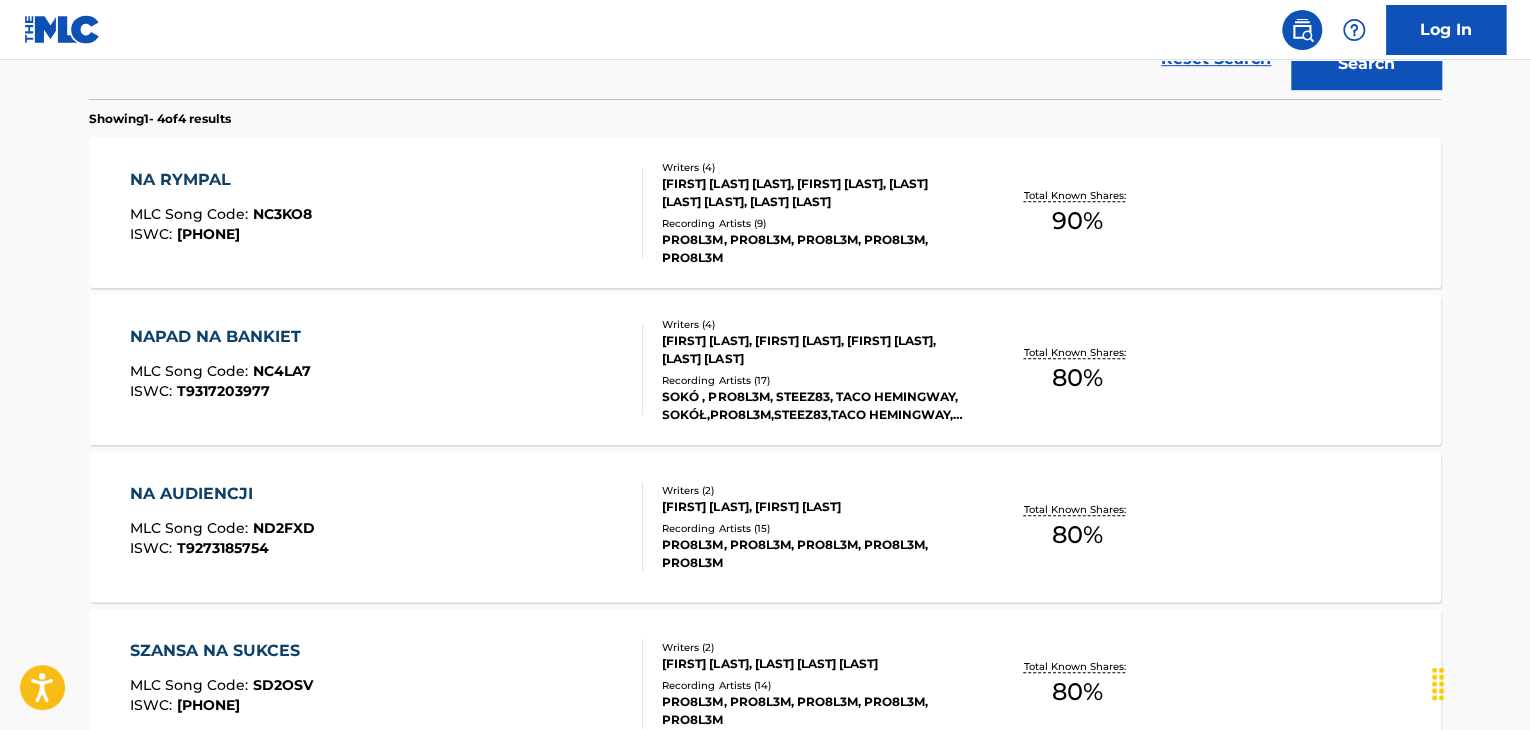 scroll, scrollTop: 300, scrollLeft: 0, axis: vertical 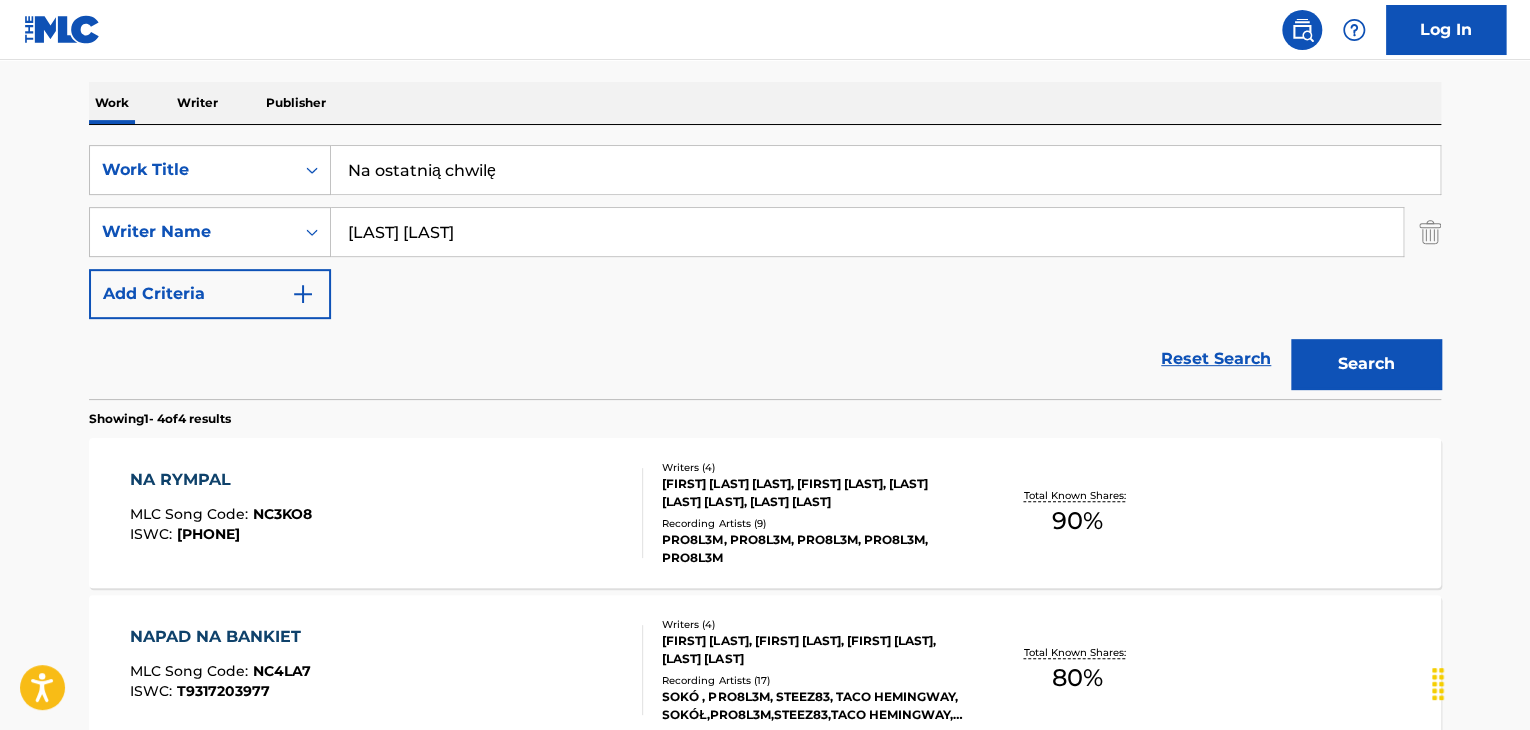 click on "[LAST] [LAST]" at bounding box center (867, 232) 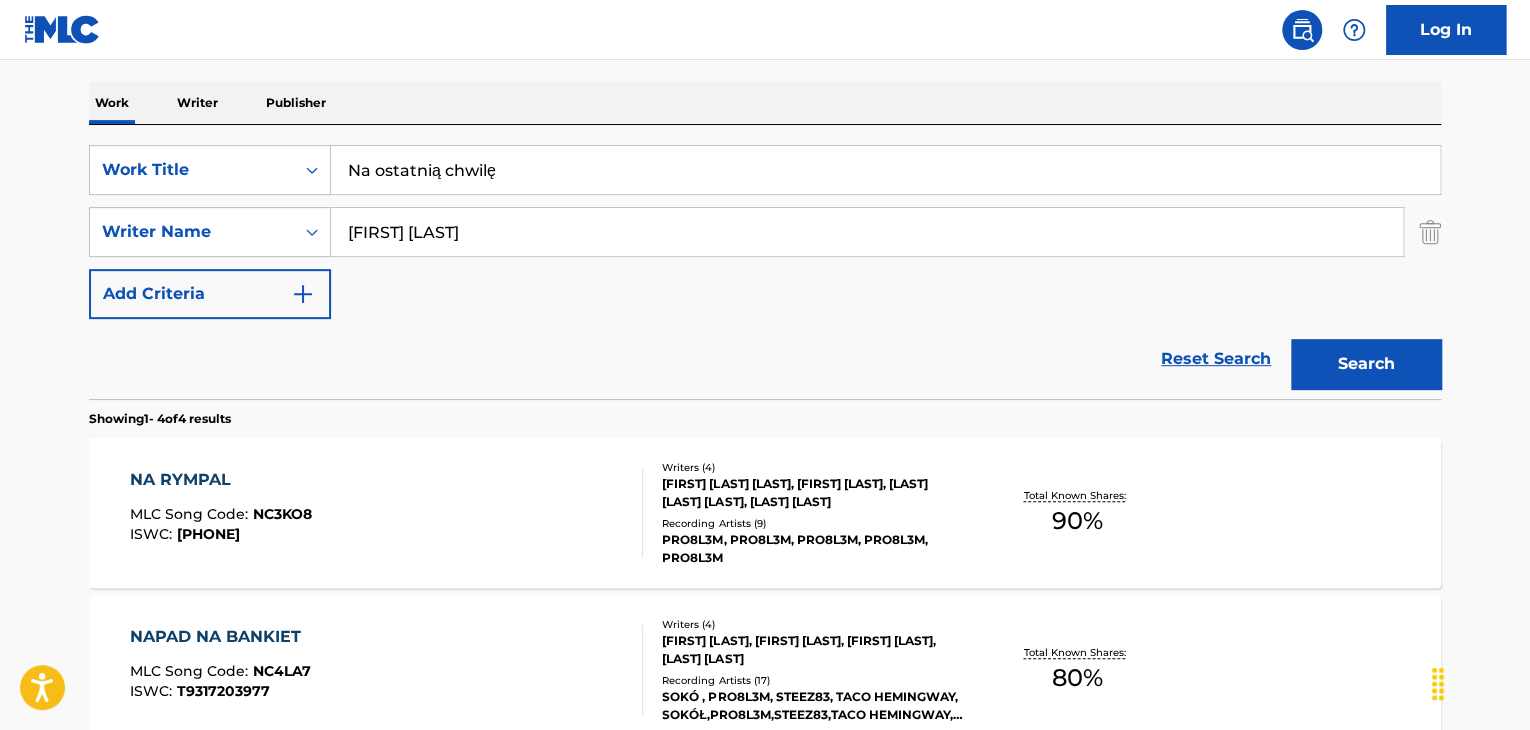 click on "SearchWithCriteria820f24db-f384-4c88-913d-7c2332b3b1a9 Work Title Na ostatnią chwilę SearchWithCriteriabc9cfc95-7d91-4477-bc83-c1f2e87eb7d1 Writer Name [FIRST] [LAST] Add Criteria" at bounding box center [765, 232] 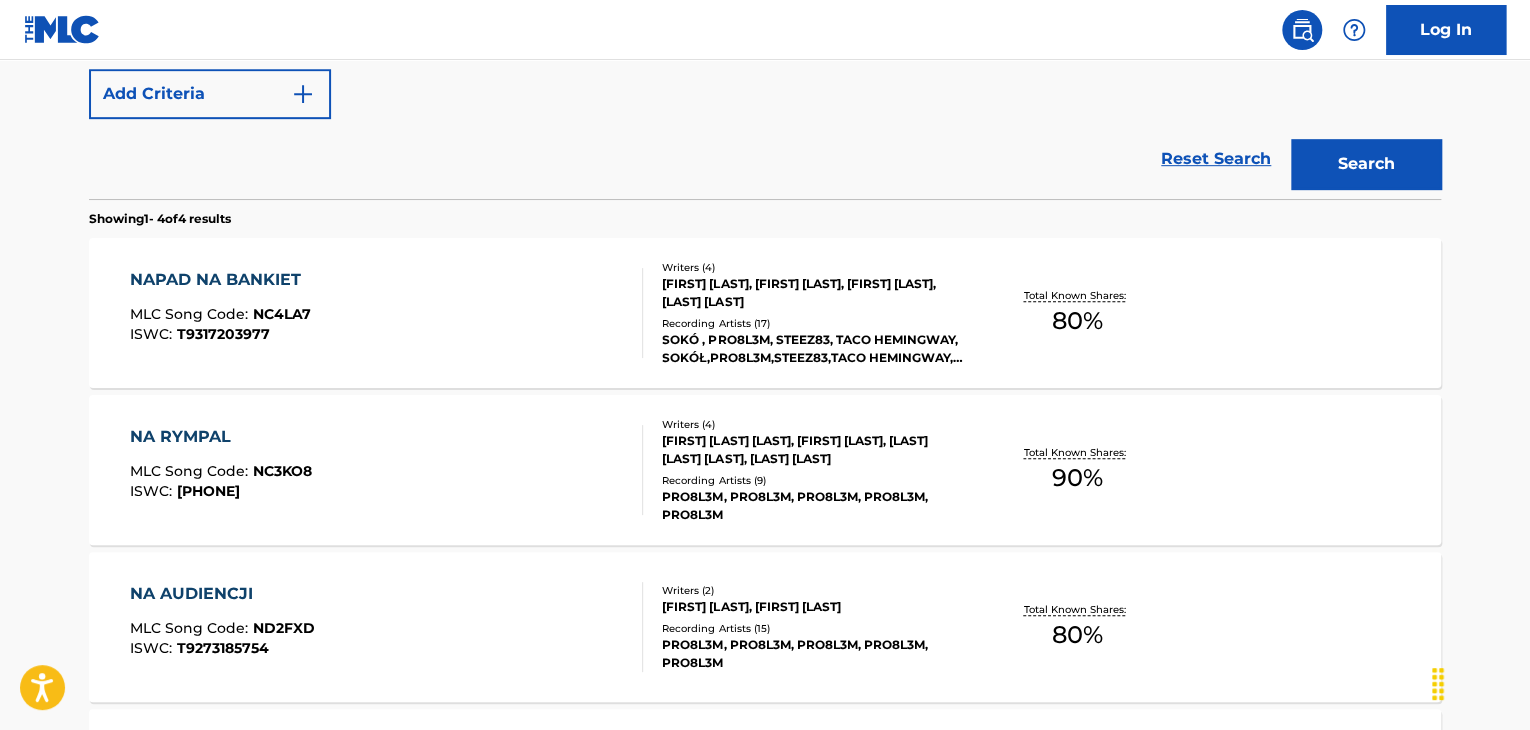 scroll, scrollTop: 300, scrollLeft: 0, axis: vertical 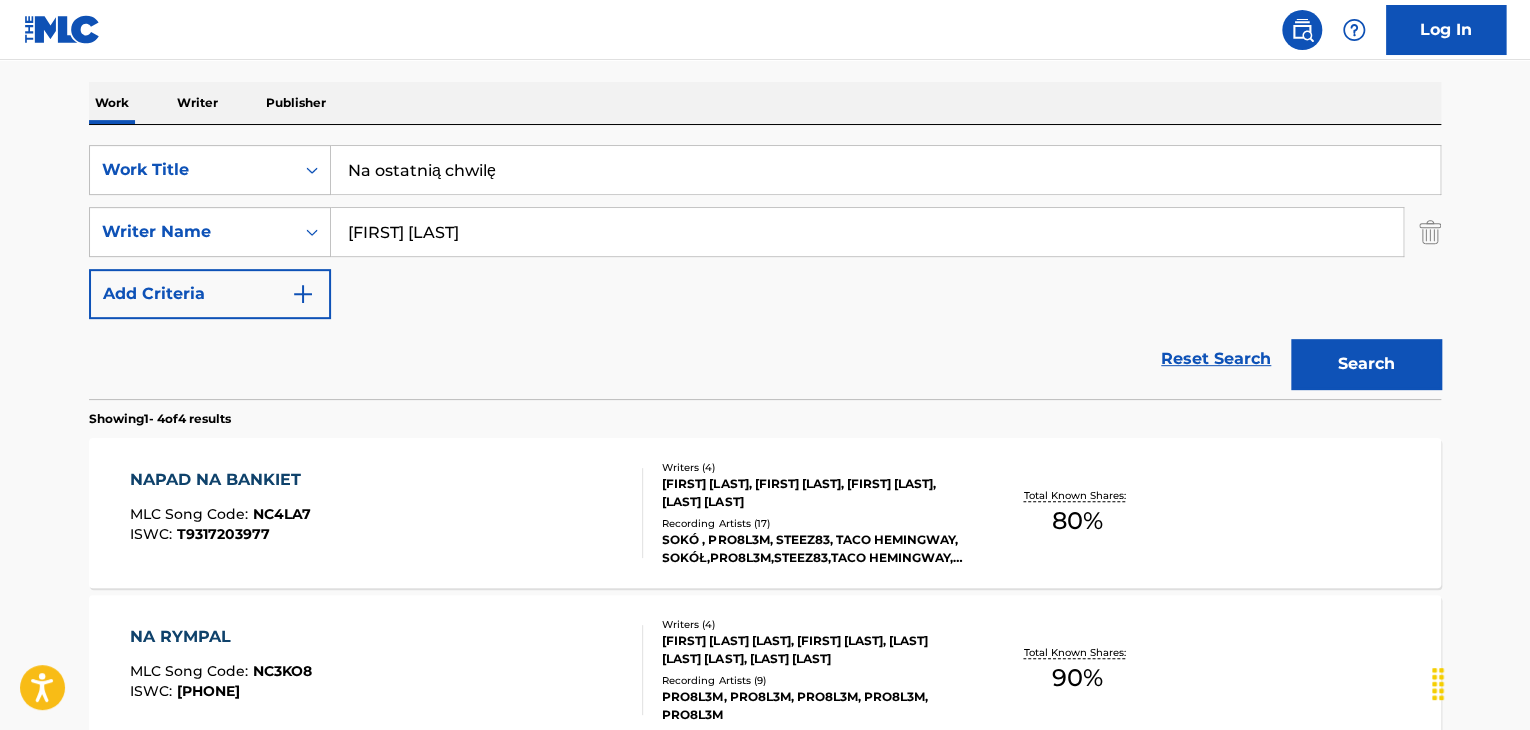 click on "[FIRST] [LAST]" at bounding box center [867, 232] 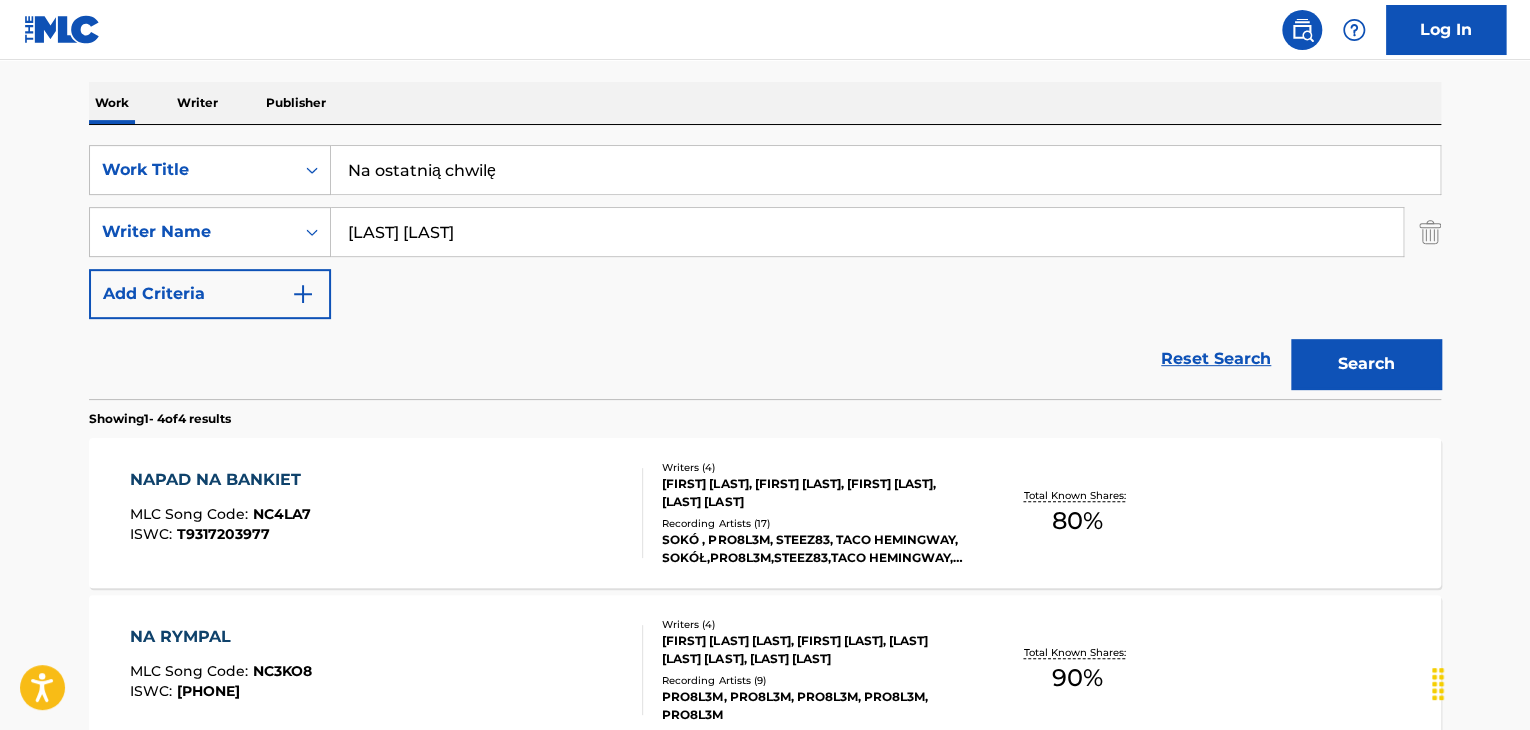 type on "[LAST] [LAST]" 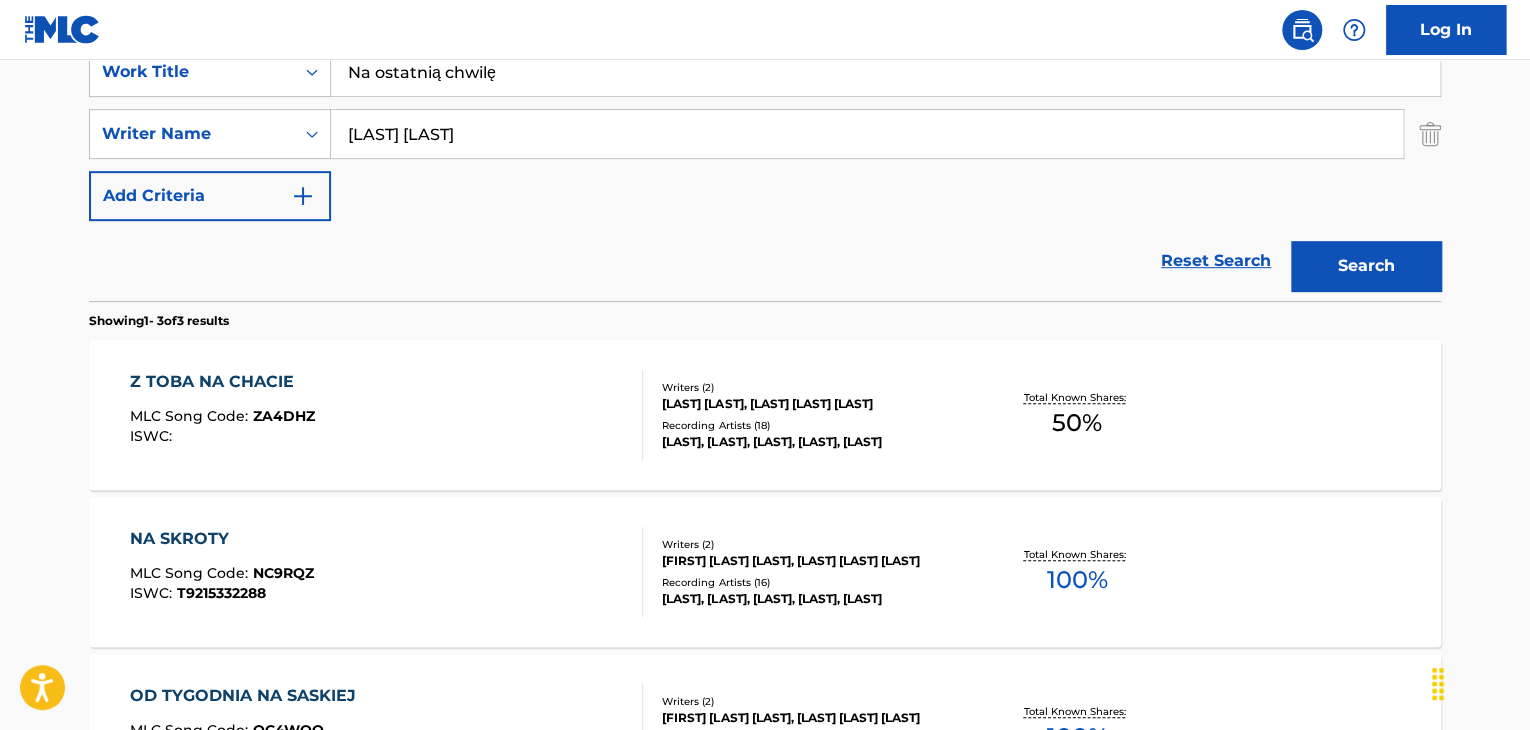 scroll, scrollTop: 100, scrollLeft: 0, axis: vertical 